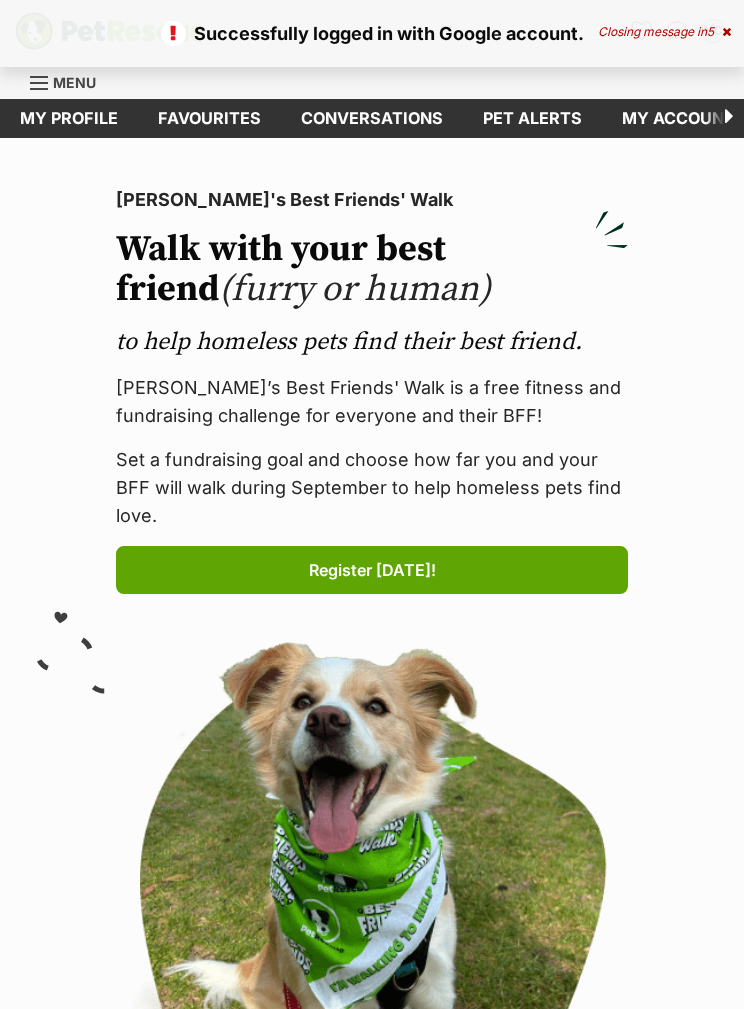 scroll, scrollTop: 0, scrollLeft: 0, axis: both 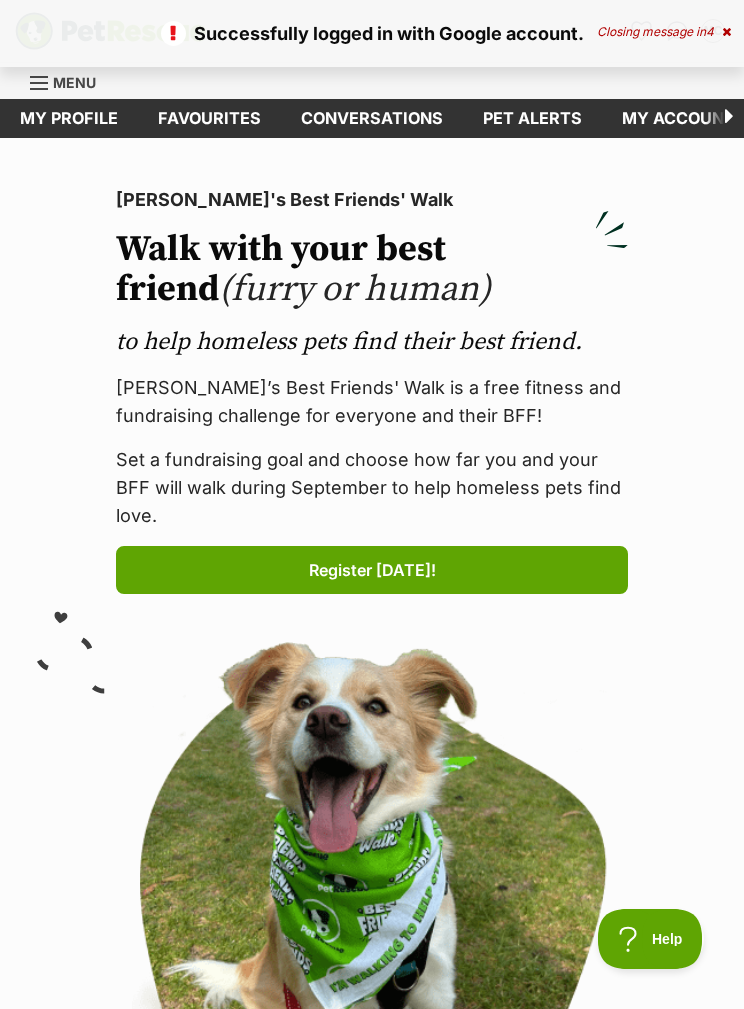 click on "Pet alerts" at bounding box center [532, 118] 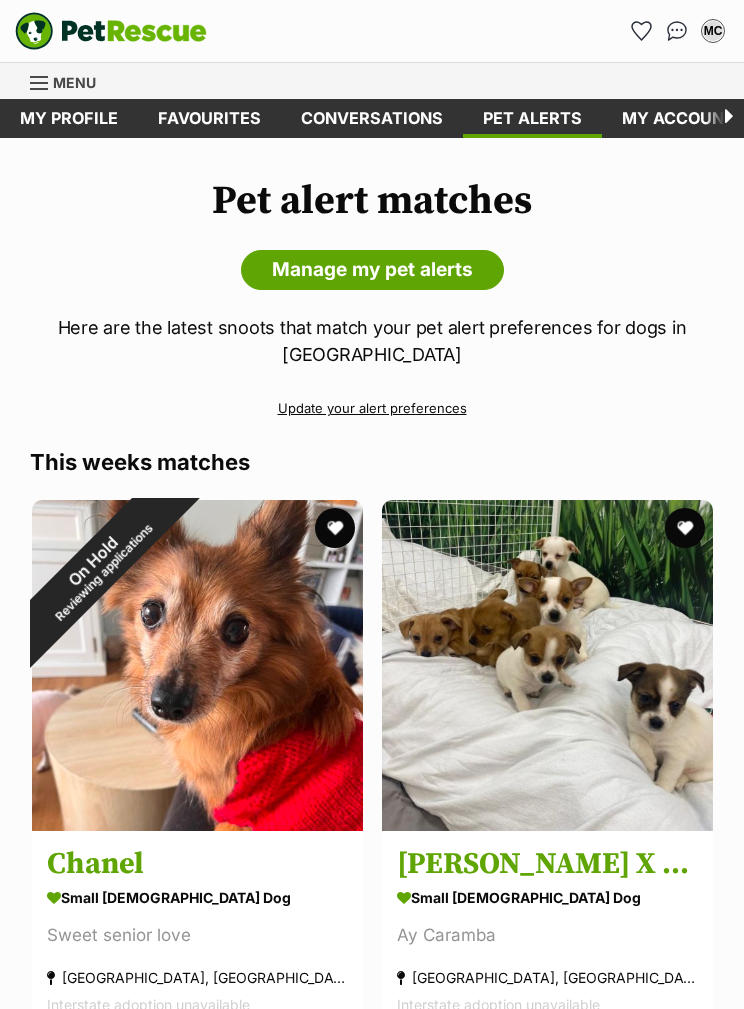 scroll, scrollTop: 0, scrollLeft: 0, axis: both 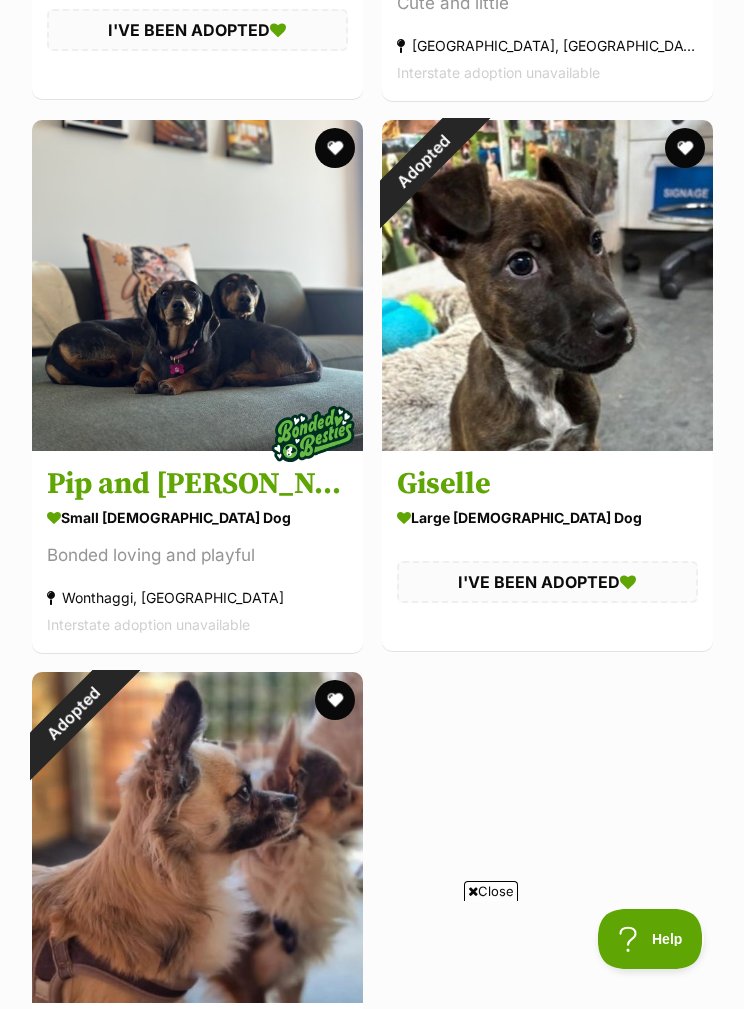 click on "Pip and Kevin" at bounding box center [197, 484] 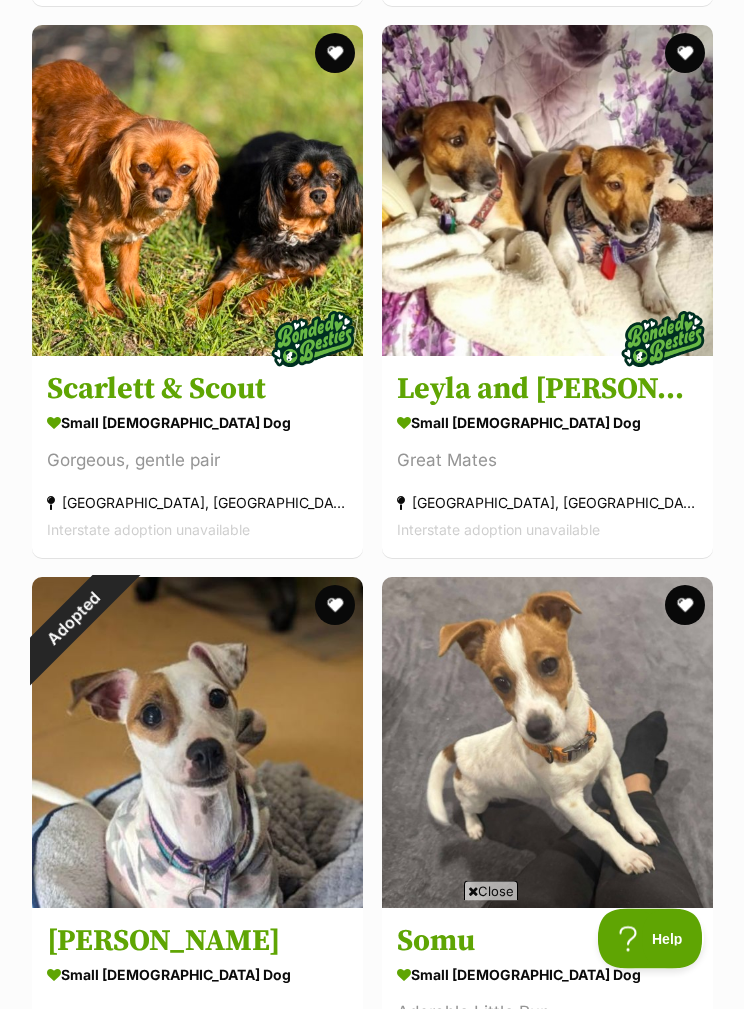 scroll, scrollTop: 11011, scrollLeft: 0, axis: vertical 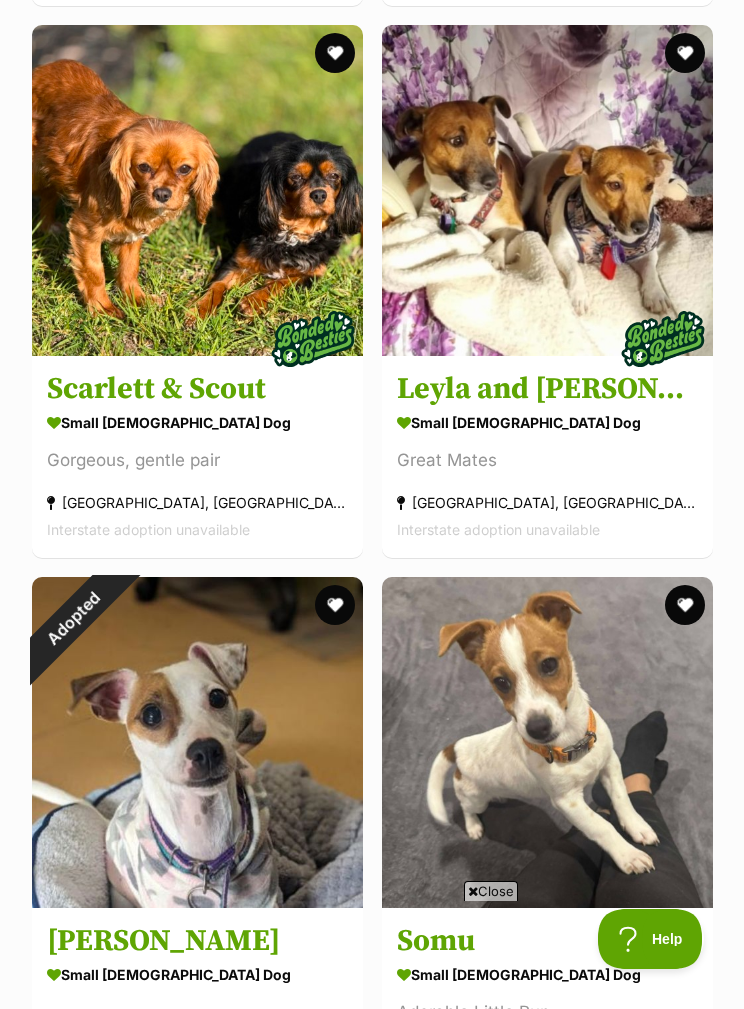 click on "Scarlett & Scout" at bounding box center [197, 389] 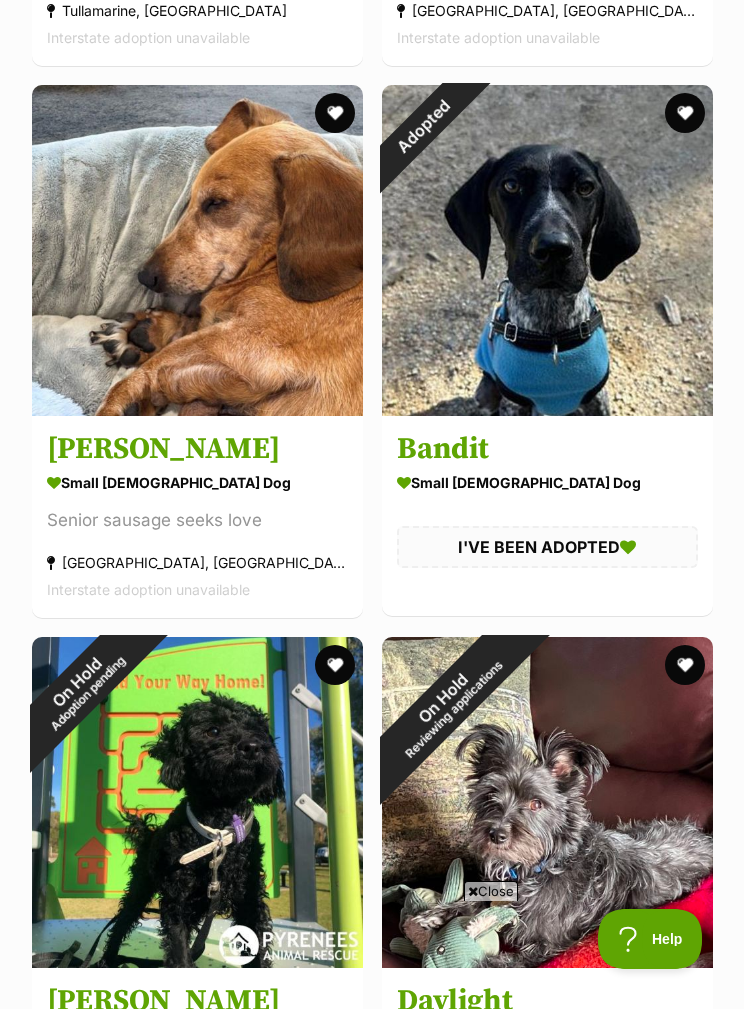 scroll, scrollTop: 8745, scrollLeft: 0, axis: vertical 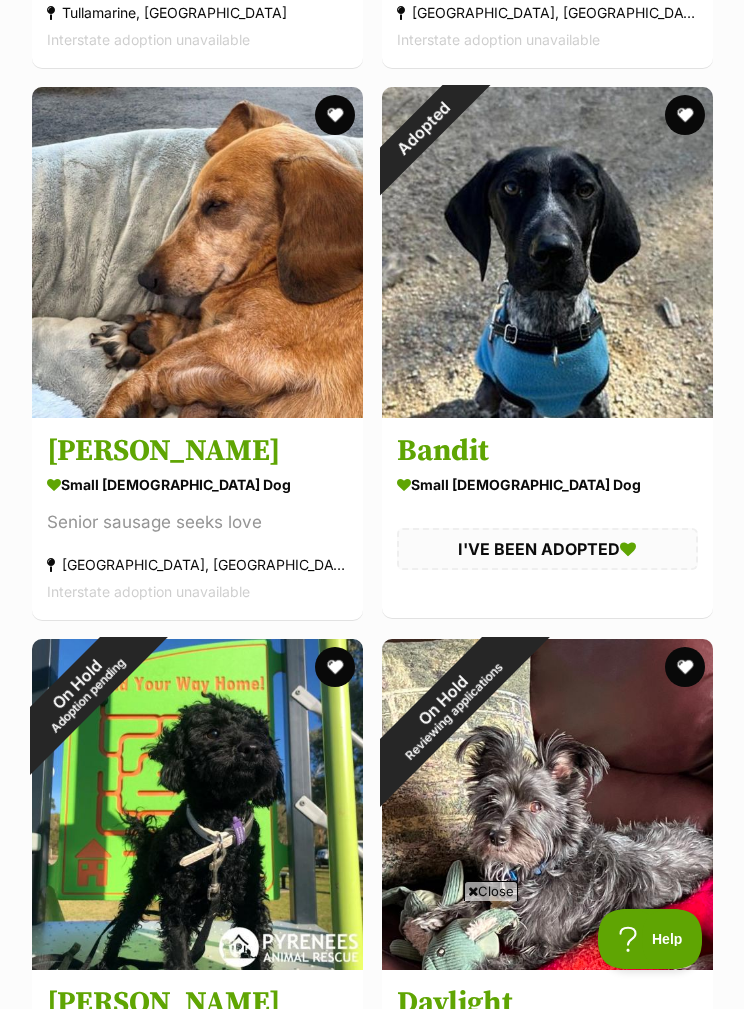 click on "[PERSON_NAME]" at bounding box center [197, 451] 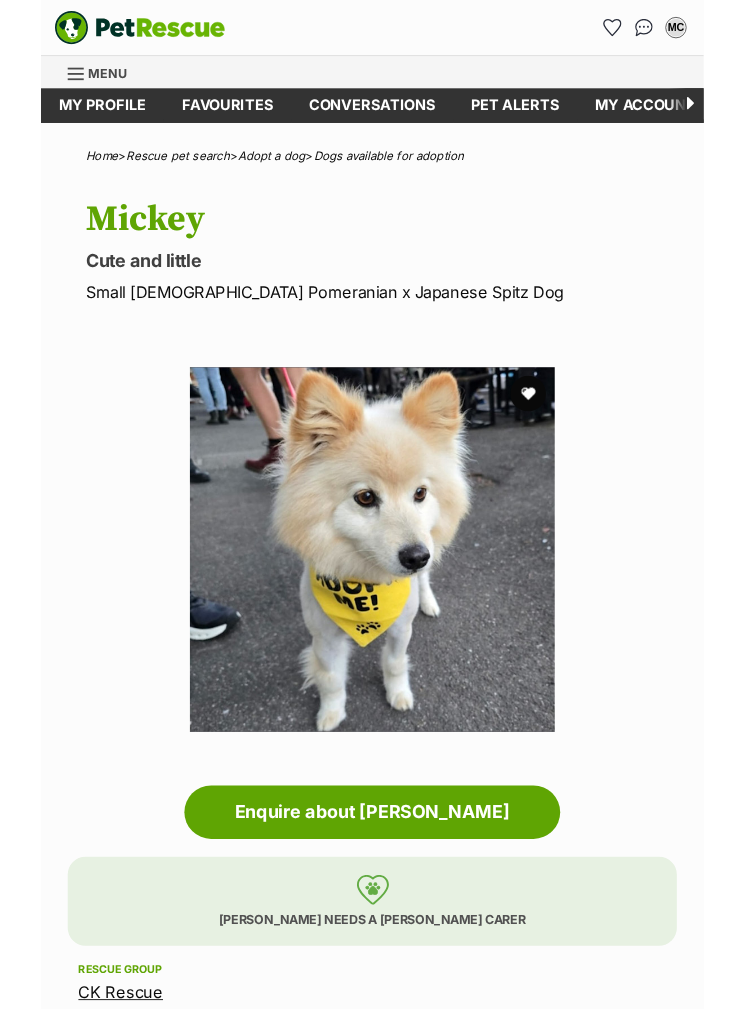 scroll, scrollTop: 0, scrollLeft: 0, axis: both 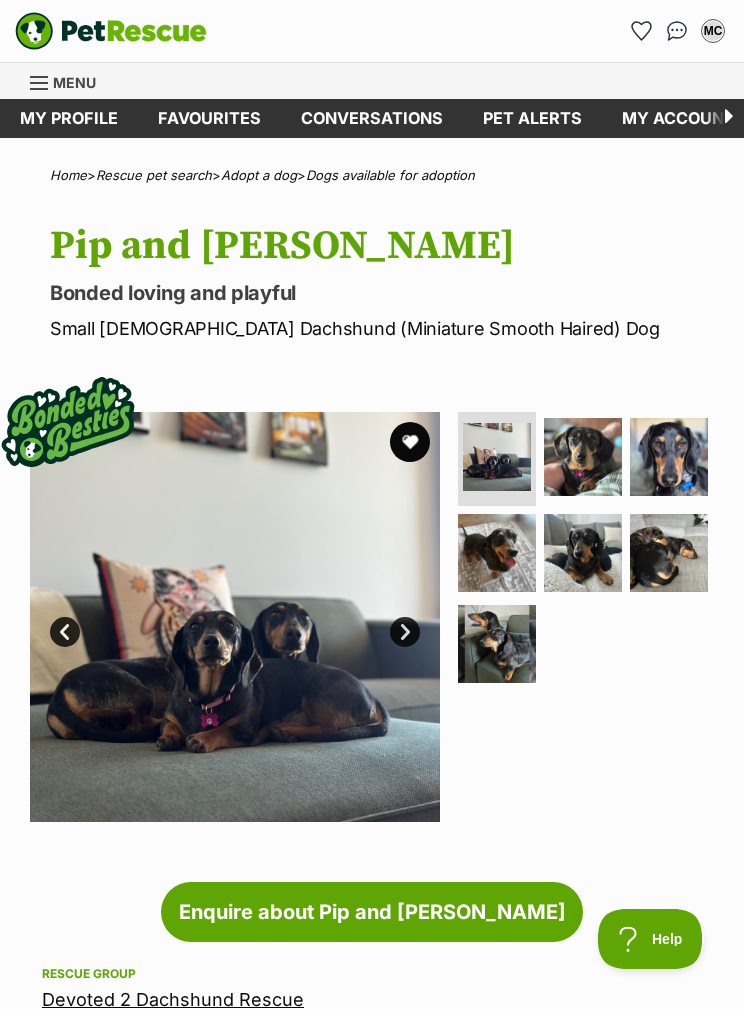 click at bounding box center (583, 457) 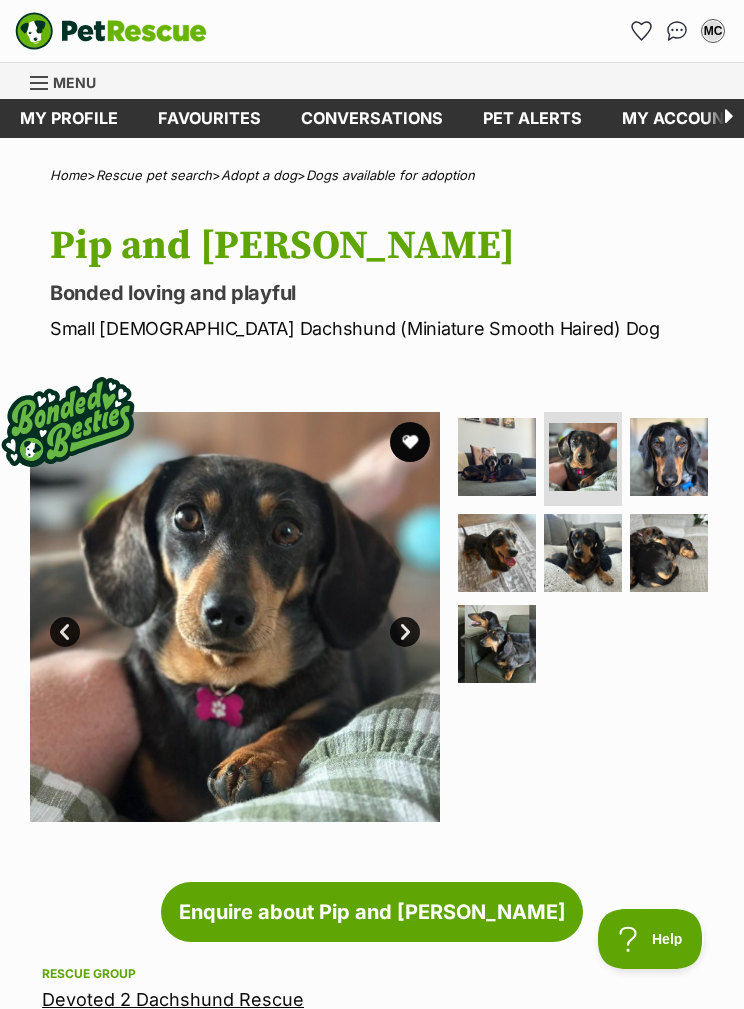 scroll, scrollTop: 0, scrollLeft: 0, axis: both 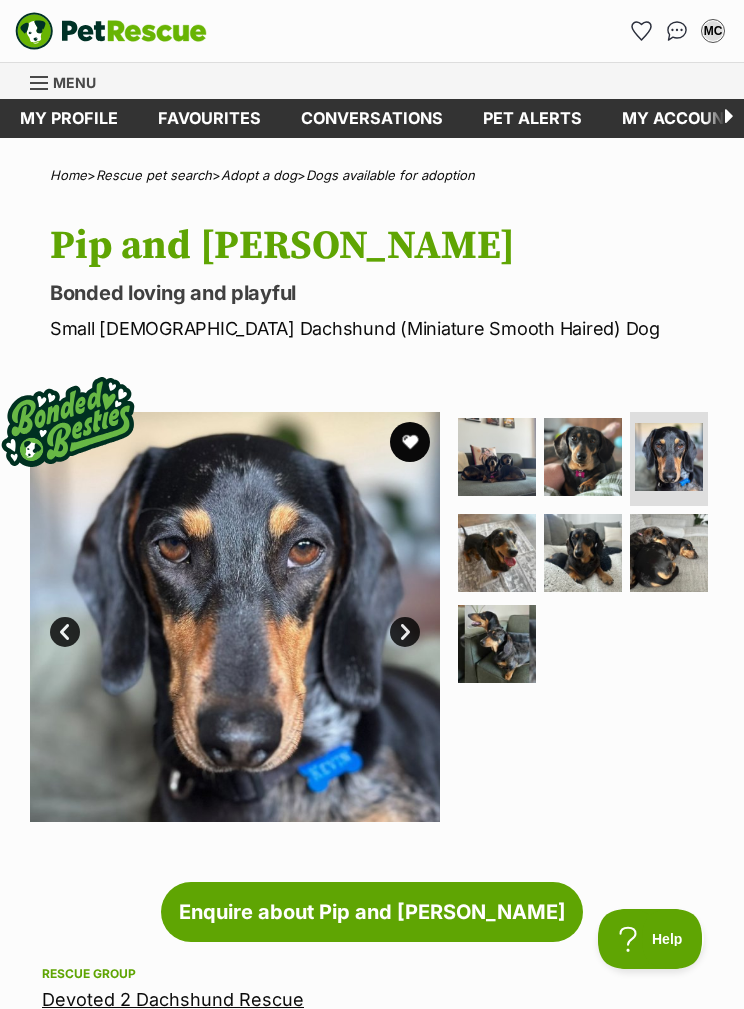 click at bounding box center (583, 553) 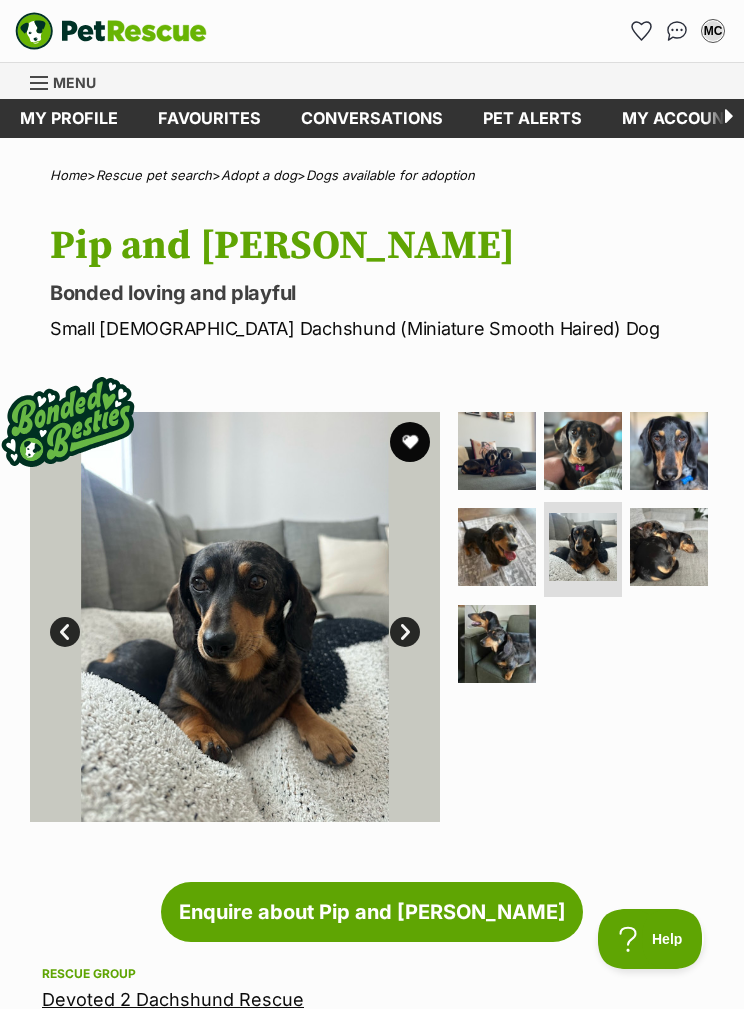 click at bounding box center (669, 547) 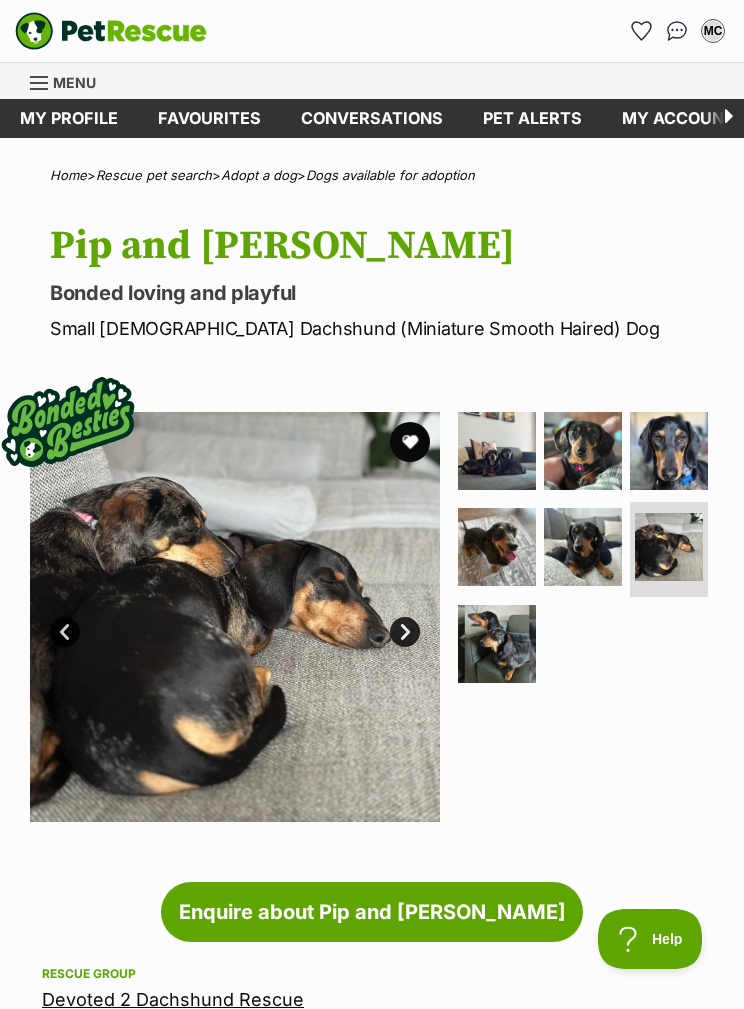 click at bounding box center (497, 644) 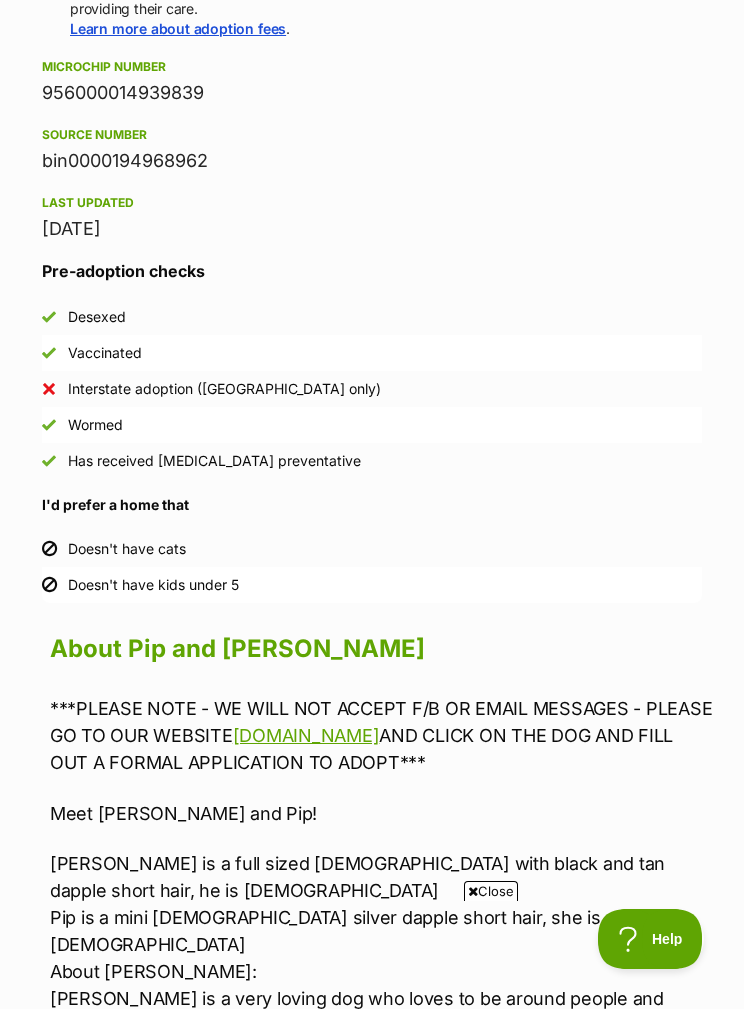 scroll, scrollTop: 1439, scrollLeft: 0, axis: vertical 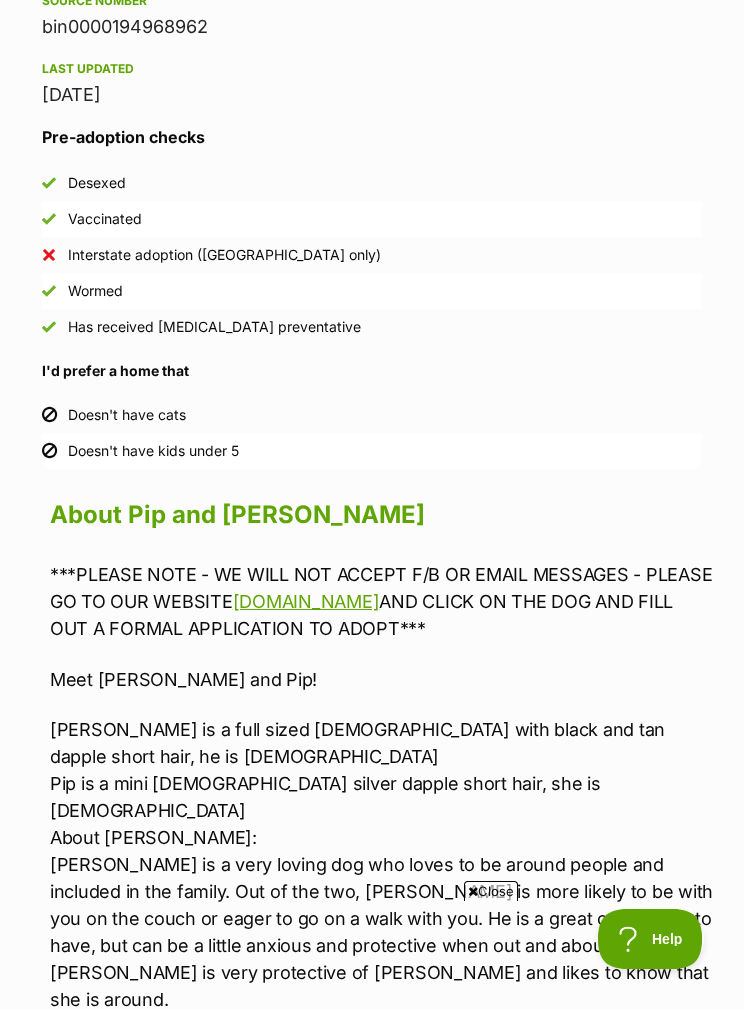 click on "Kevin is a full sized male with black and tan dapple short hair, he is 3 years old
Pip is a mini female silver dapple short hair, she is 2 years old
About Kevin:
Kevin is a very loving dog who loves to be around people and included in the family. Out of the two, Kevin is more likely to be with you on the couch or eager to go on a walk with you. He is a great companion to have, but can be a little anxious and protective when out and about. Kevin is very protective of Pip and likes to know that she is around." at bounding box center [382, 864] 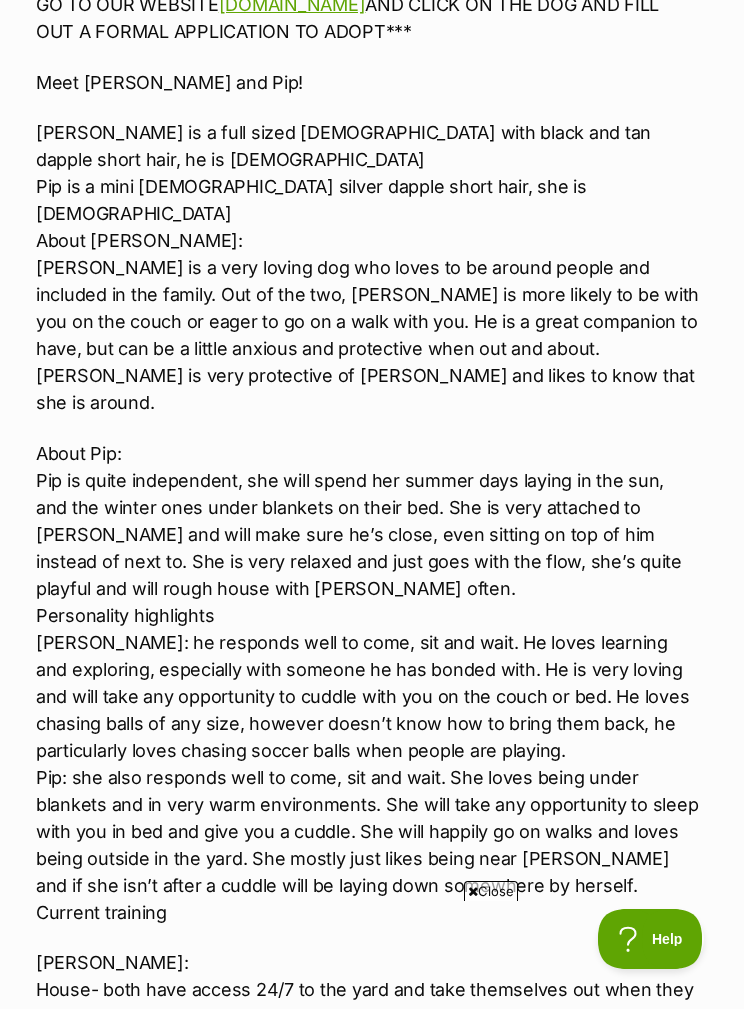 scroll, scrollTop: 1917, scrollLeft: 14, axis: both 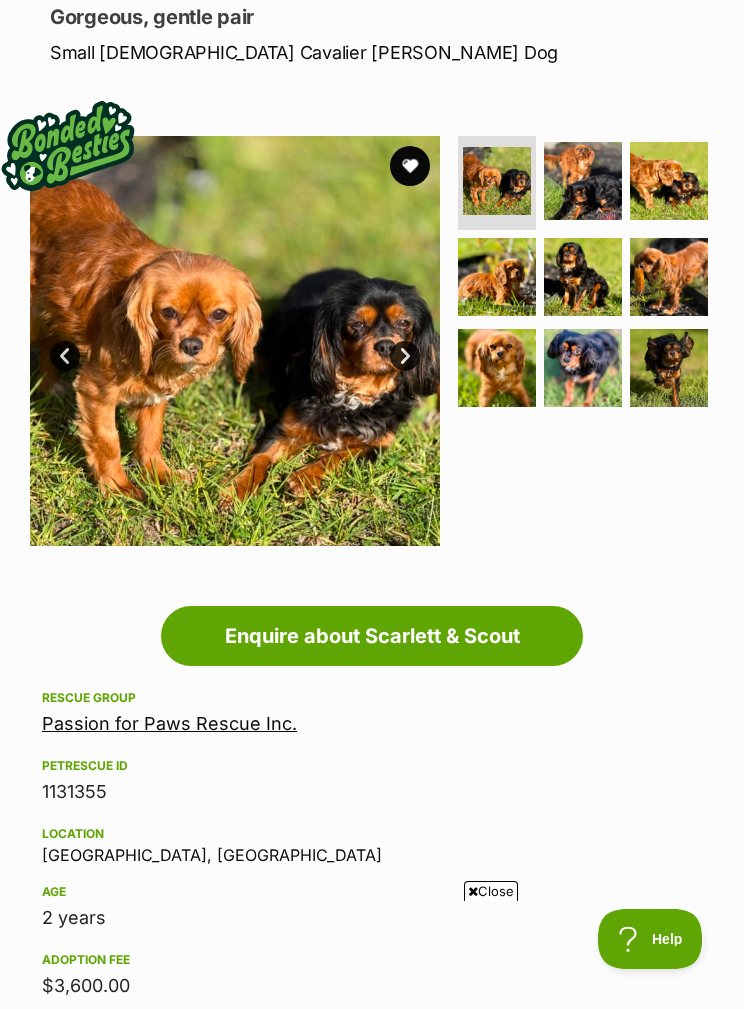 click at bounding box center [583, 181] 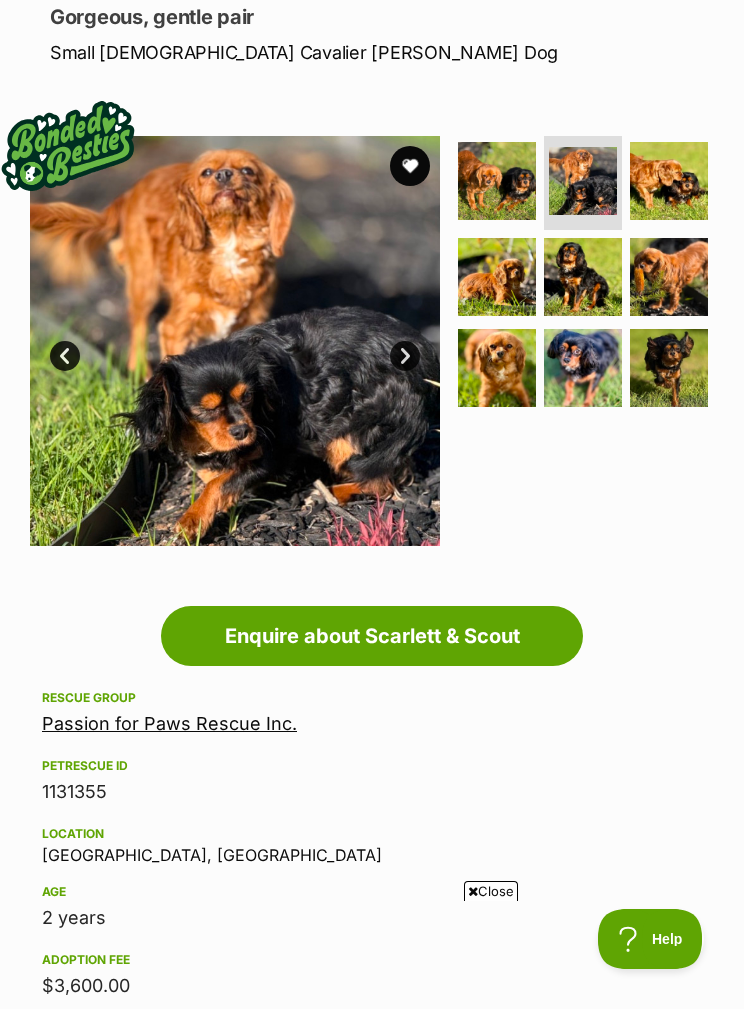 click at bounding box center [669, 181] 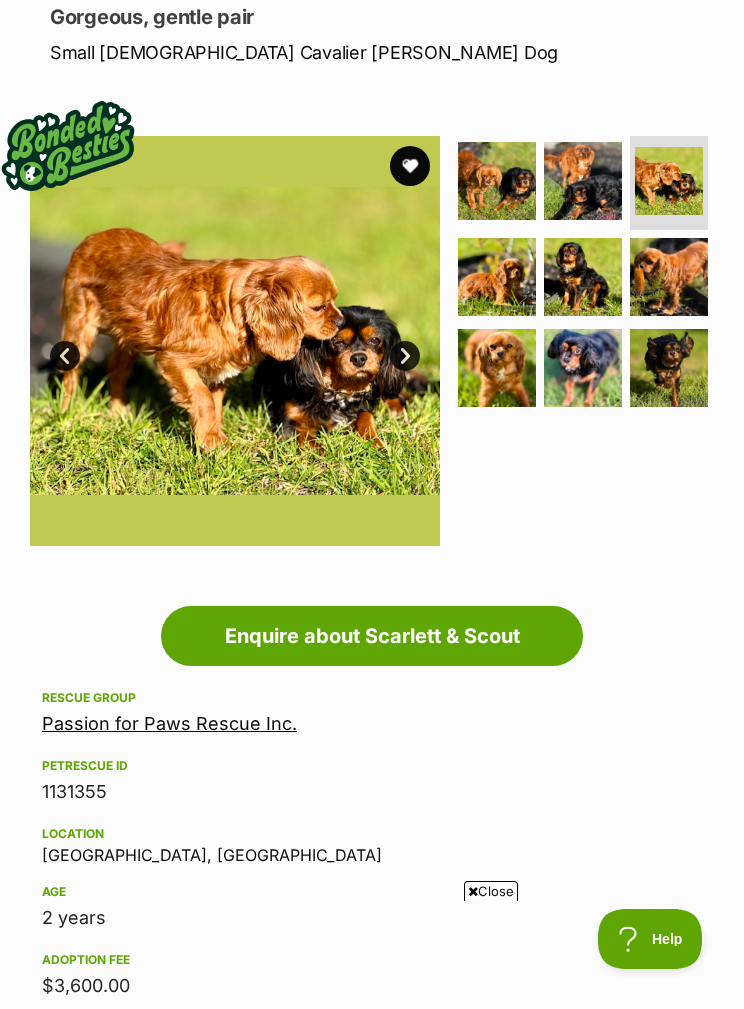 click at bounding box center [497, 277] 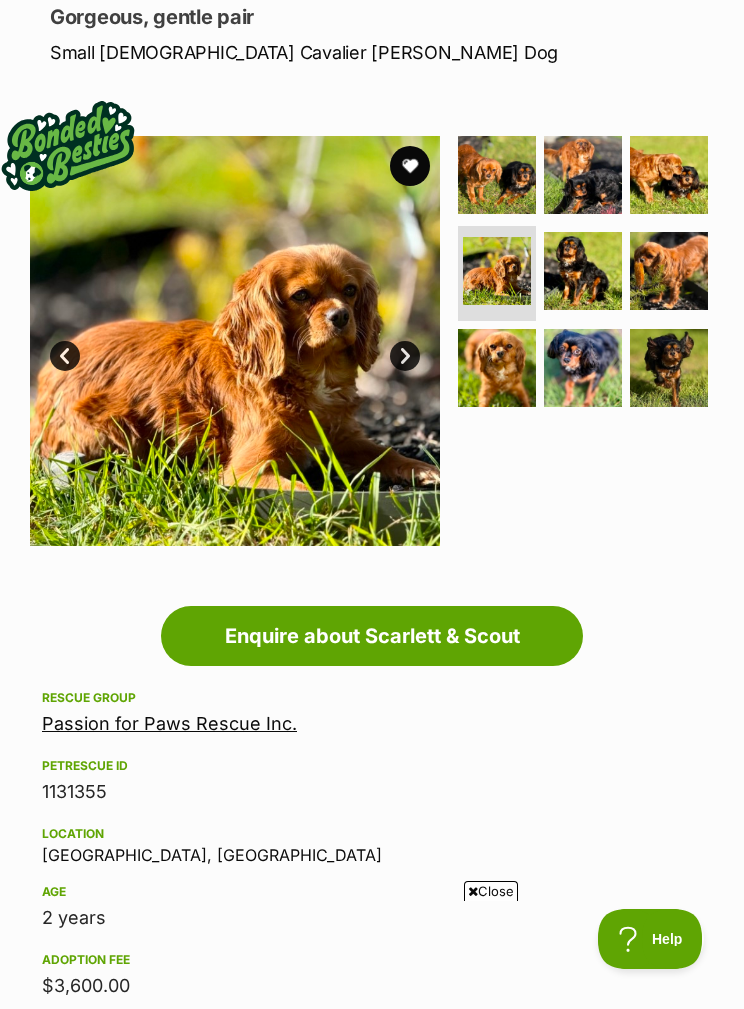 click at bounding box center (583, 271) 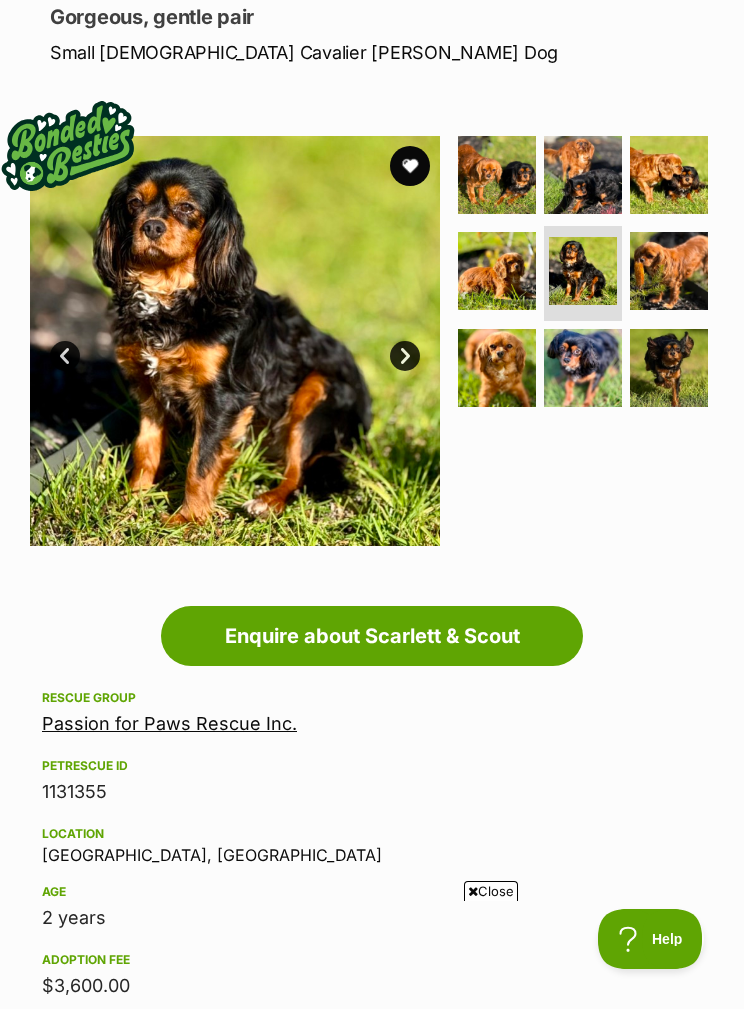 scroll, scrollTop: 0, scrollLeft: 0, axis: both 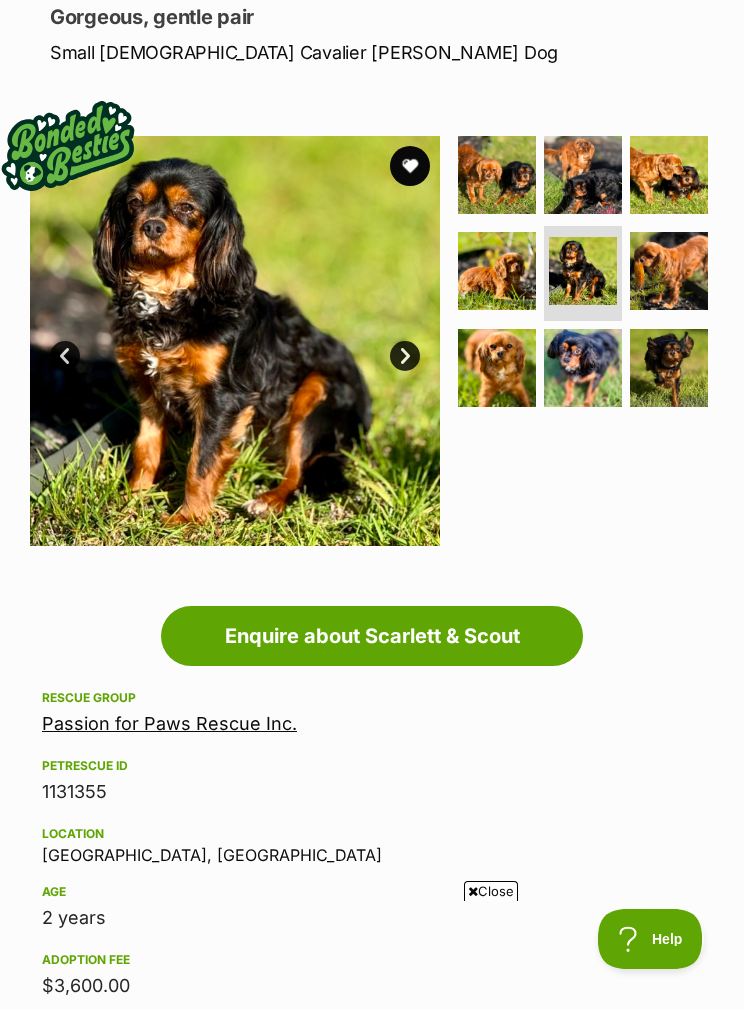 click at bounding box center [669, 271] 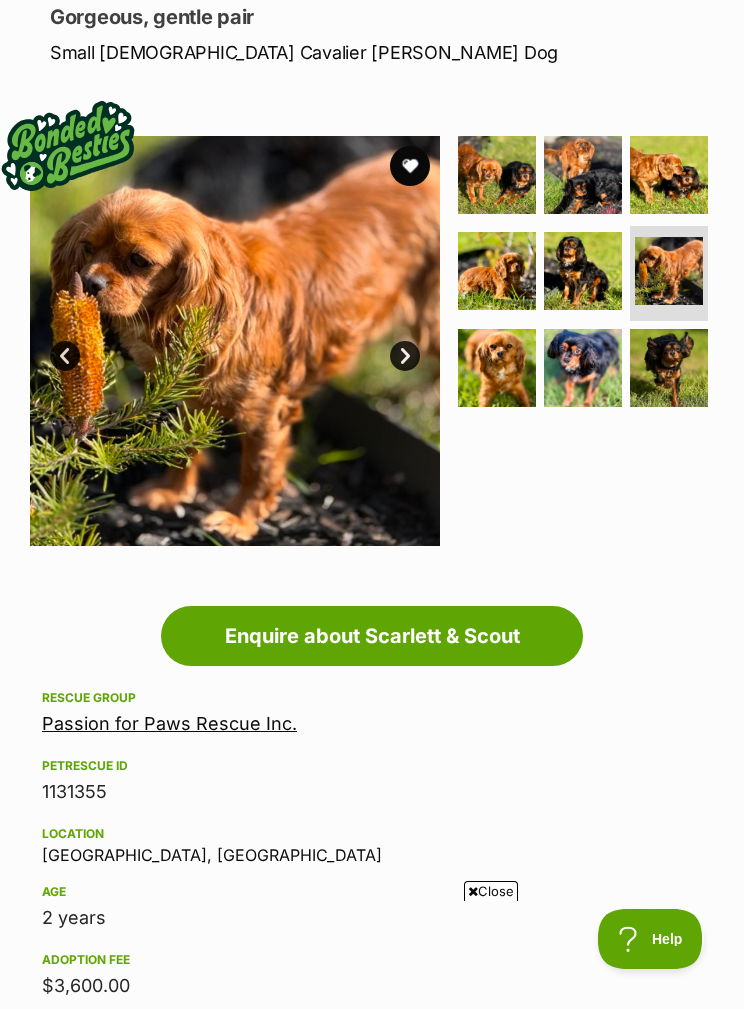 click at bounding box center [497, 368] 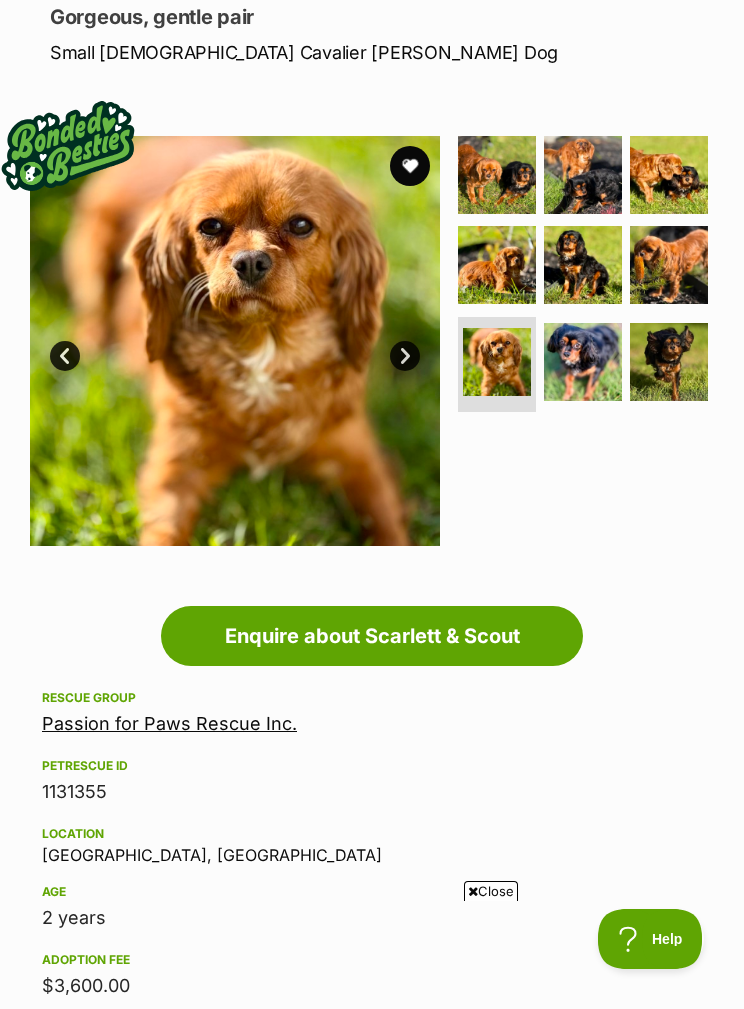 click at bounding box center (583, 362) 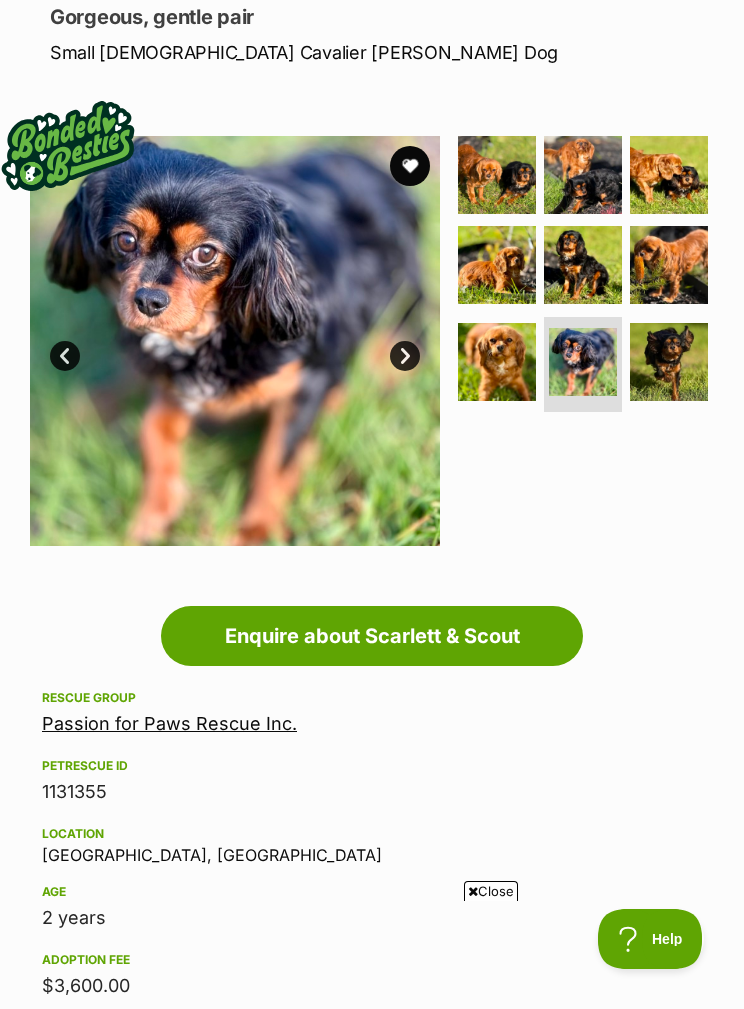 click at bounding box center [669, 362] 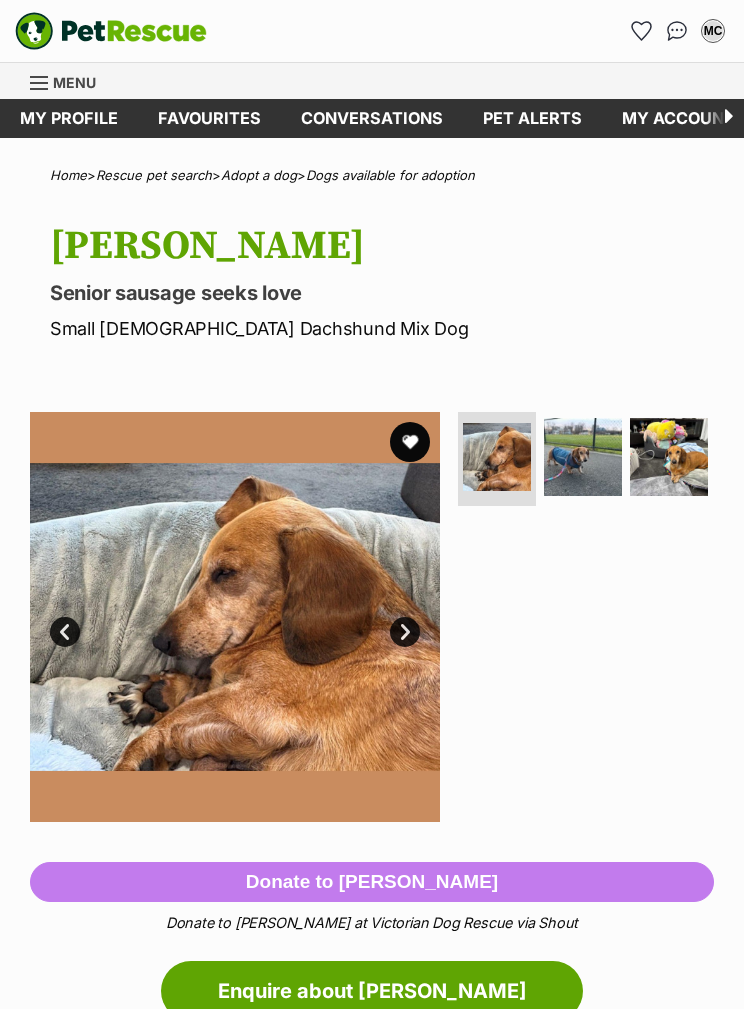 scroll, scrollTop: 0, scrollLeft: 0, axis: both 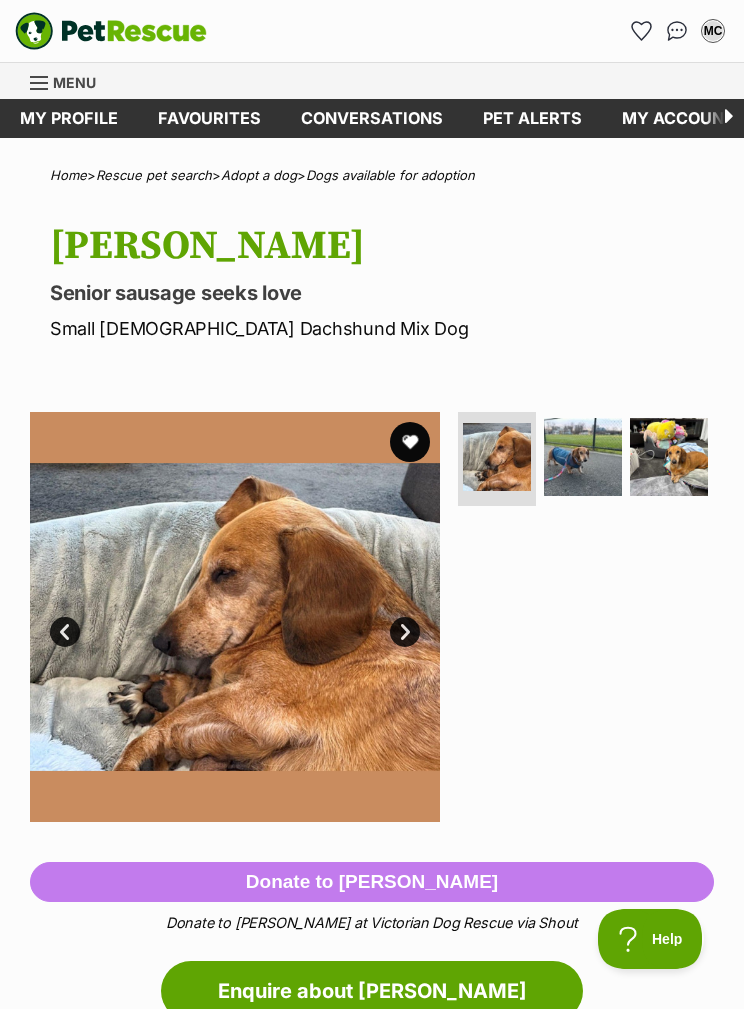 click at bounding box center (583, 457) 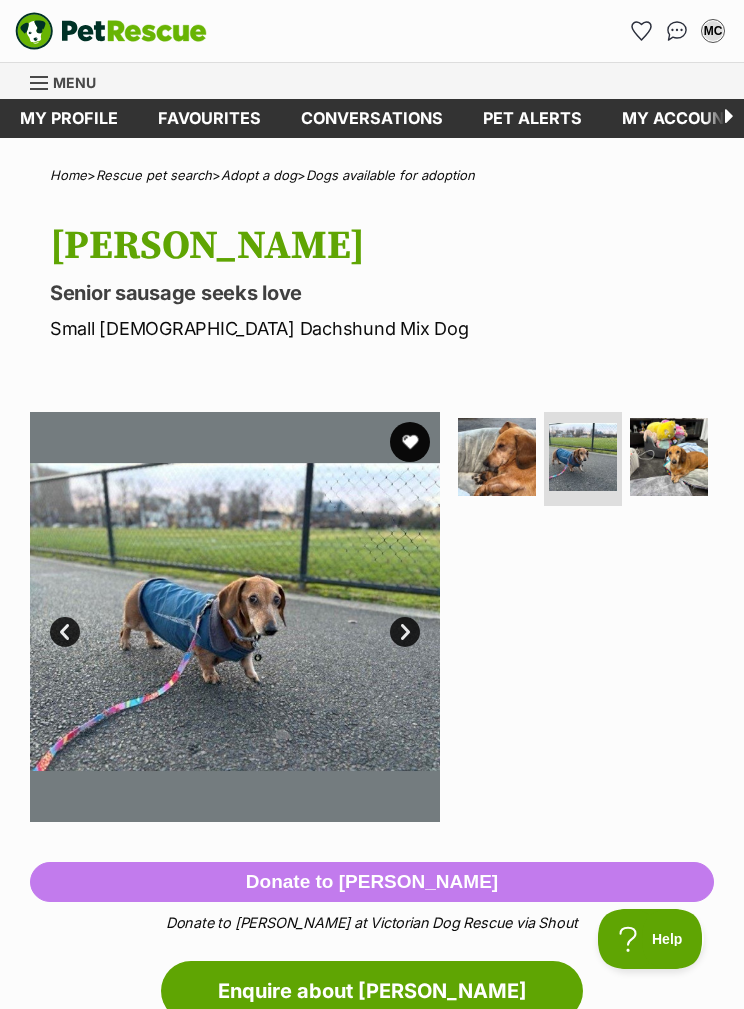 click at bounding box center [669, 457] 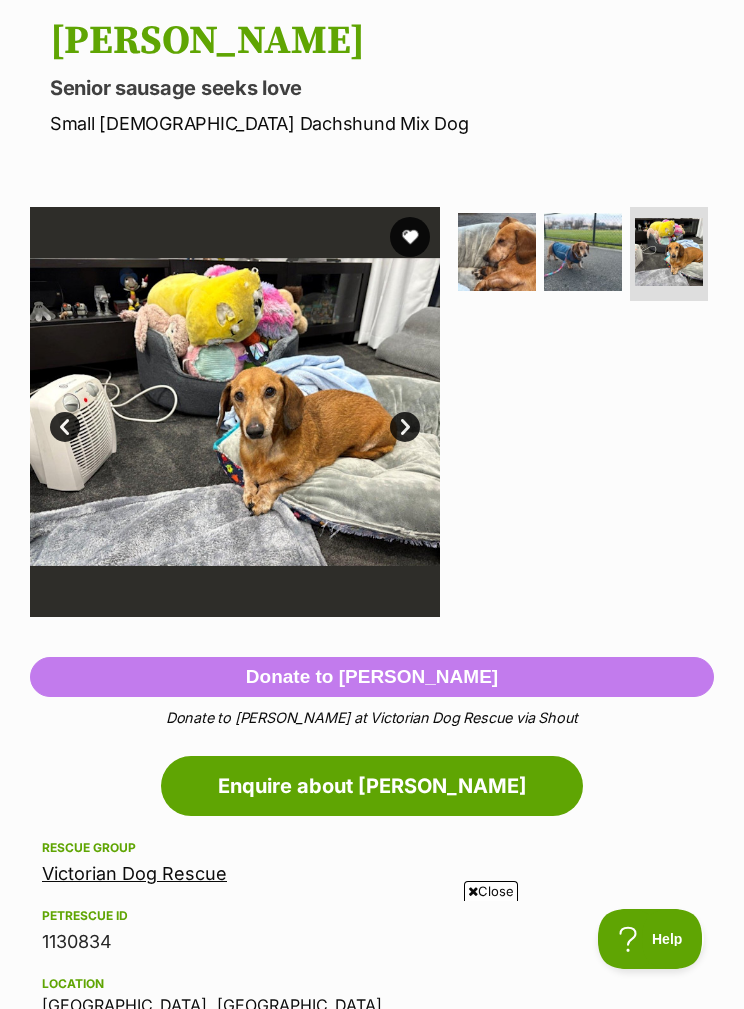 scroll, scrollTop: 0, scrollLeft: 0, axis: both 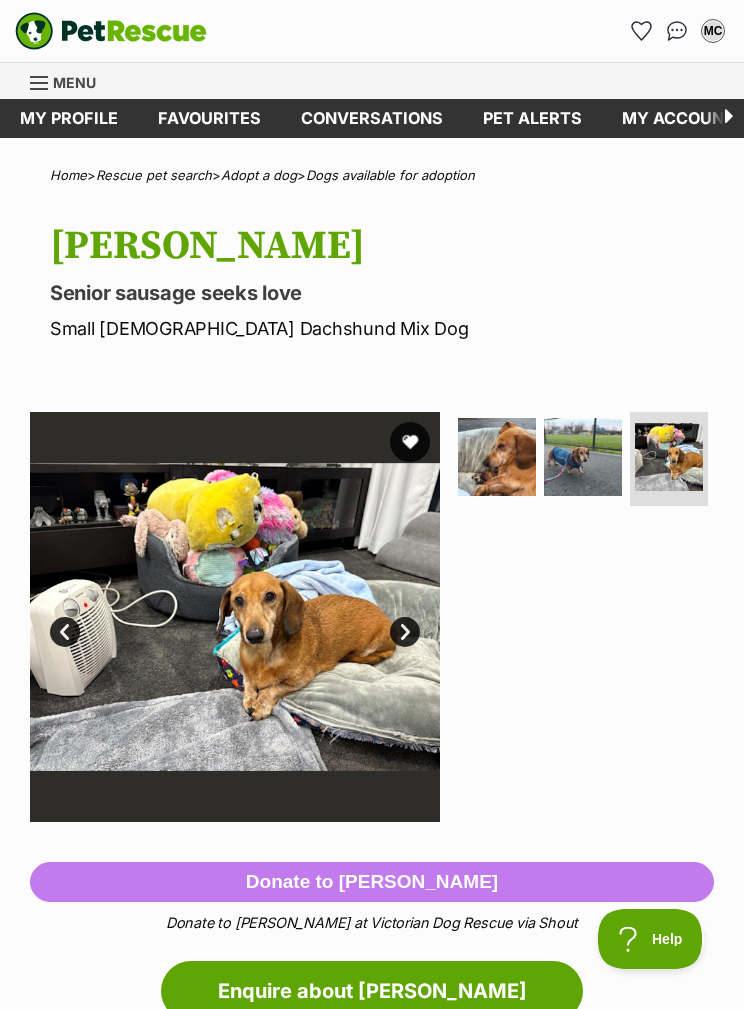 click on "Favourites" at bounding box center (209, 118) 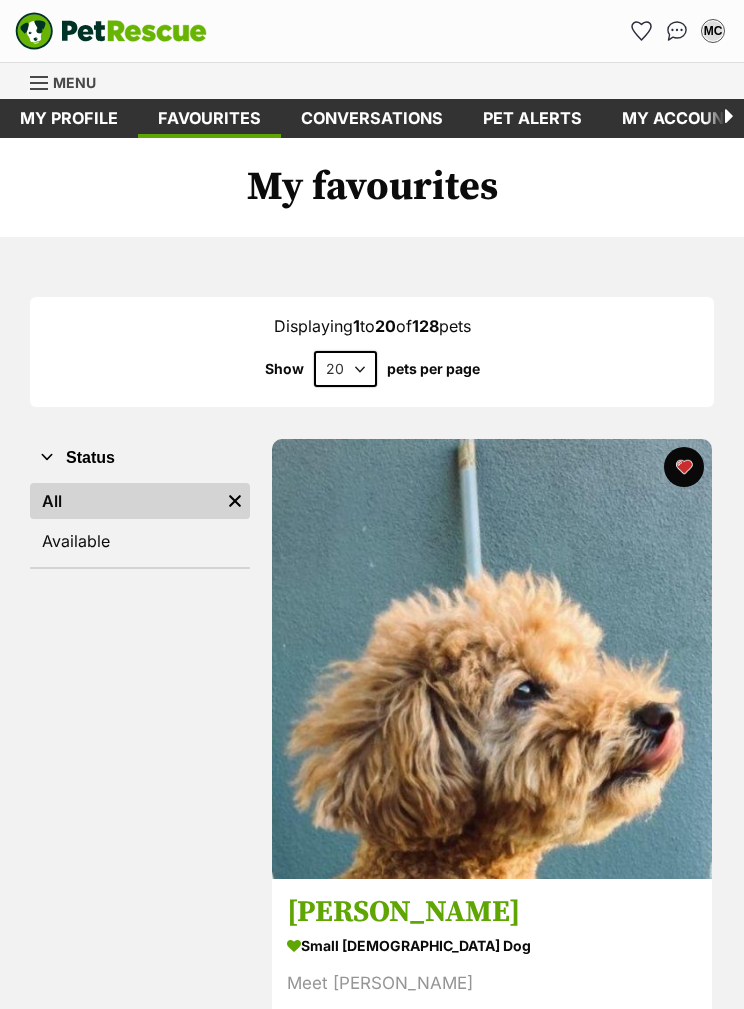 scroll, scrollTop: 0, scrollLeft: 0, axis: both 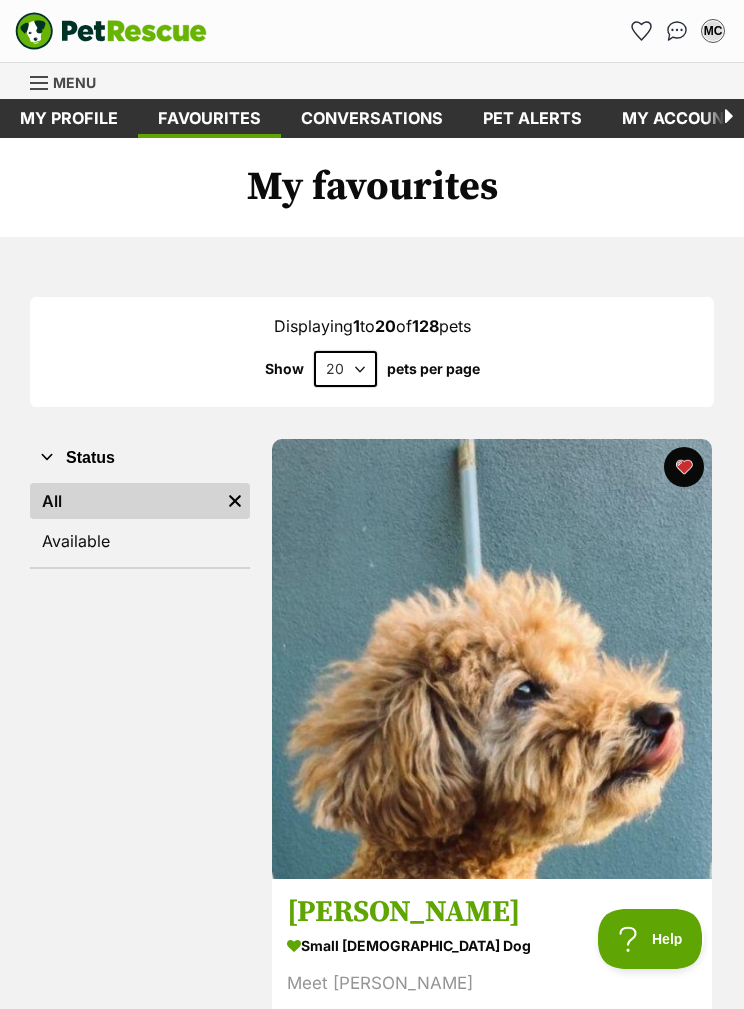 click on "Available" at bounding box center (140, 541) 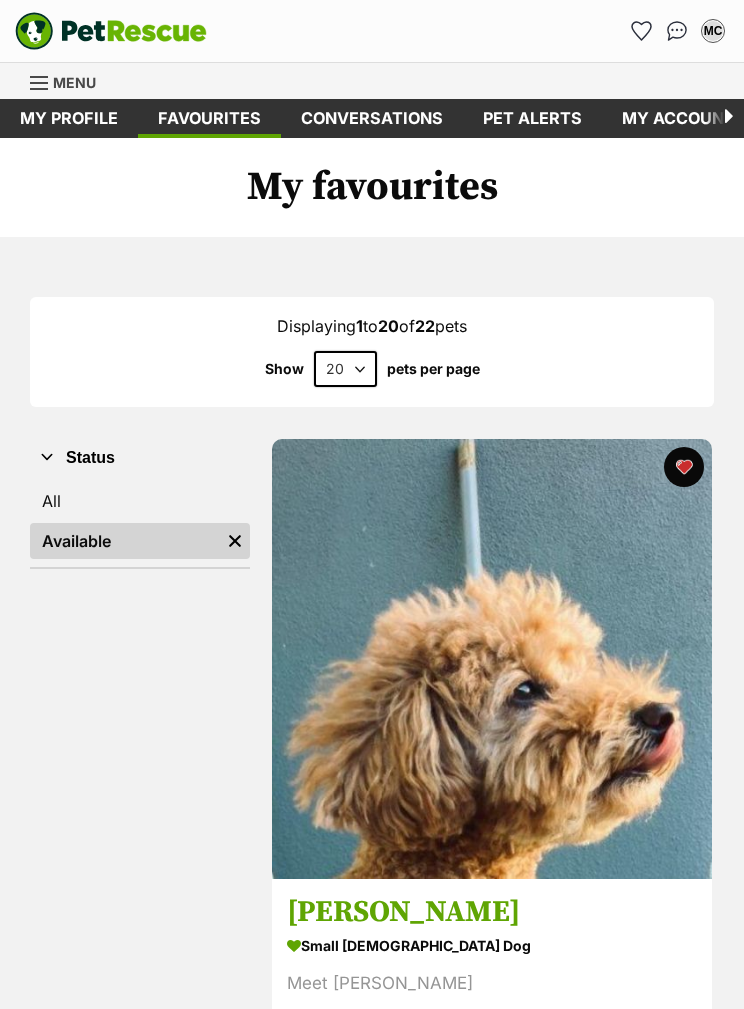 scroll, scrollTop: 0, scrollLeft: 0, axis: both 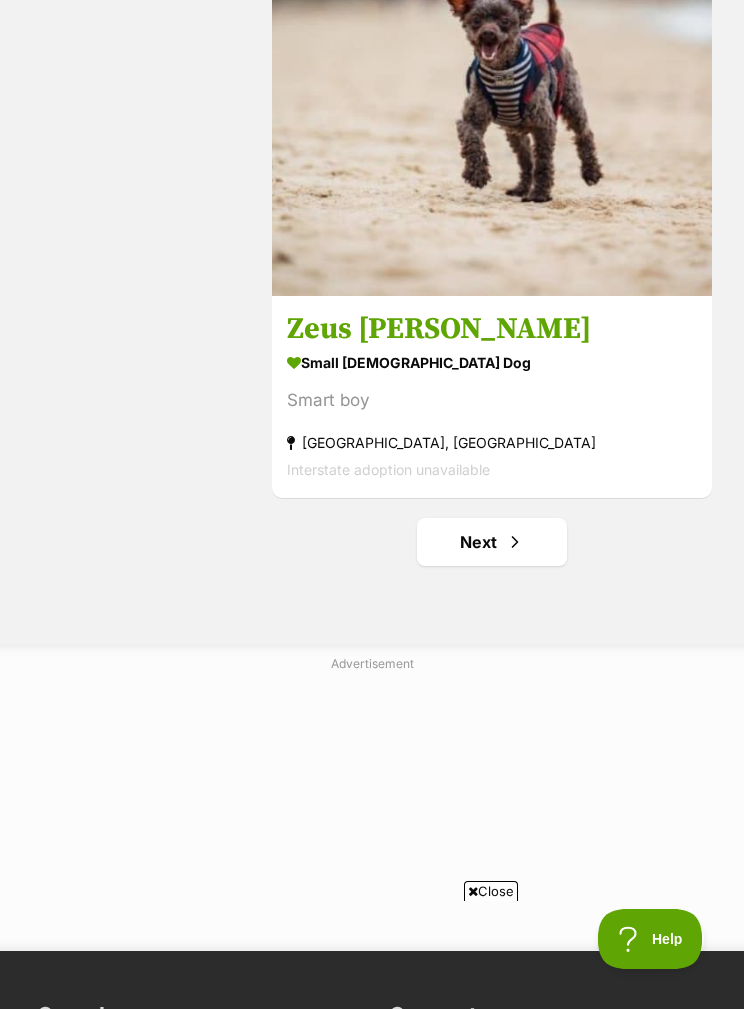 click on "Next" at bounding box center (492, 542) 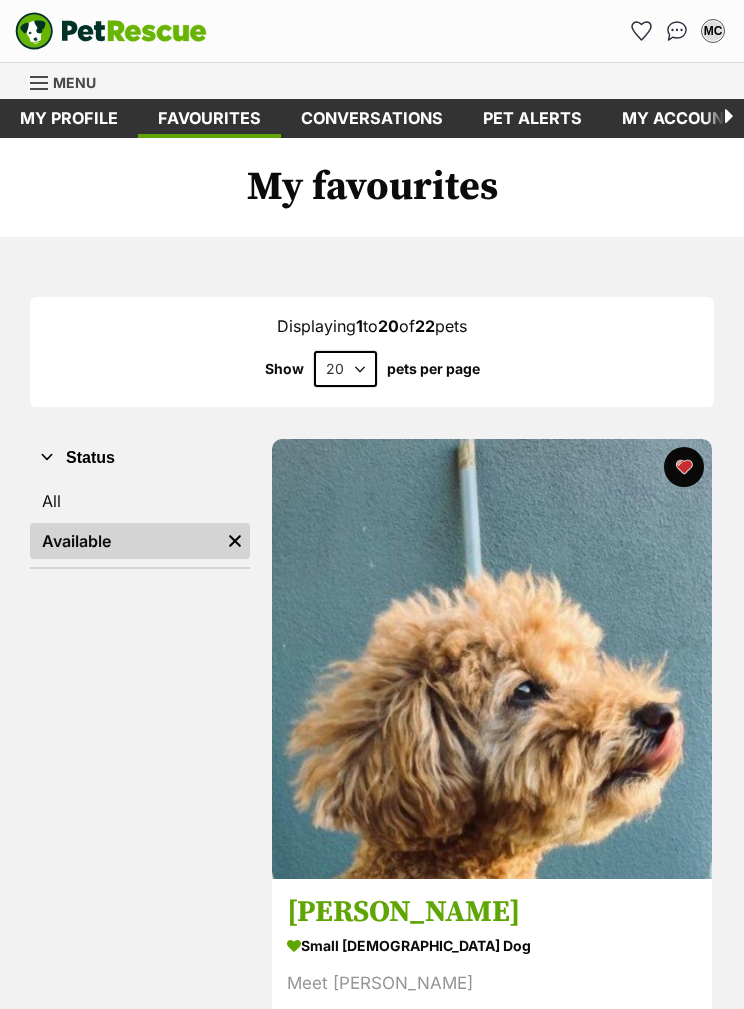 scroll, scrollTop: 0, scrollLeft: 0, axis: both 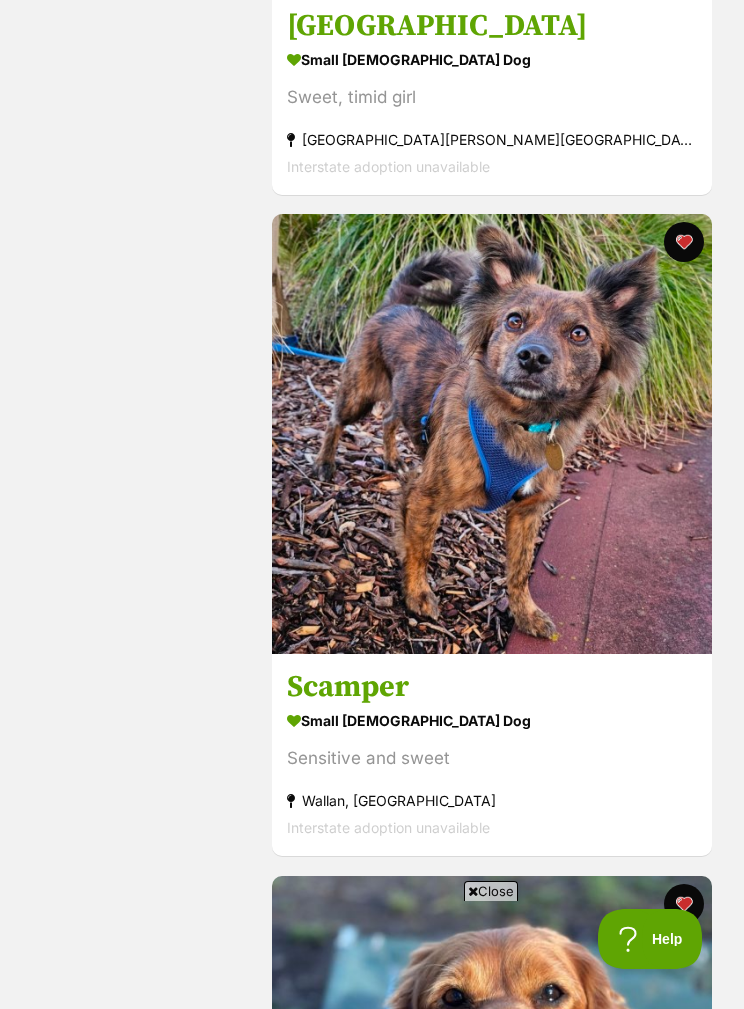 click on "small male Dog" at bounding box center [492, 721] 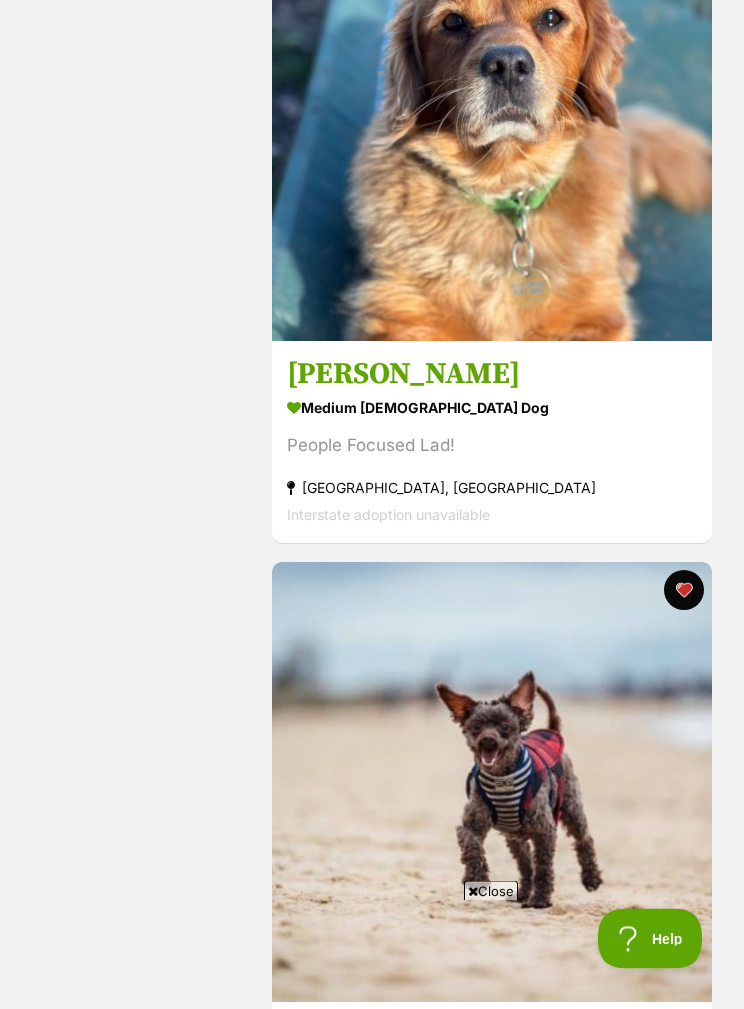 scroll, scrollTop: 12440, scrollLeft: 0, axis: vertical 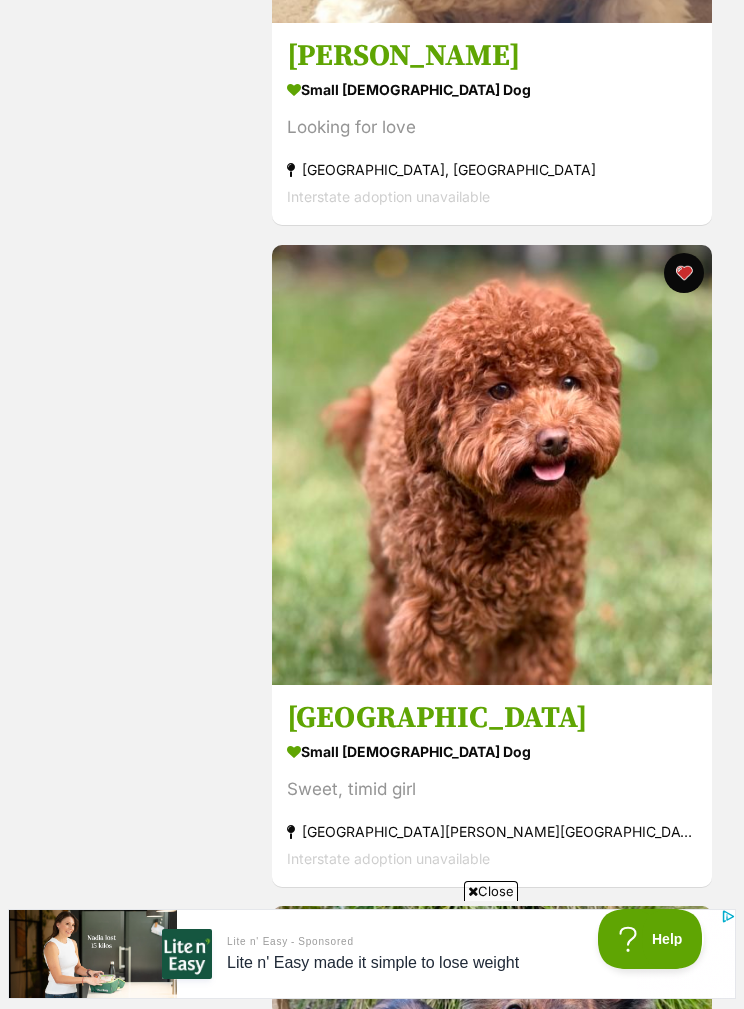 click on "[GEOGRAPHIC_DATA]" at bounding box center (492, 718) 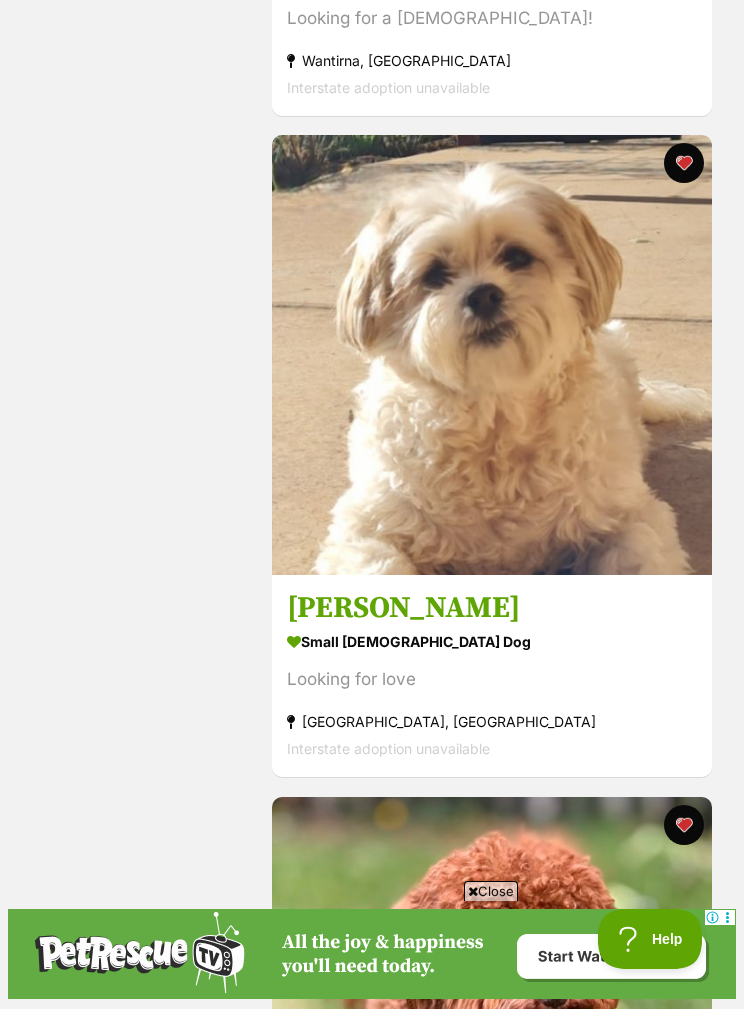 scroll, scrollTop: 10222, scrollLeft: 0, axis: vertical 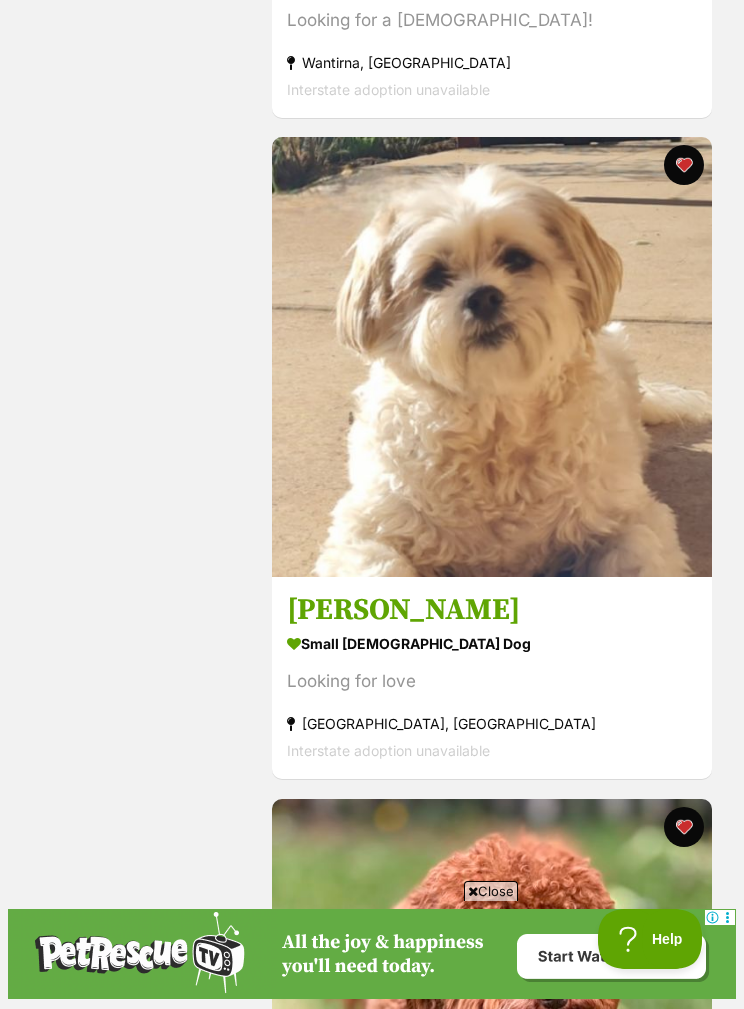 click on "[PERSON_NAME]" at bounding box center [492, 611] 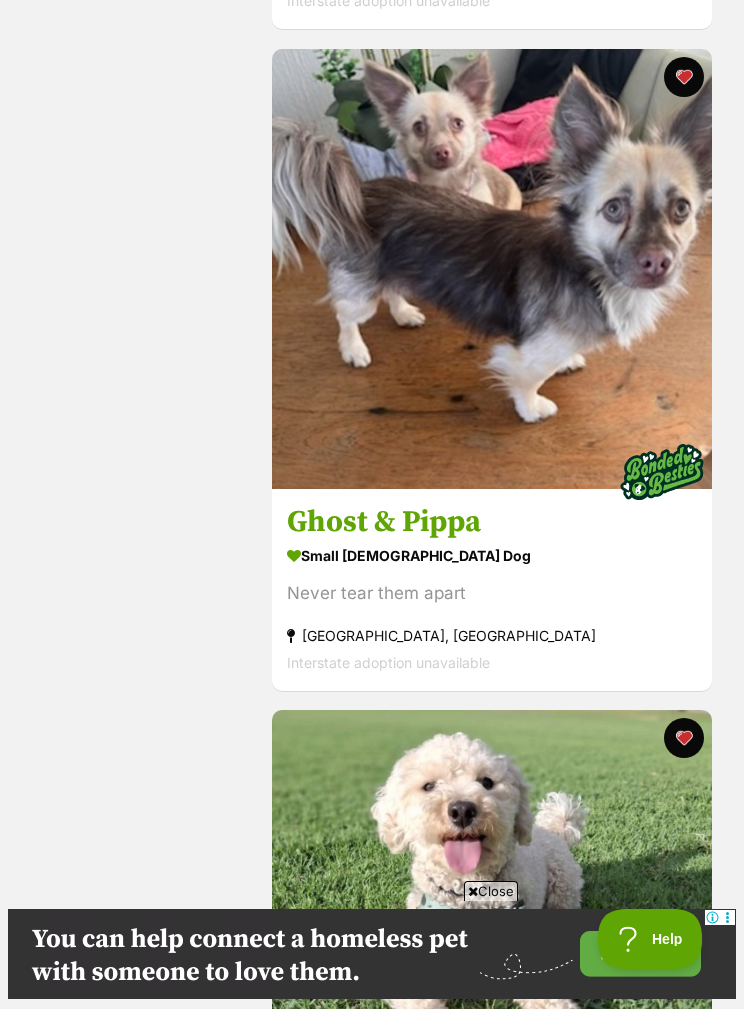 scroll, scrollTop: 8989, scrollLeft: 0, axis: vertical 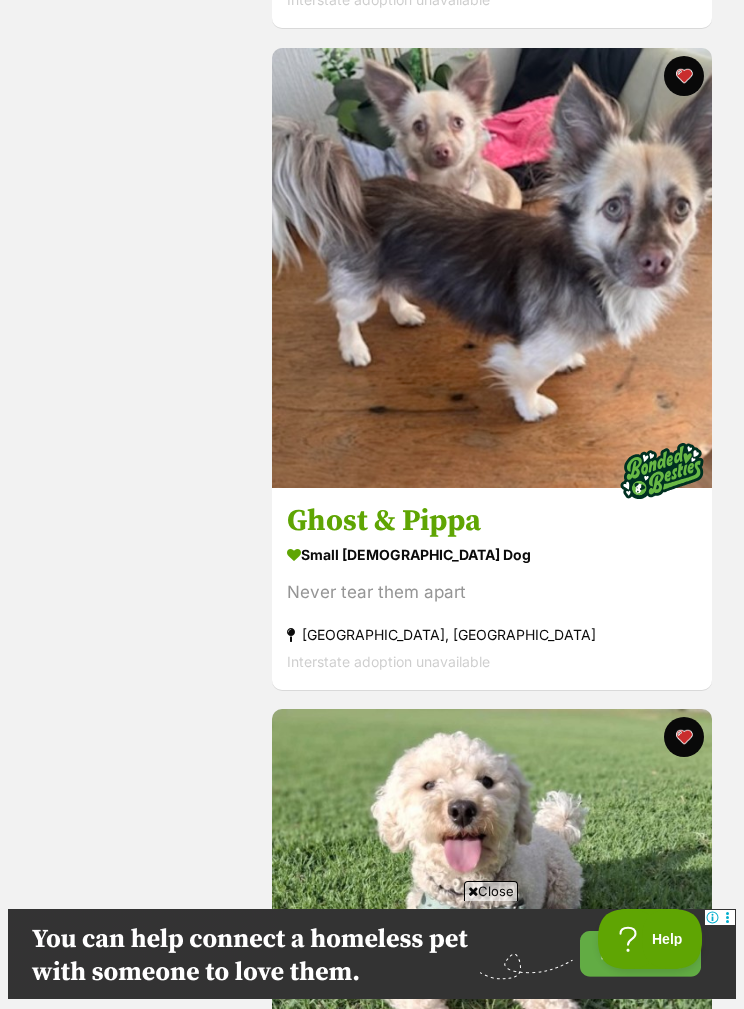 click on "Ghost & Pippa" at bounding box center [492, 521] 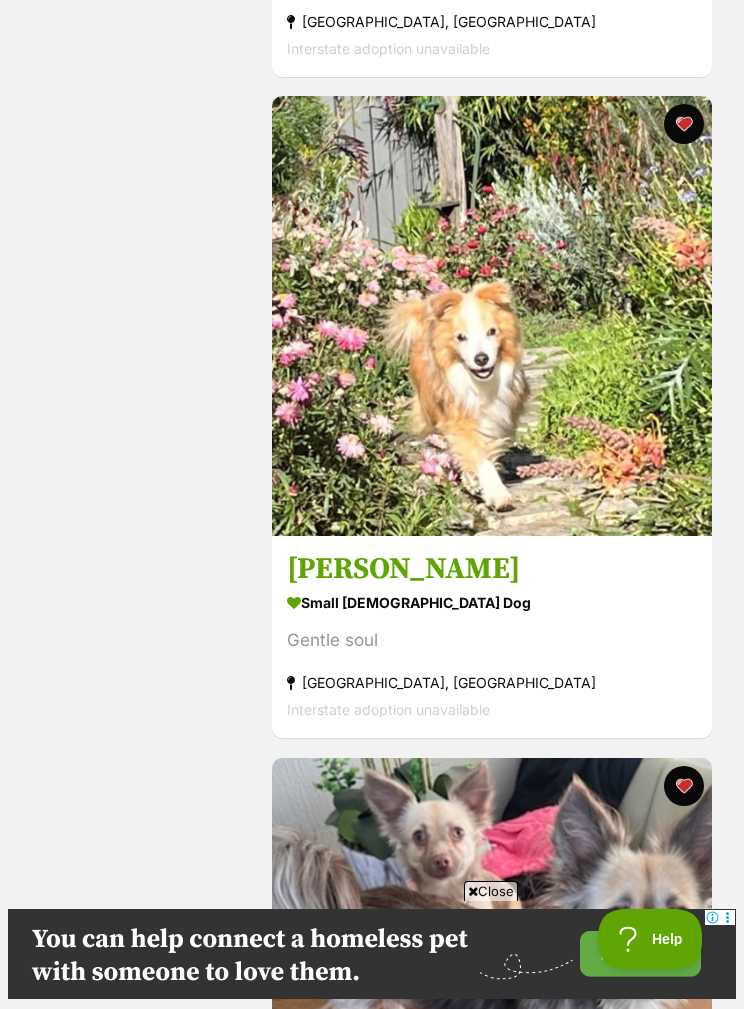 scroll, scrollTop: 0, scrollLeft: 0, axis: both 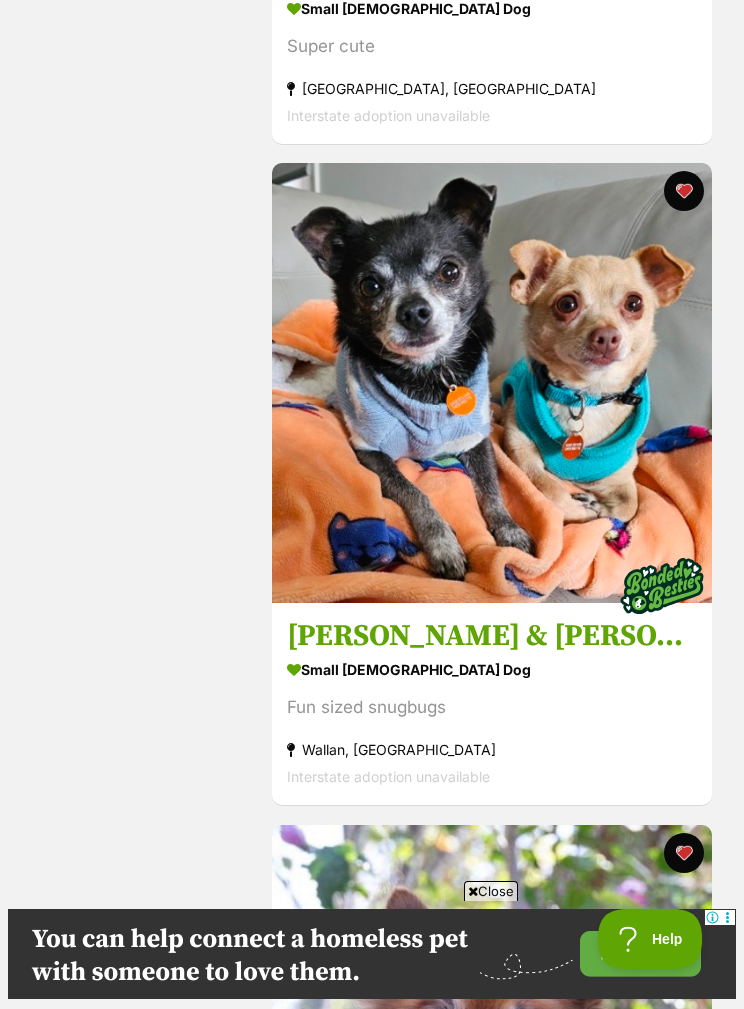 click on "Chiquita & Alejandro" at bounding box center (492, 637) 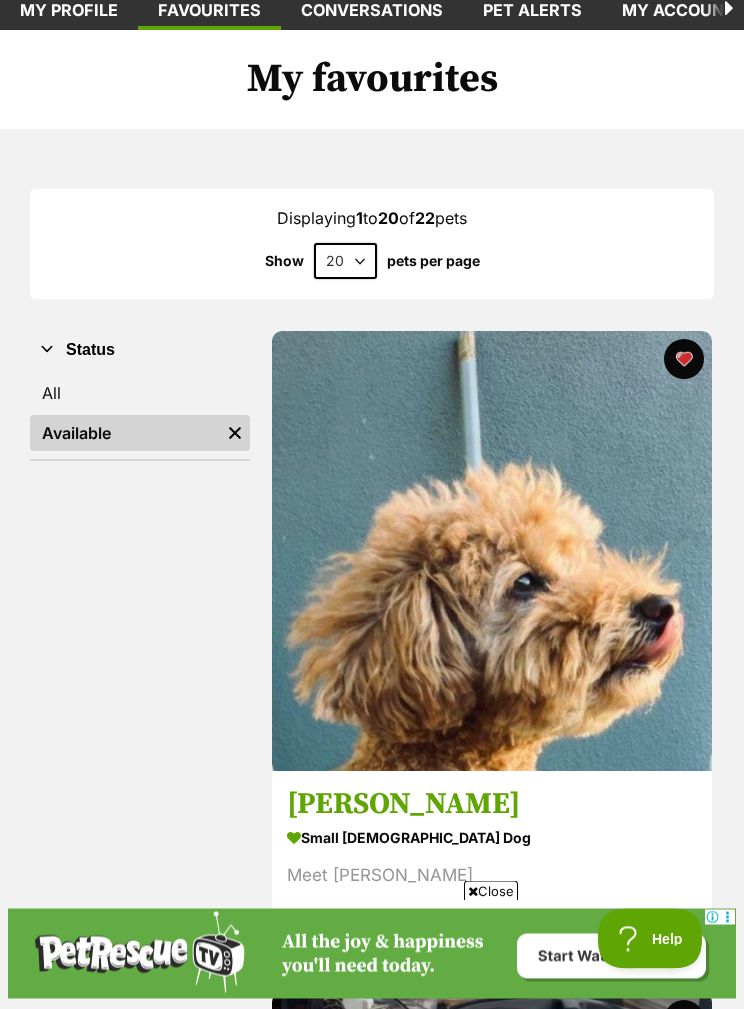 scroll, scrollTop: 0, scrollLeft: 0, axis: both 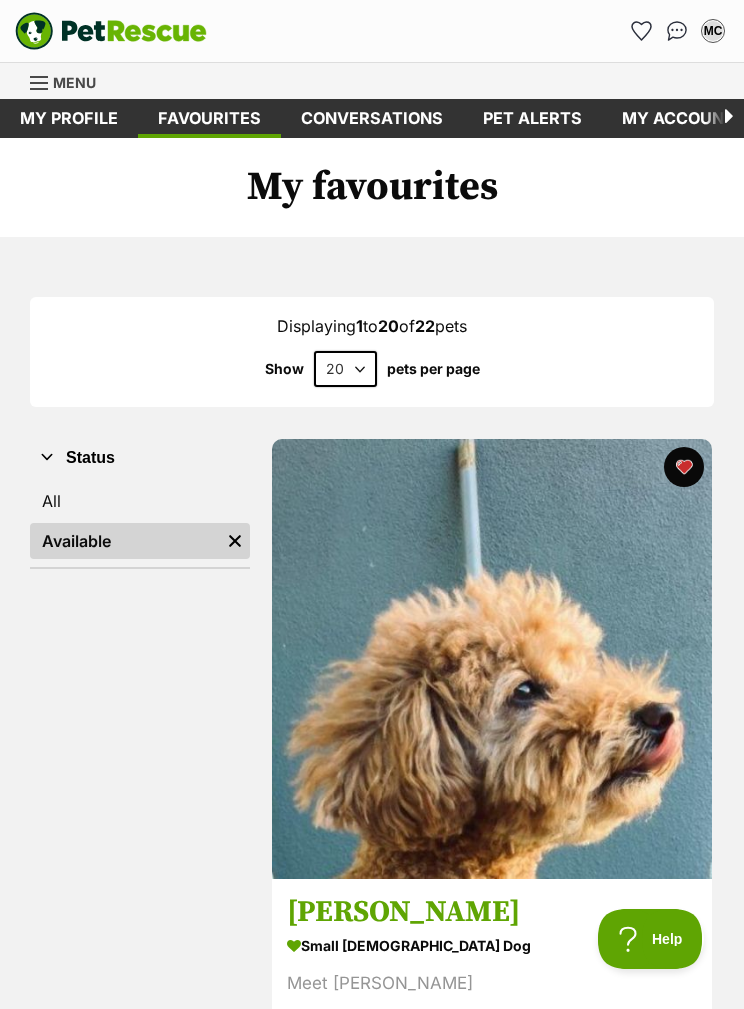 click on "Menu" at bounding box center [74, 82] 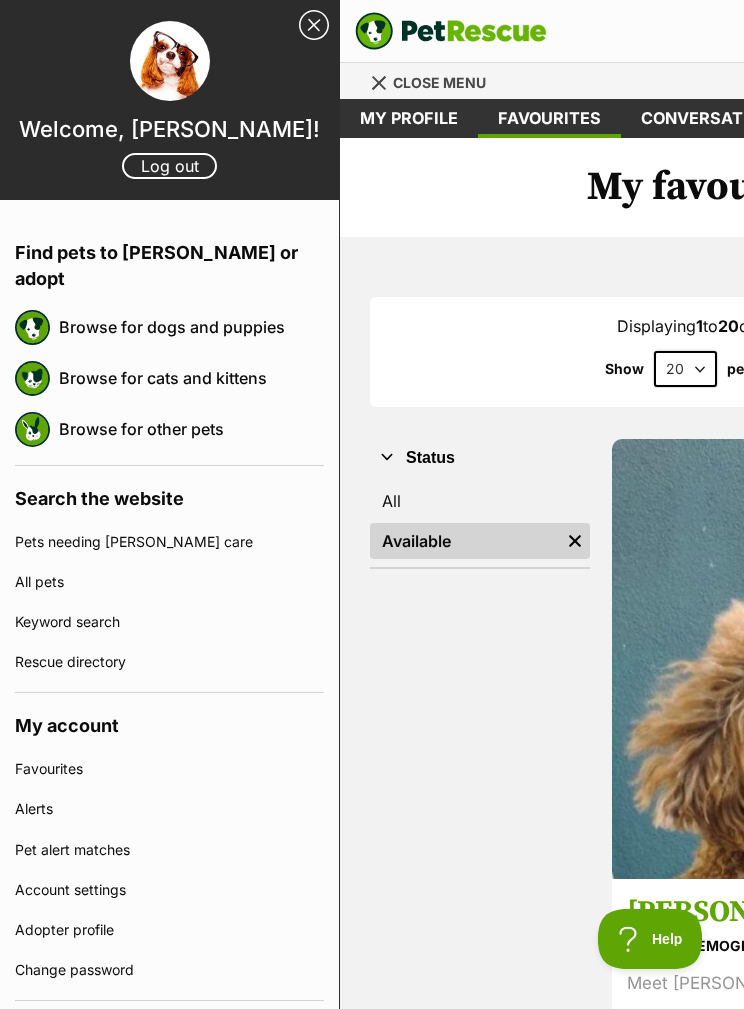 click on "Browse for dogs and puppies" at bounding box center [191, 327] 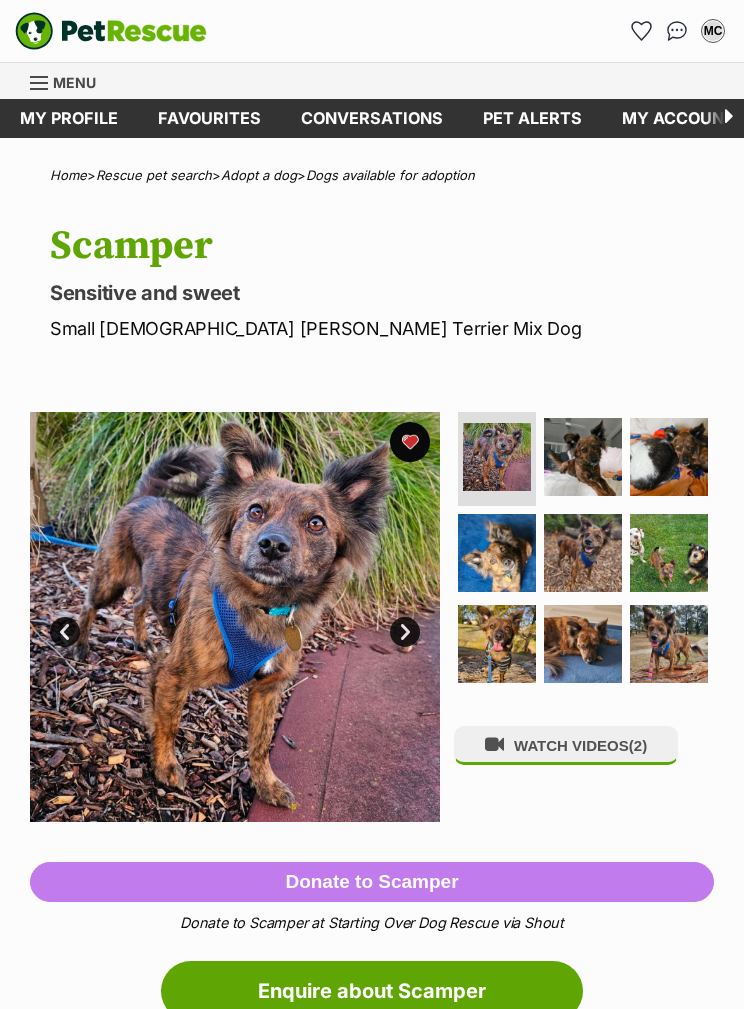 scroll, scrollTop: 0, scrollLeft: 0, axis: both 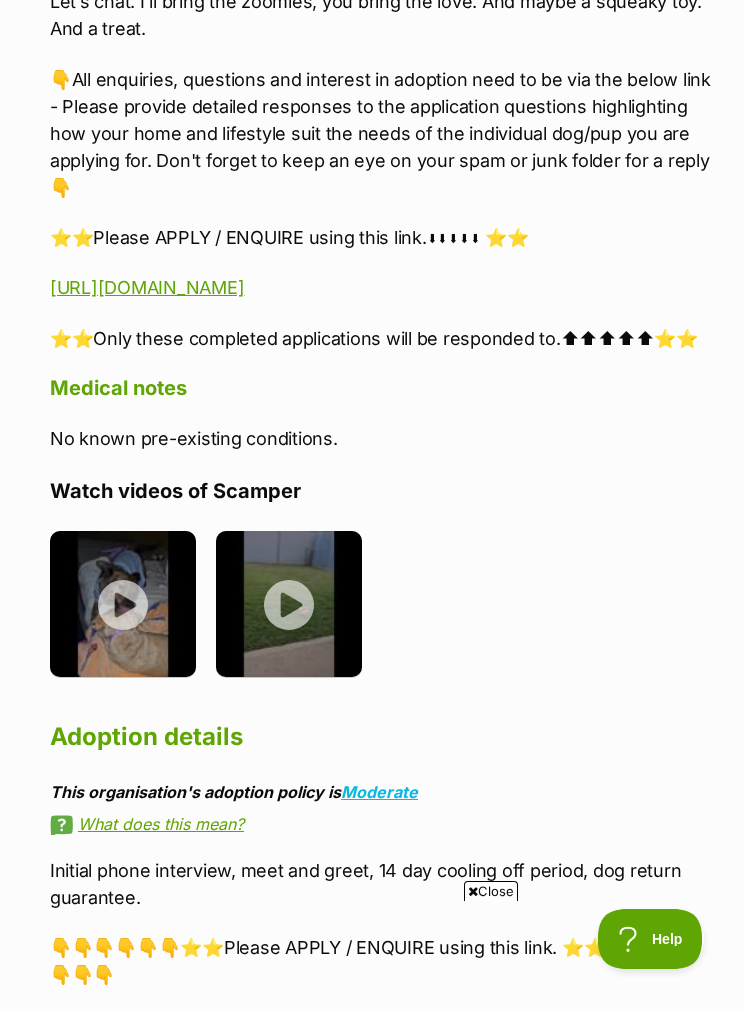 click at bounding box center (123, 604) 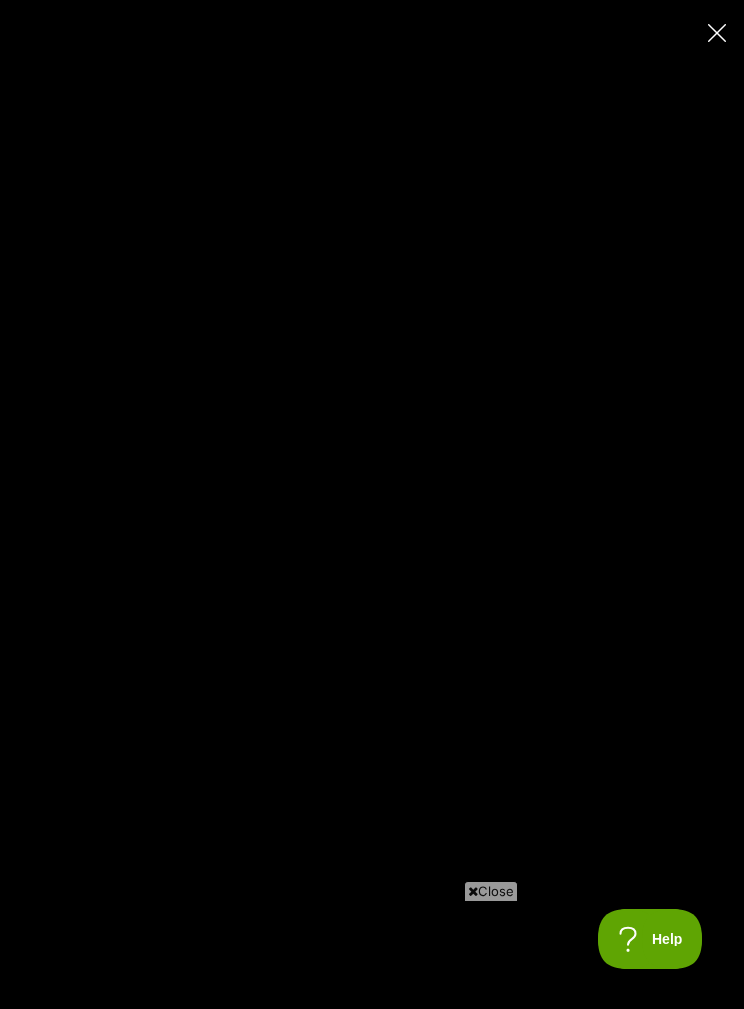 scroll, scrollTop: 0, scrollLeft: 0, axis: both 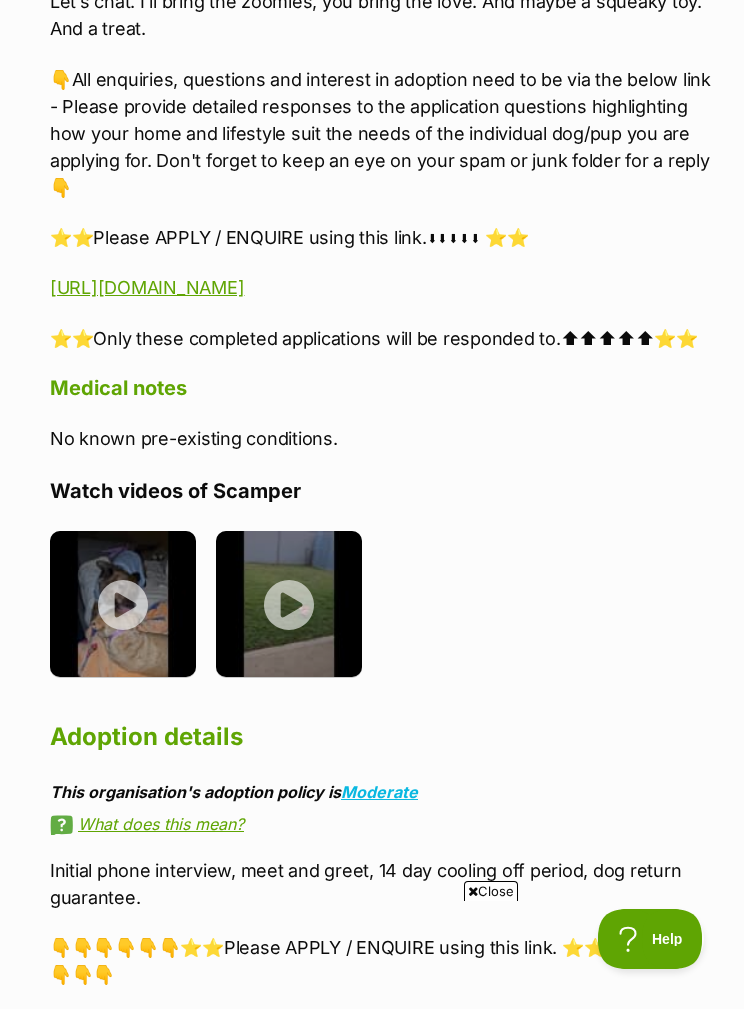 click at bounding box center (289, 604) 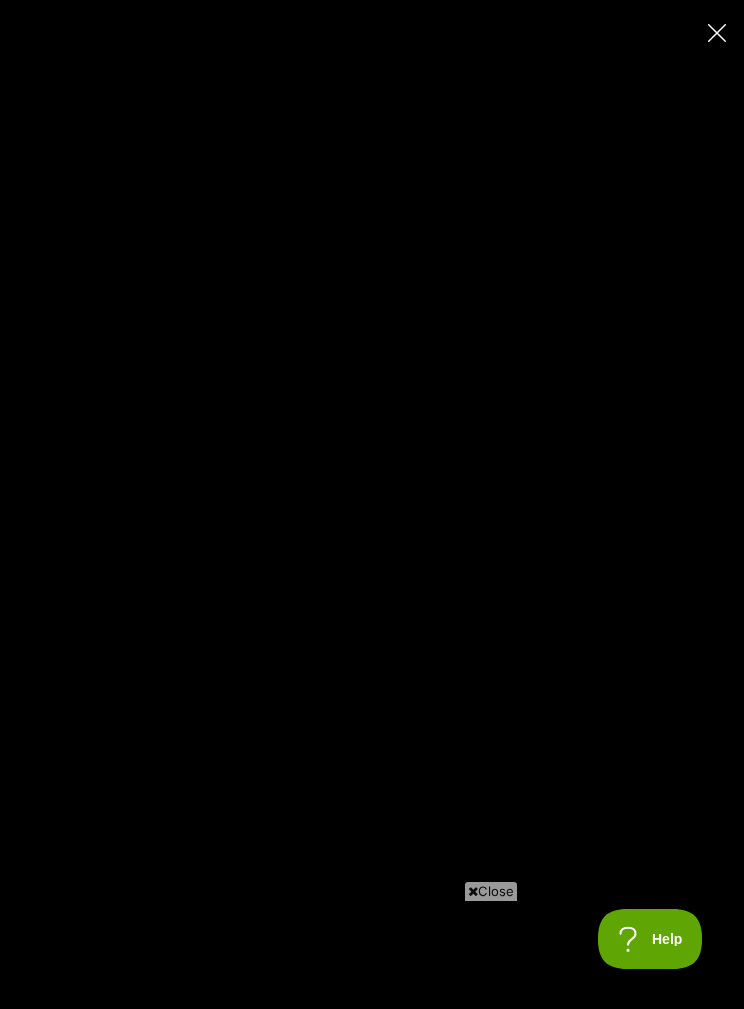 click 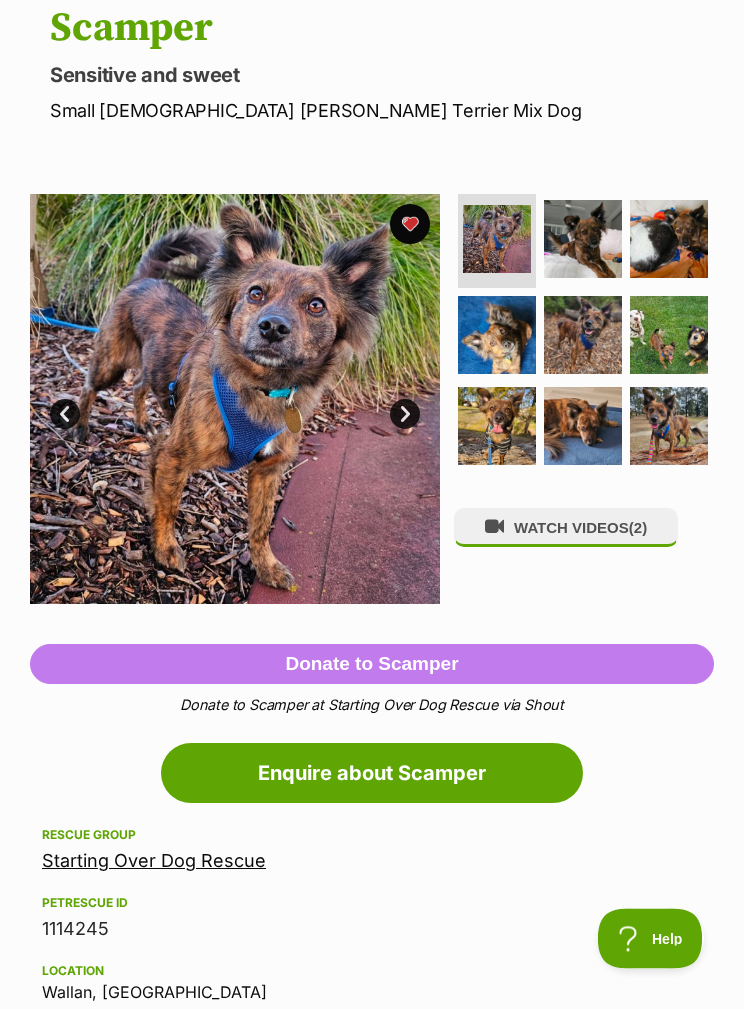 scroll, scrollTop: 0, scrollLeft: 0, axis: both 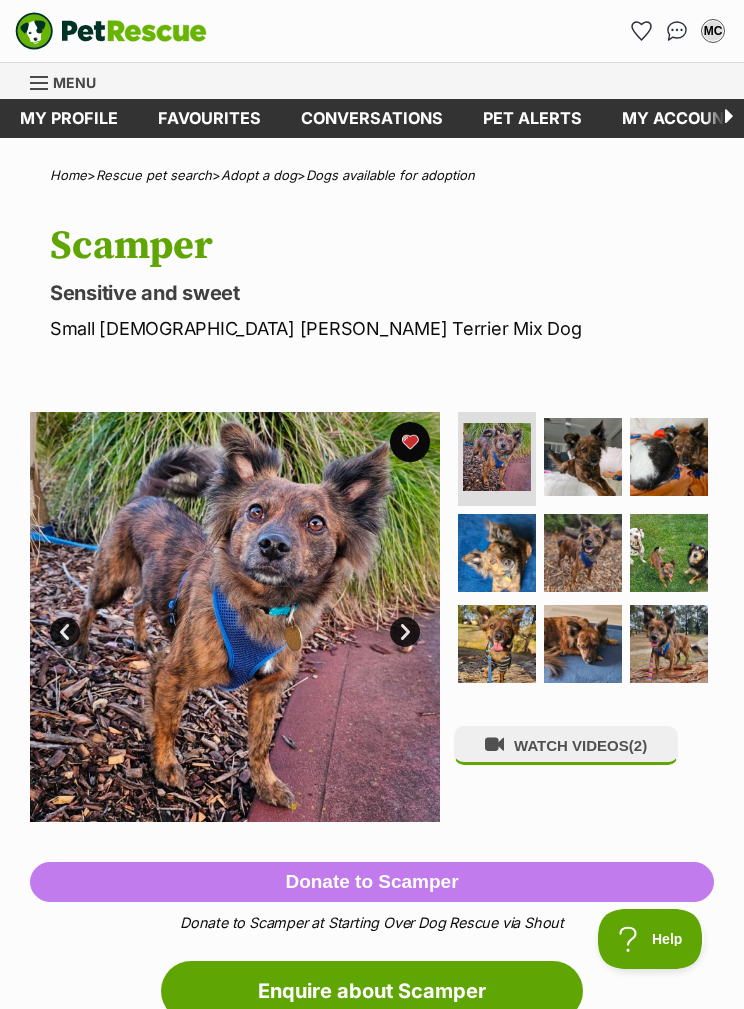 click at bounding box center [497, 553] 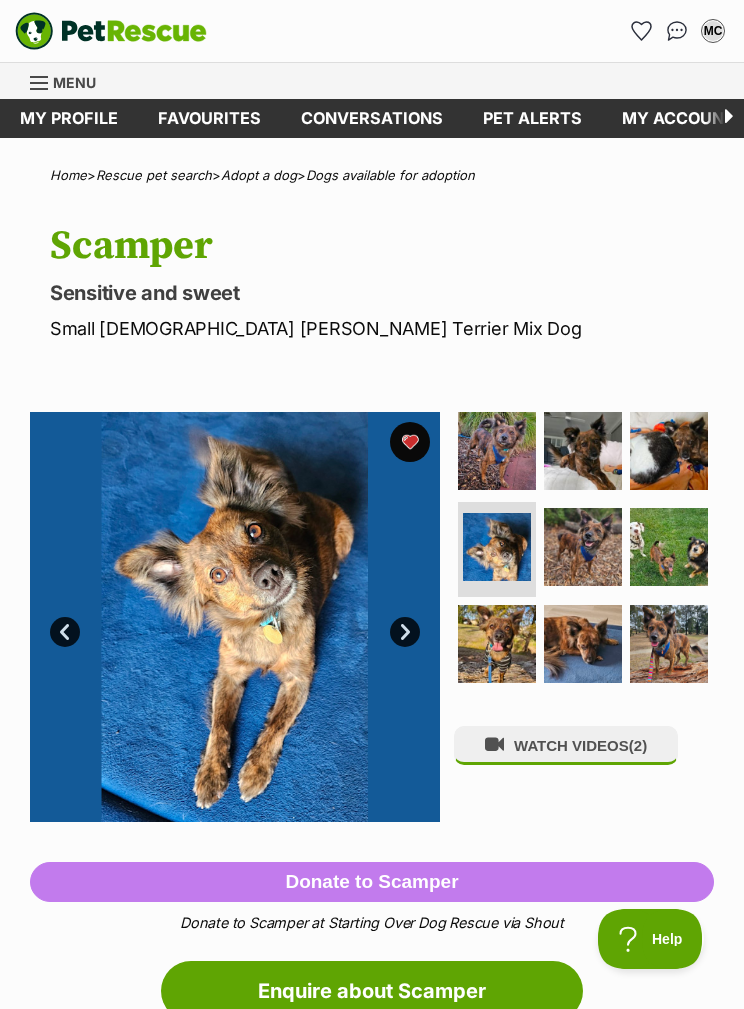 click at bounding box center [583, 547] 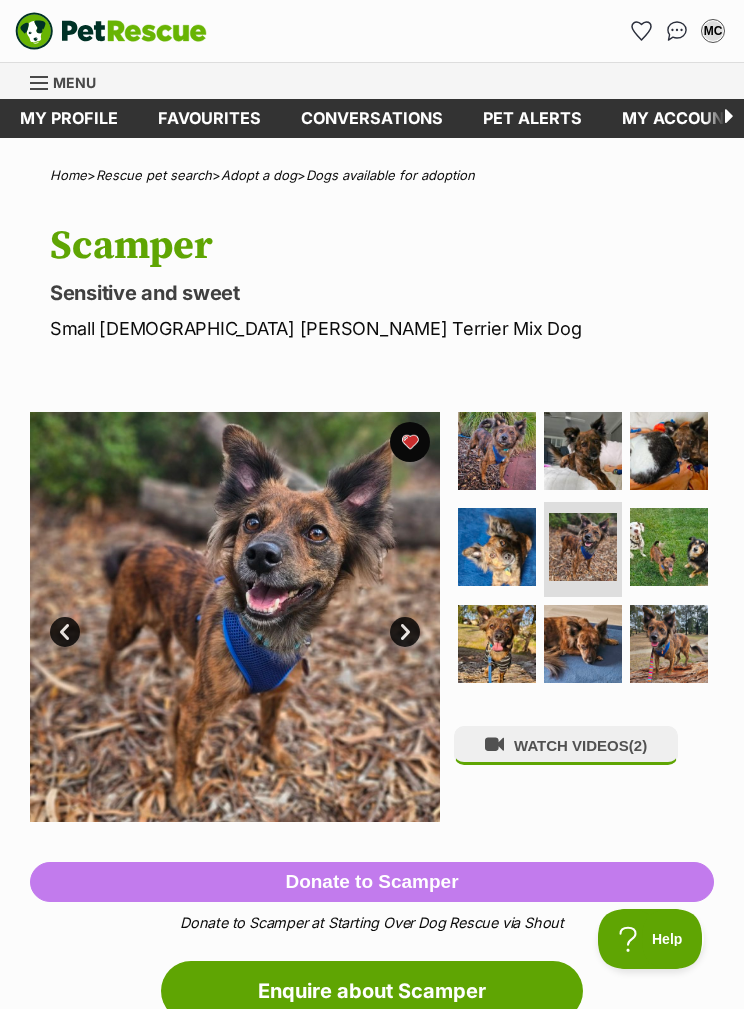 click at bounding box center [669, 547] 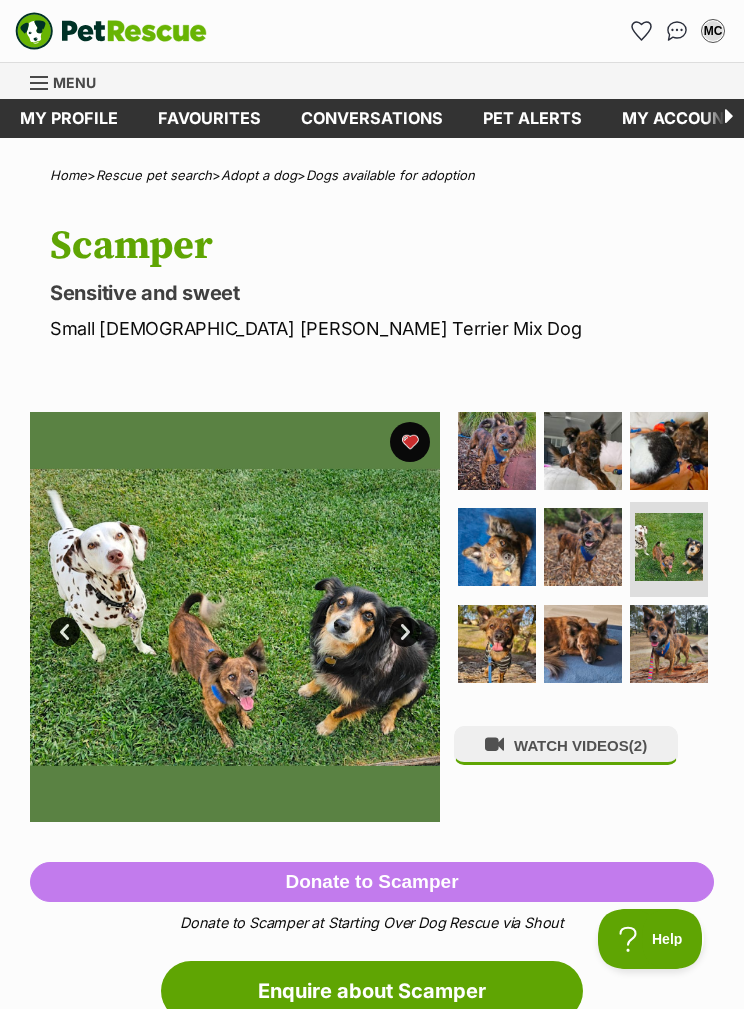 click at bounding box center [497, 644] 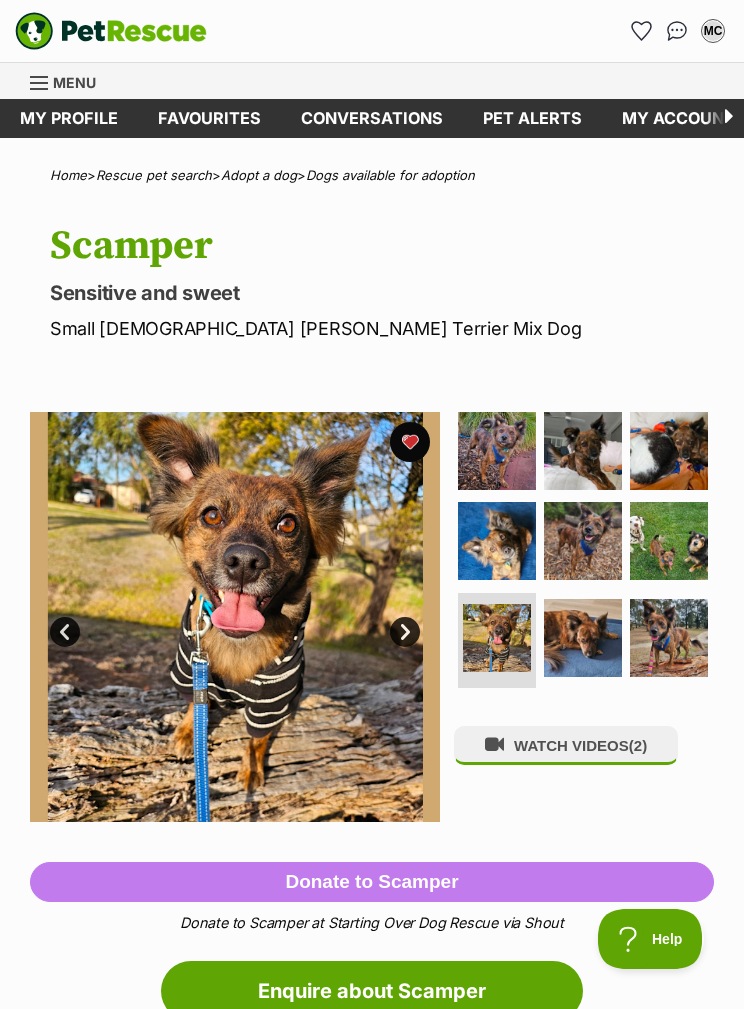 click at bounding box center [583, 638] 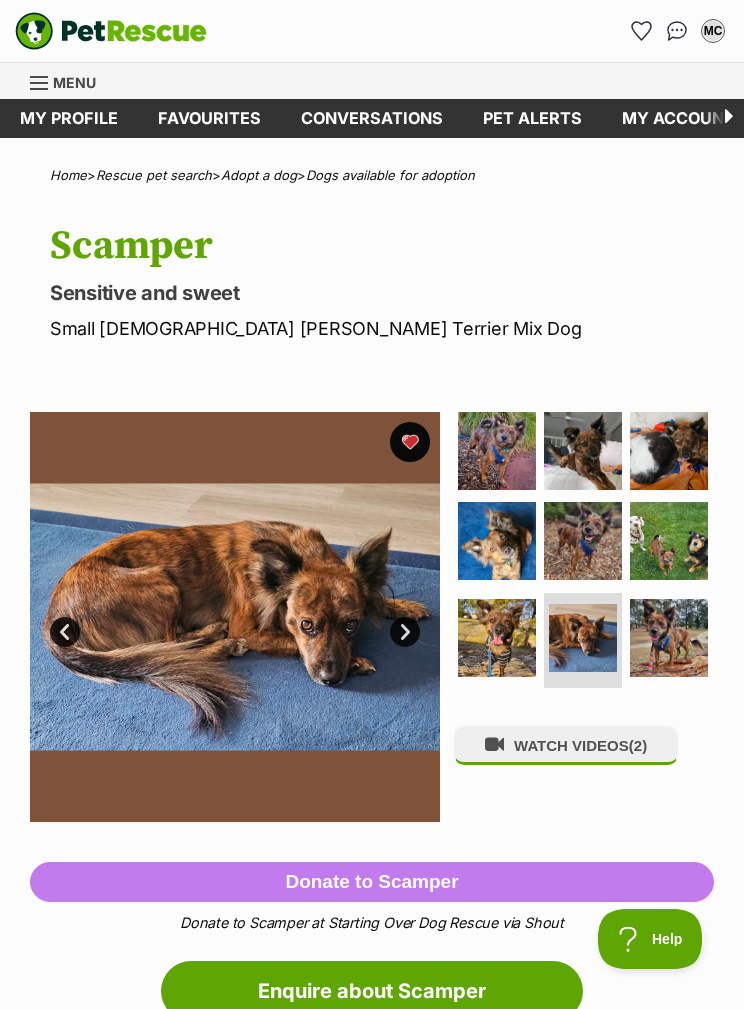 click at bounding box center (669, 638) 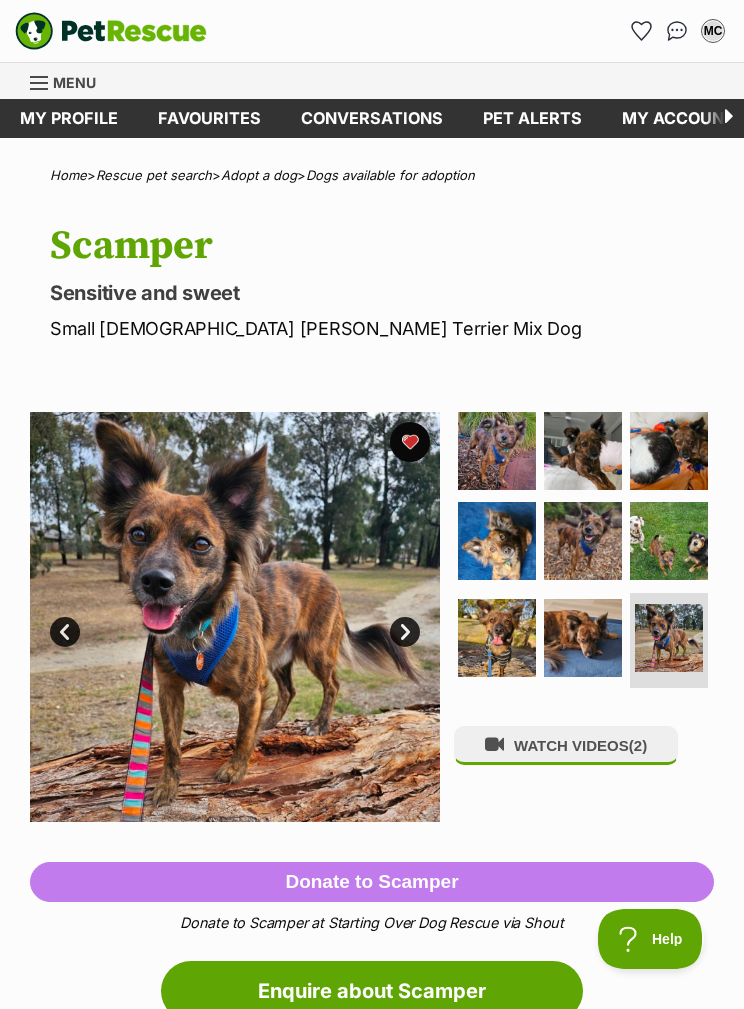 click at bounding box center (497, 451) 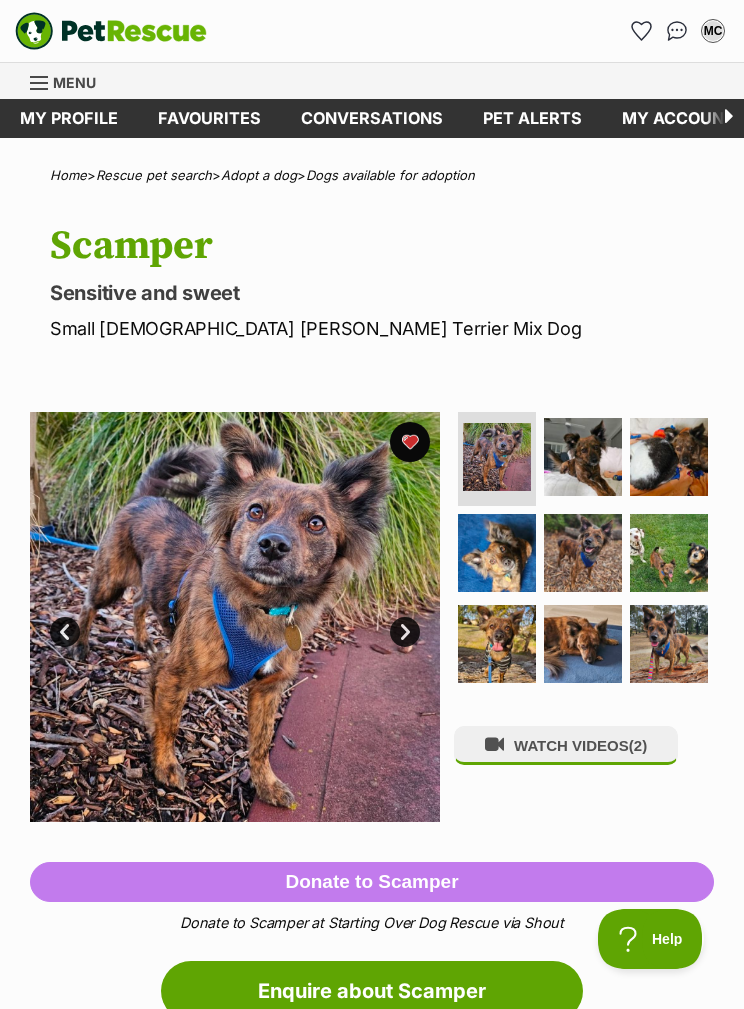 scroll, scrollTop: 0, scrollLeft: 0, axis: both 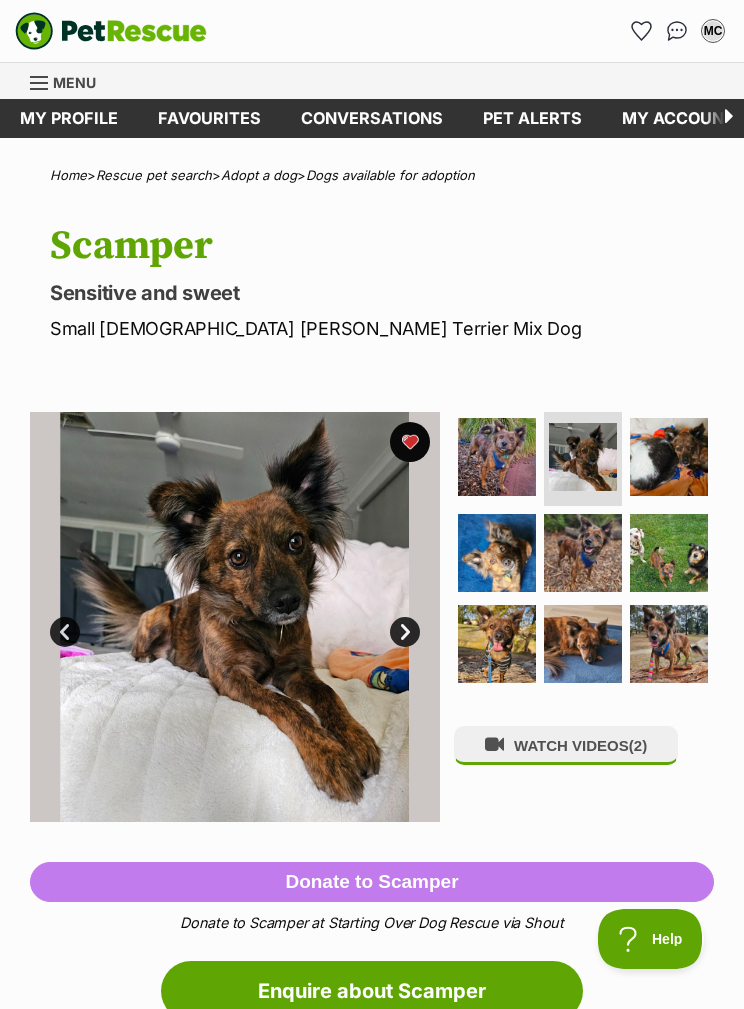 click at bounding box center (669, 457) 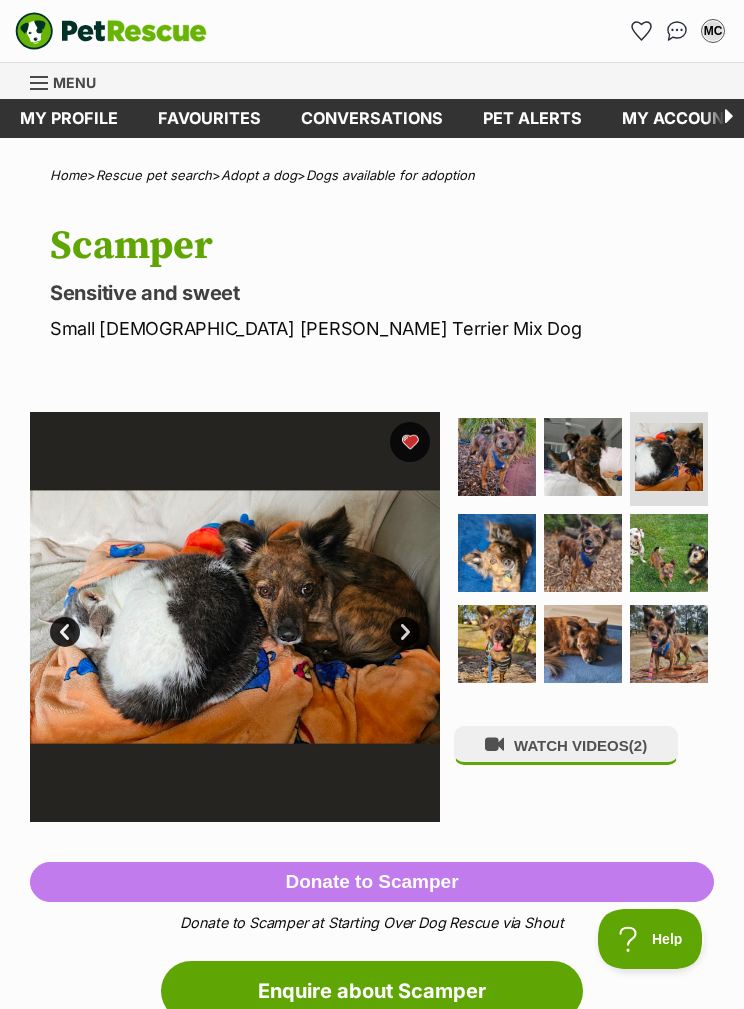 click at bounding box center [669, 553] 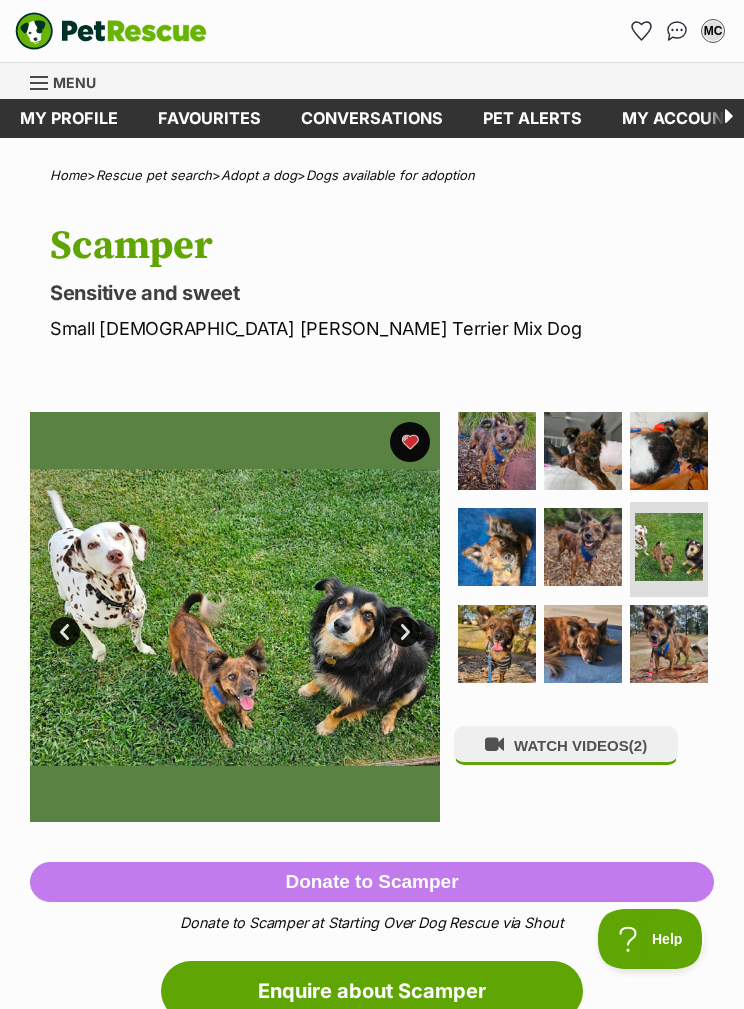 click at bounding box center [583, 547] 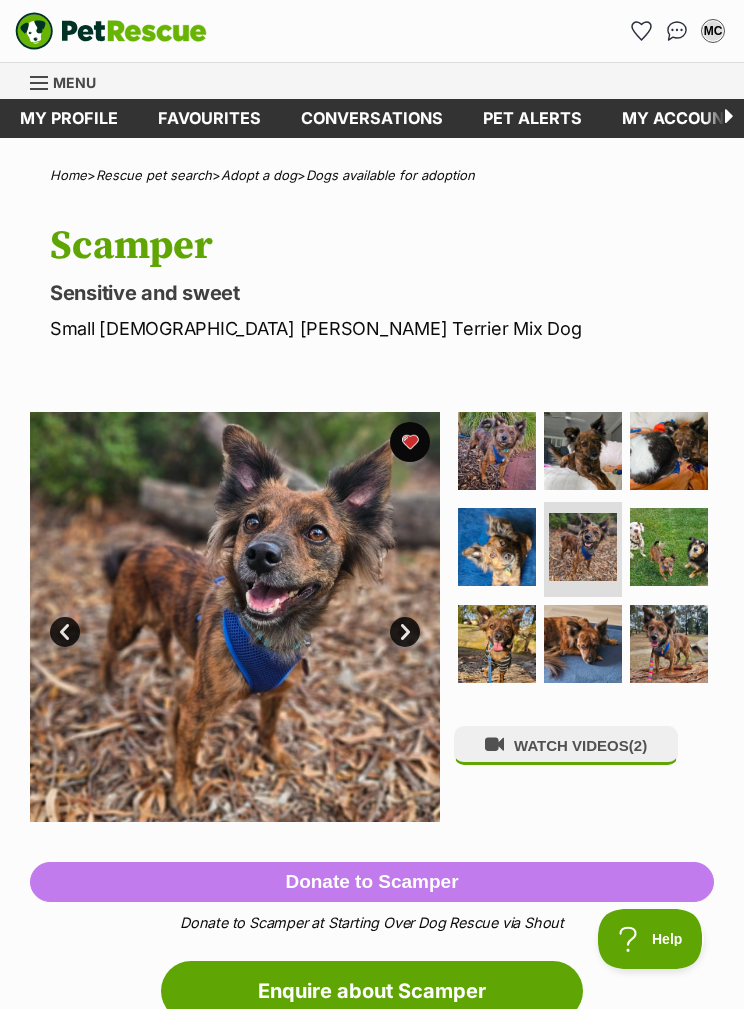 click at bounding box center [497, 547] 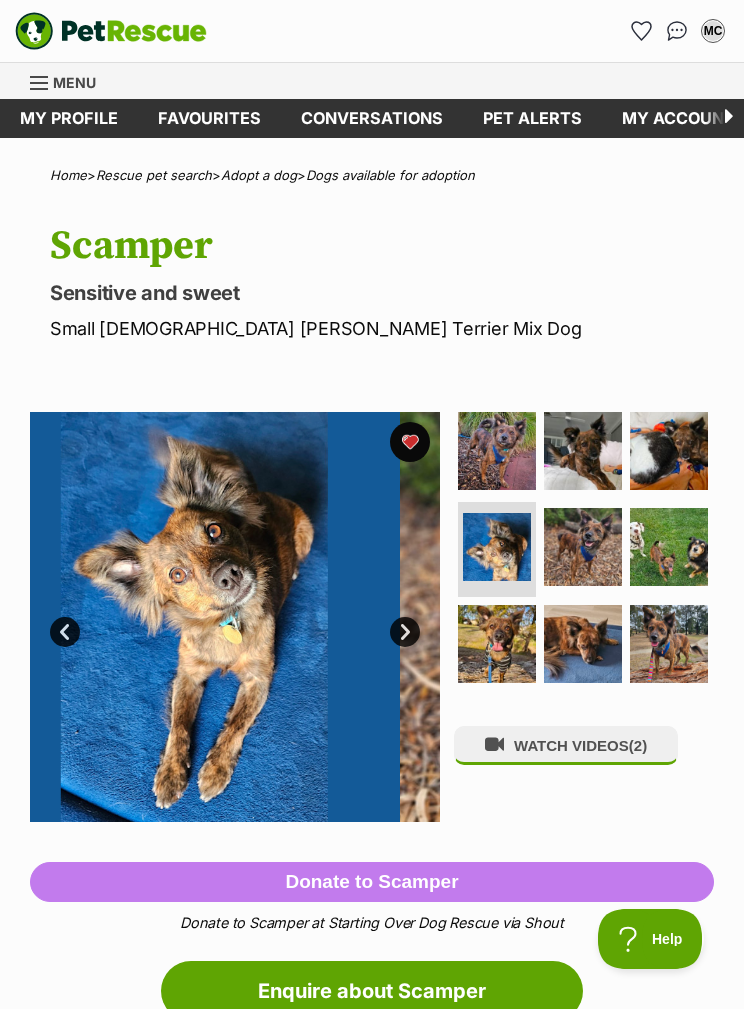 click at bounding box center (497, 644) 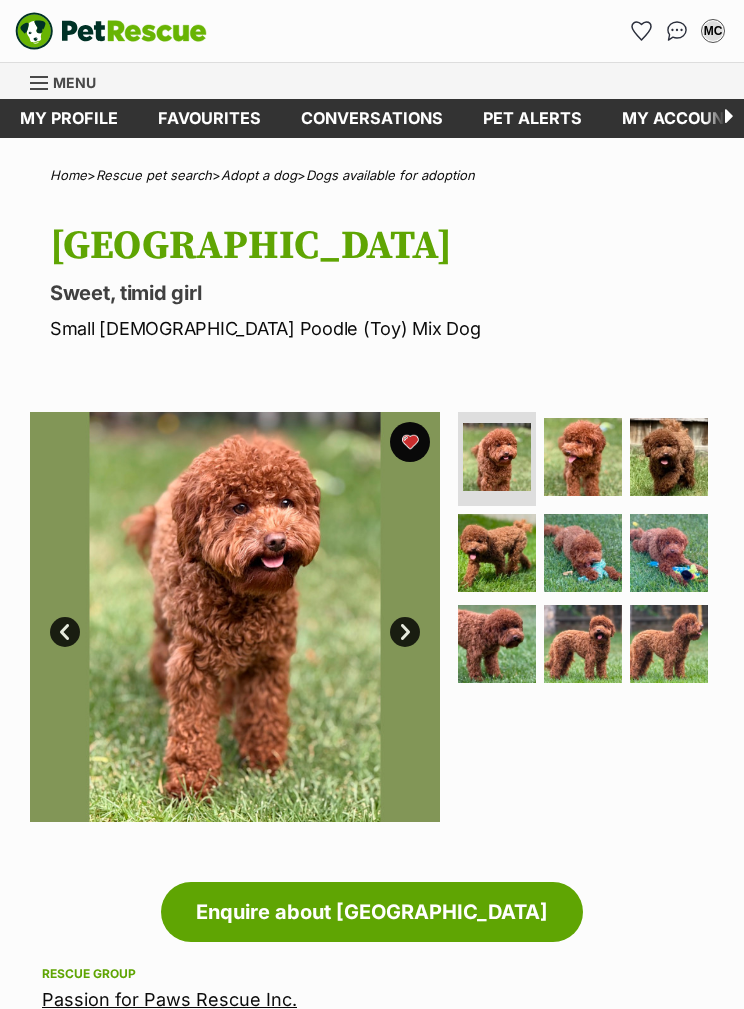 scroll, scrollTop: 0, scrollLeft: 0, axis: both 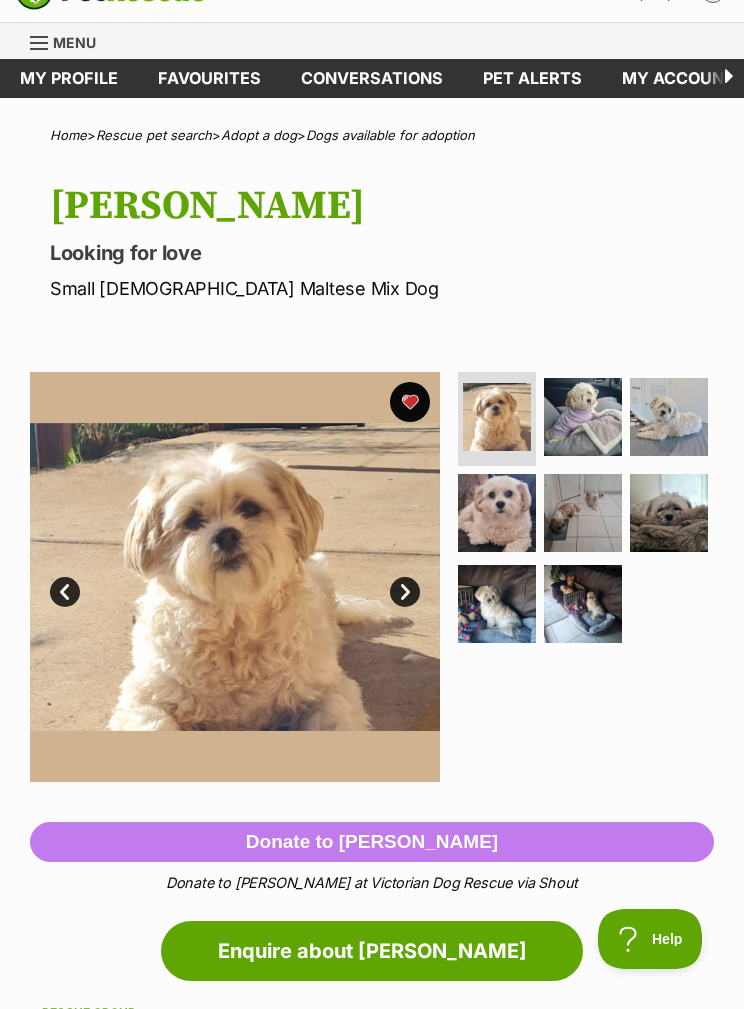 click at bounding box center (583, 417) 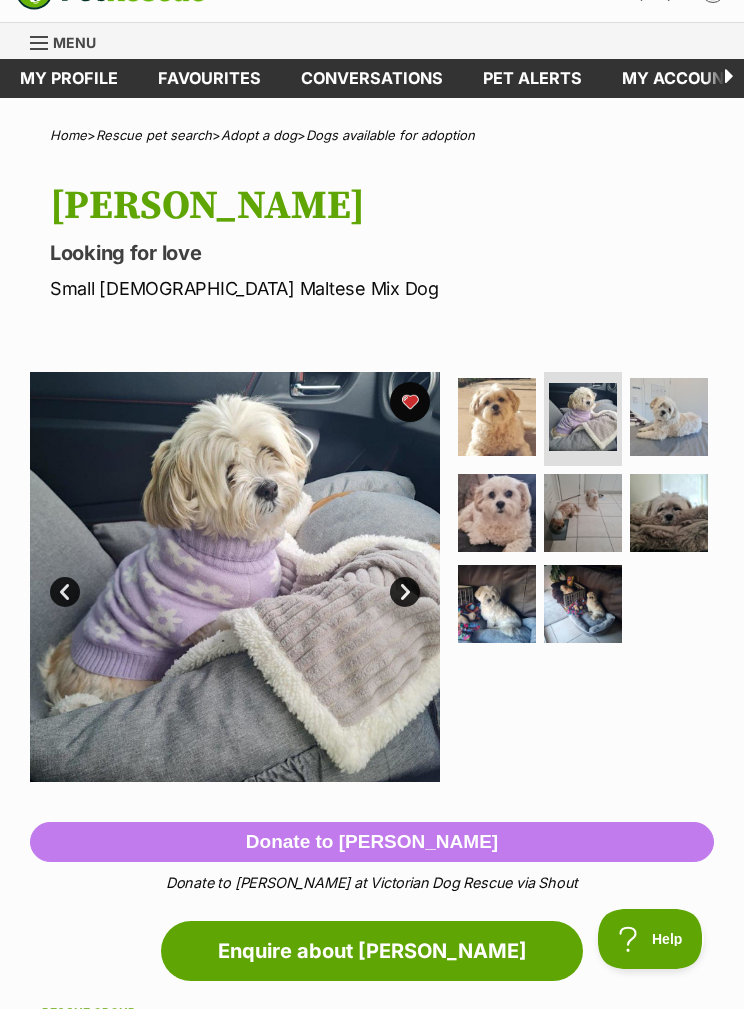 click at bounding box center (497, 513) 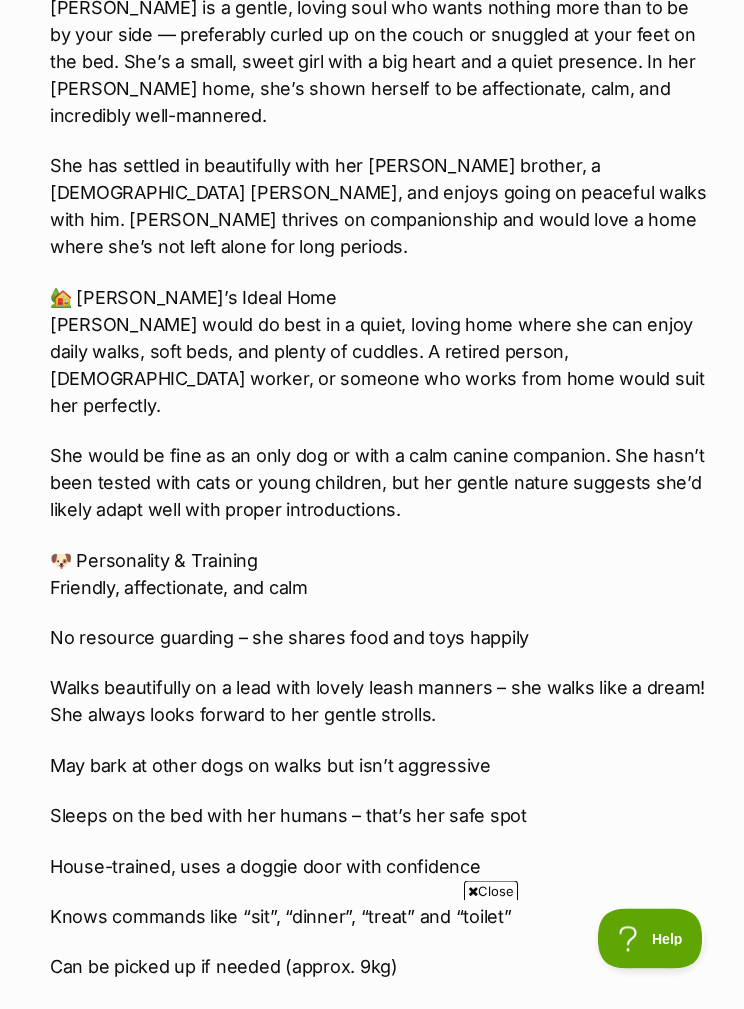 scroll, scrollTop: 2186, scrollLeft: 0, axis: vertical 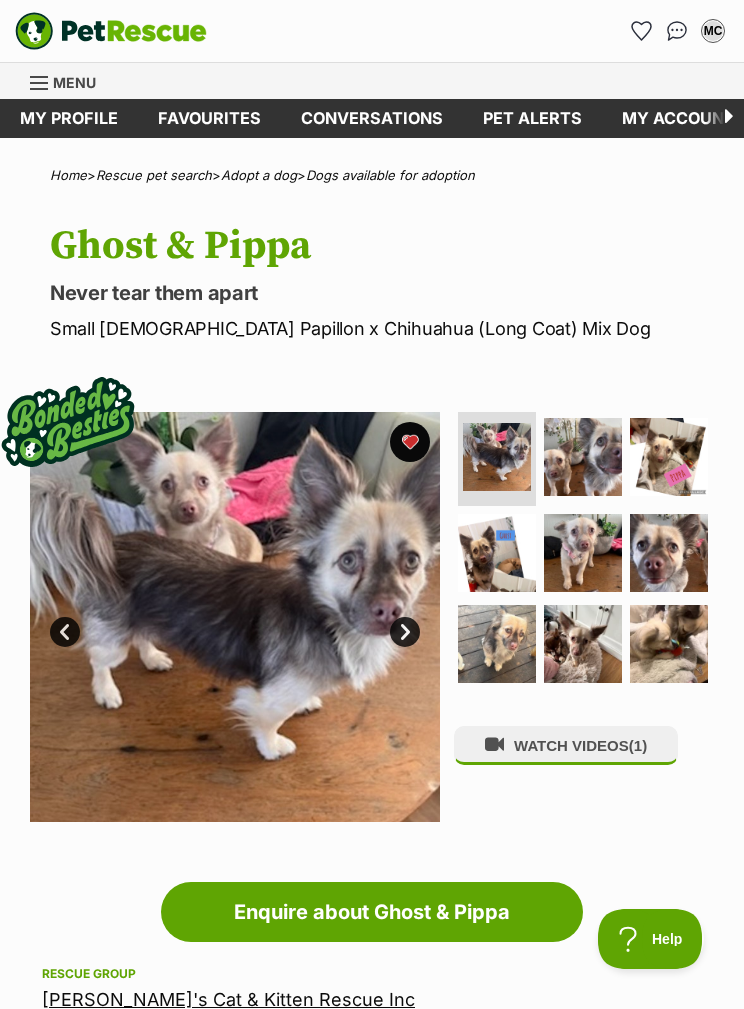 click at bounding box center [583, 457] 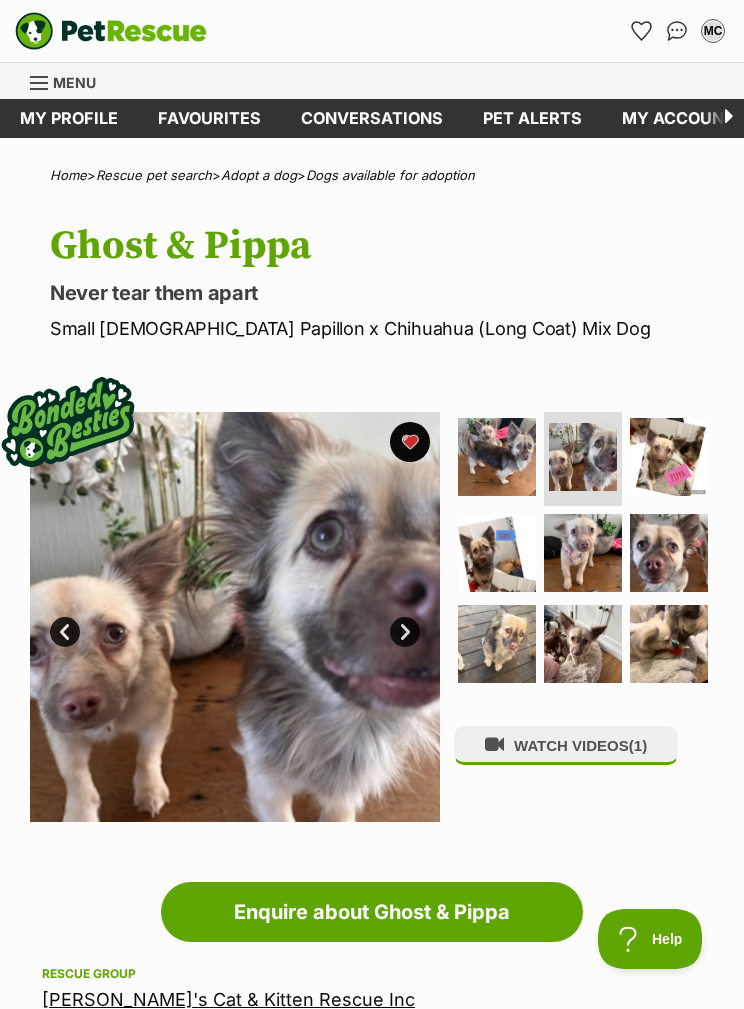 scroll, scrollTop: 0, scrollLeft: 0, axis: both 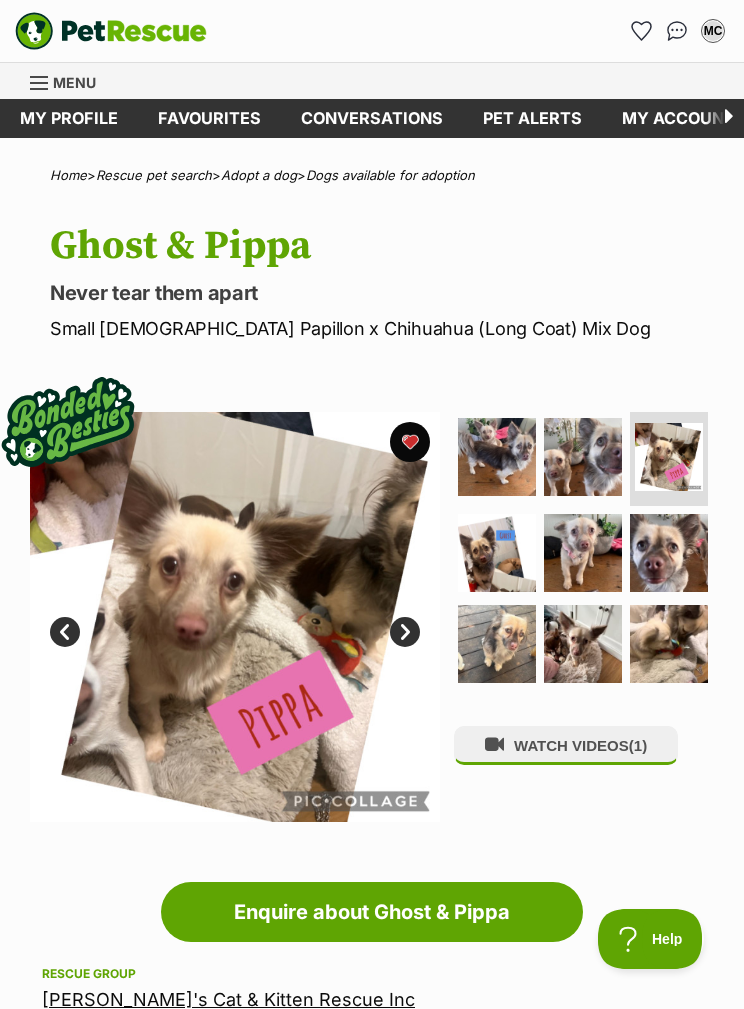 click at bounding box center (583, 553) 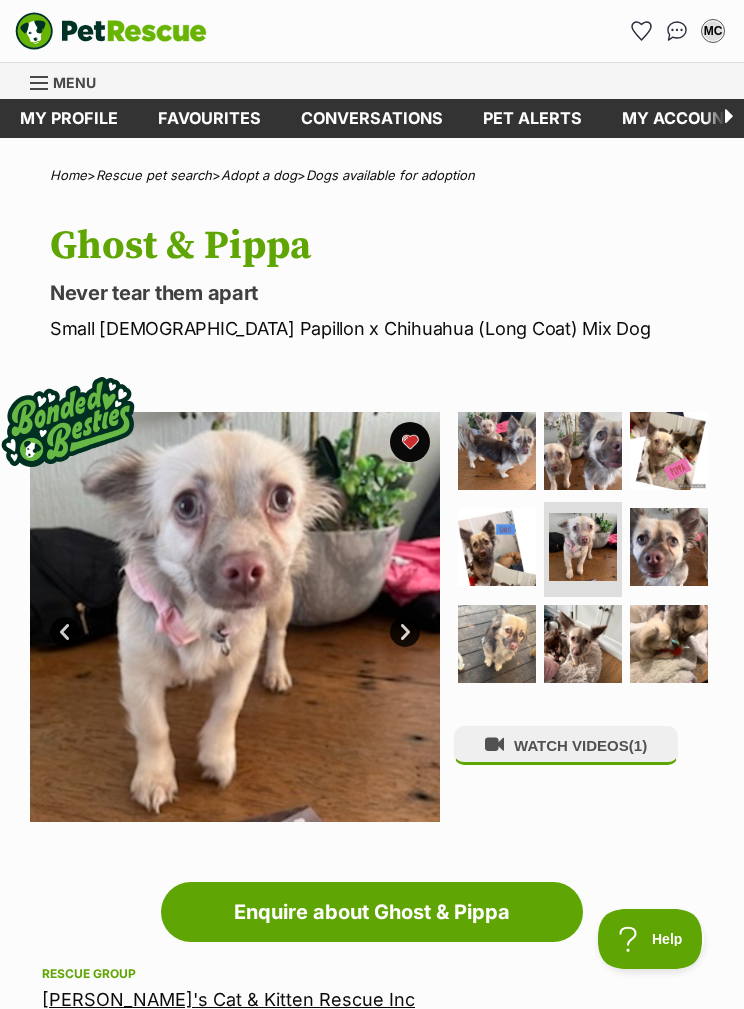 click at bounding box center [669, 547] 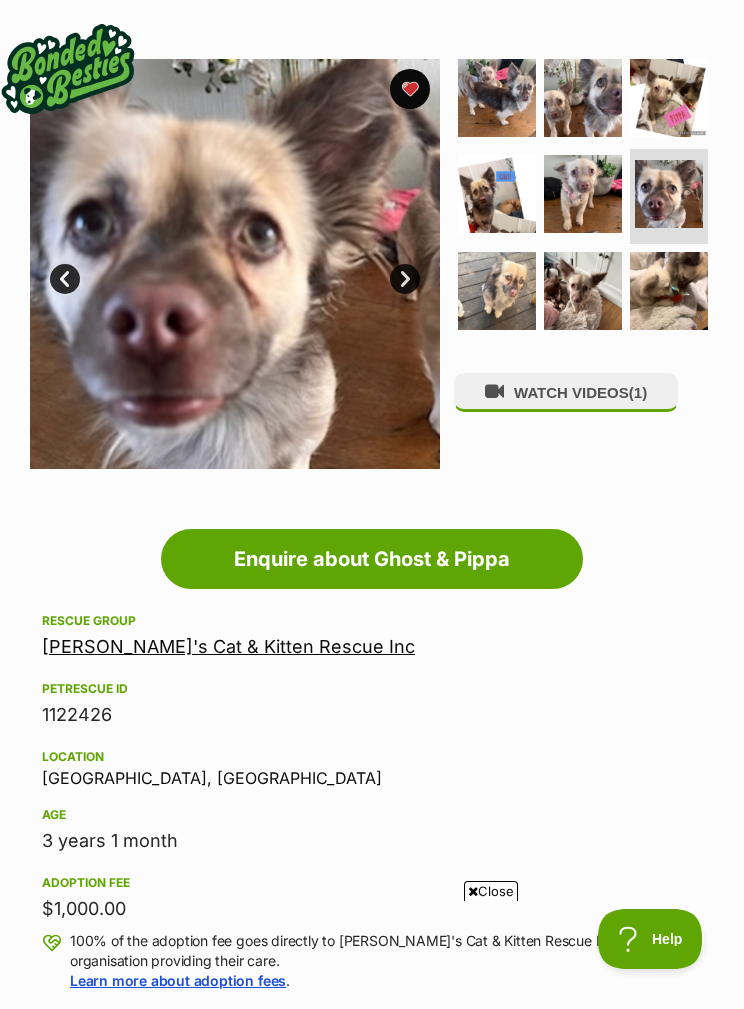 scroll, scrollTop: 0, scrollLeft: 0, axis: both 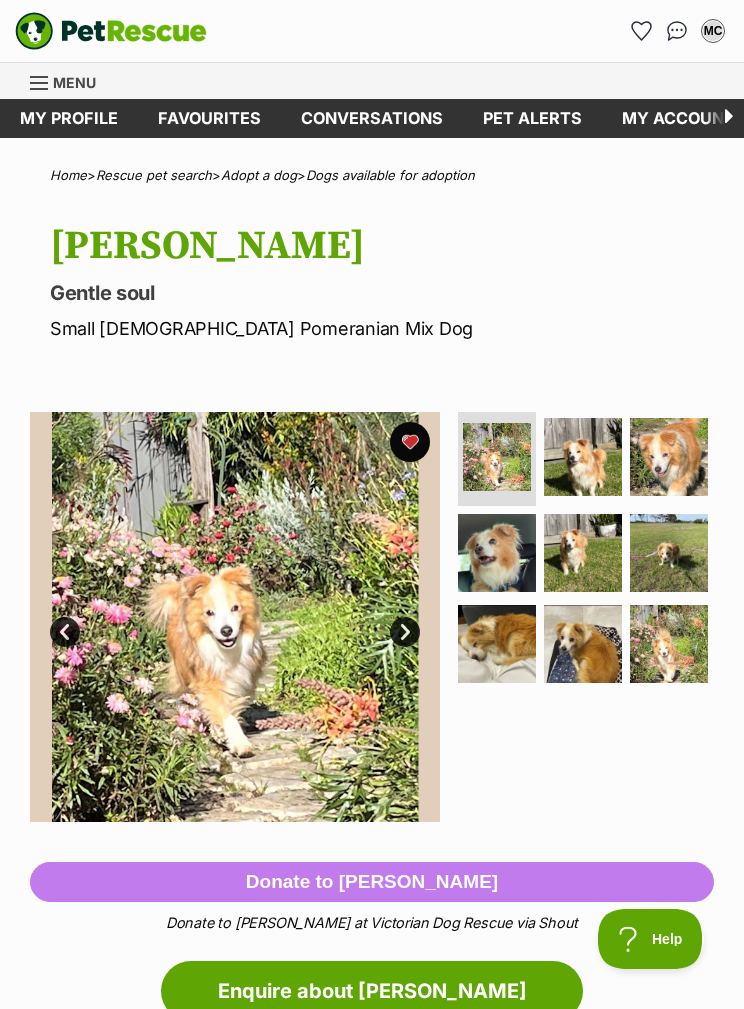 click at bounding box center (583, 457) 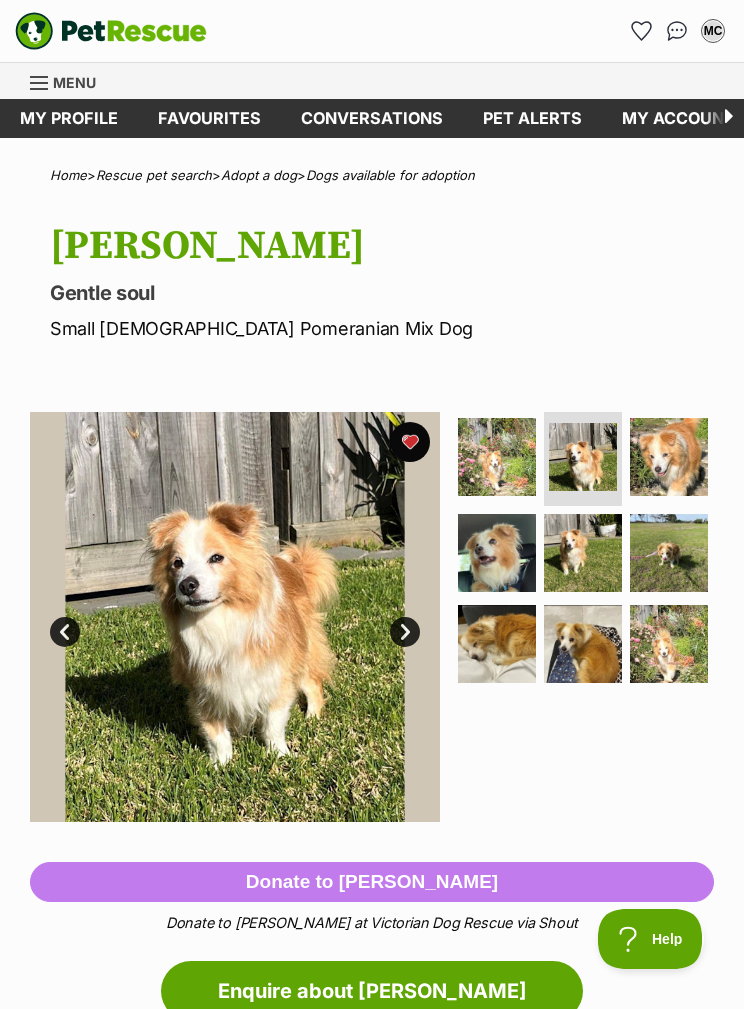 click at bounding box center [669, 457] 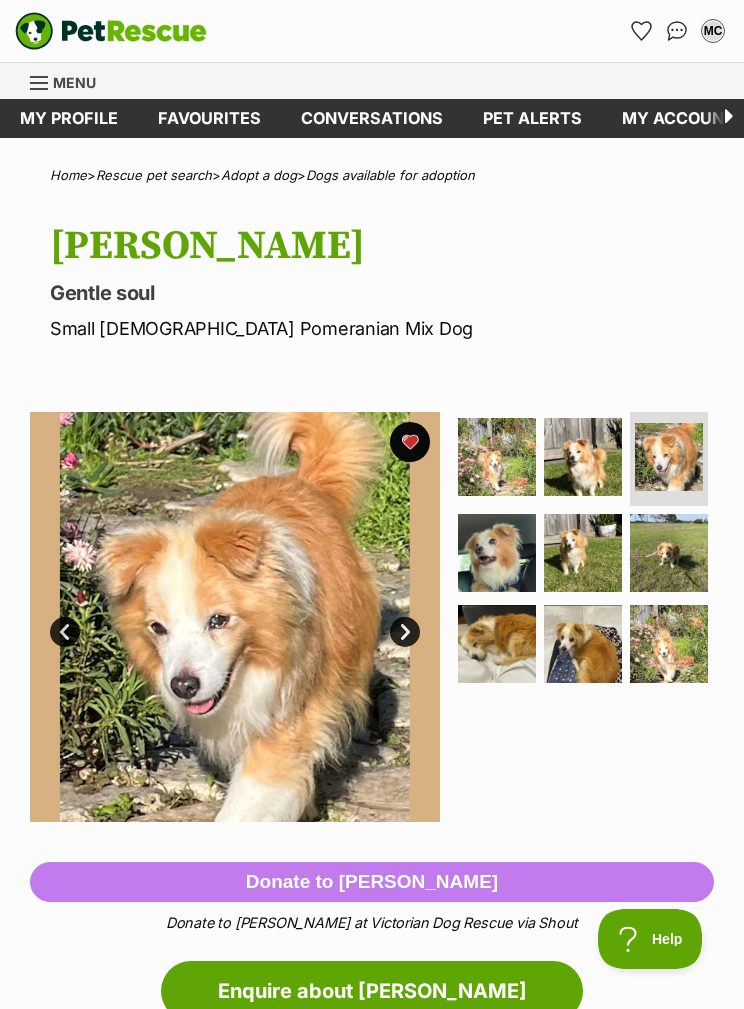 click at bounding box center (497, 553) 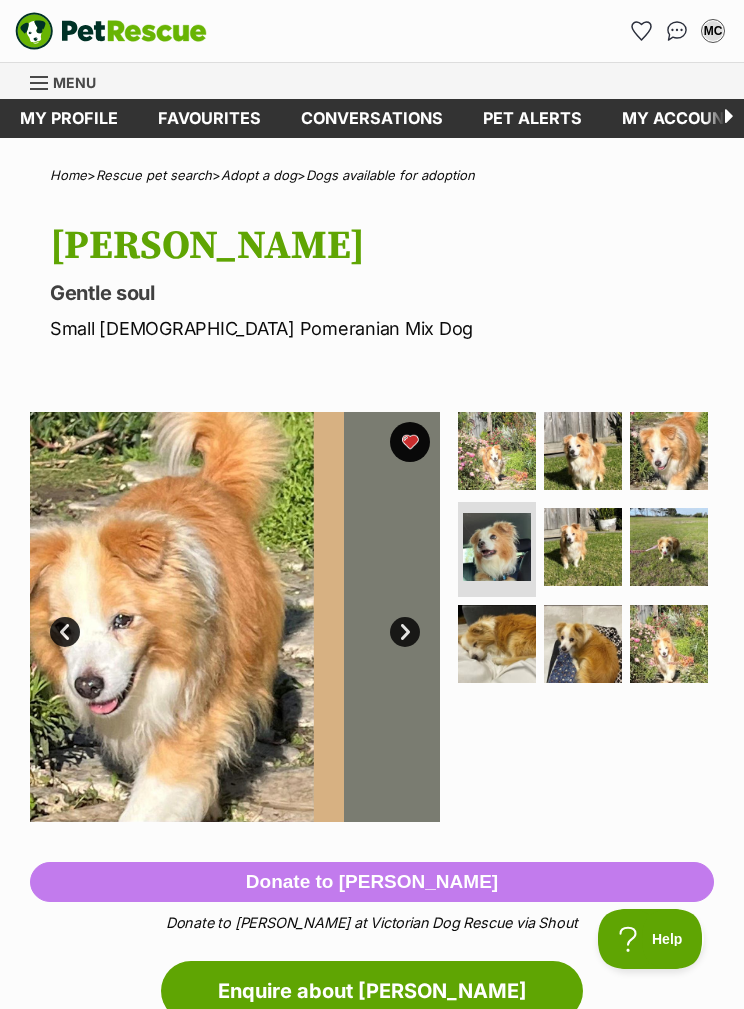 scroll, scrollTop: 0, scrollLeft: 0, axis: both 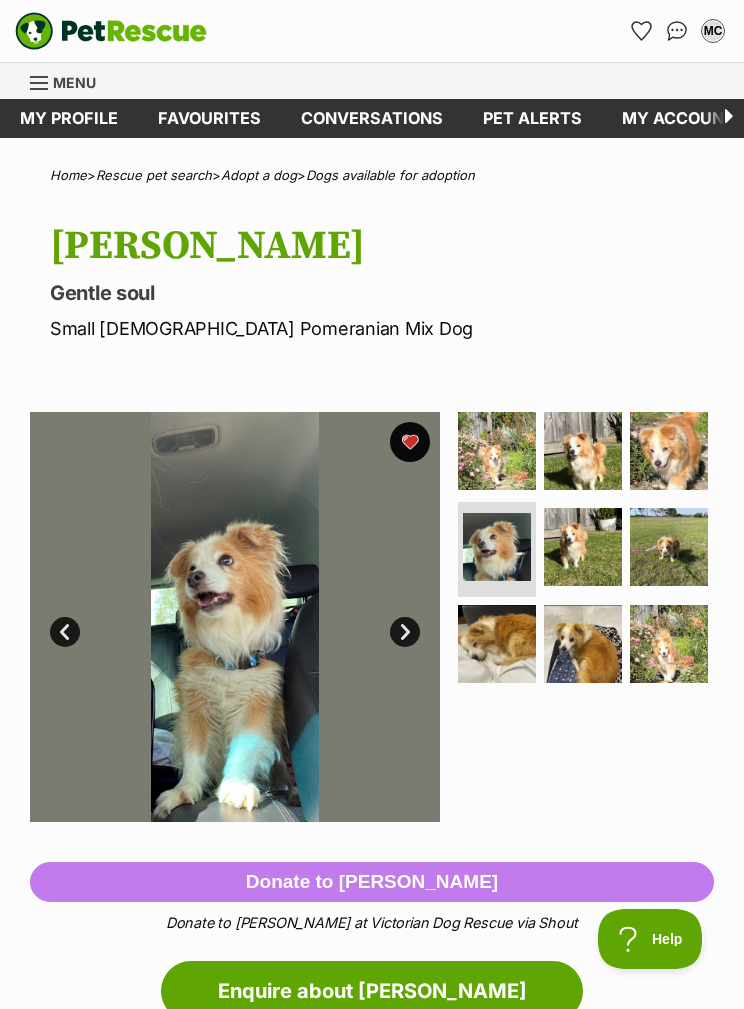 click at bounding box center (583, 547) 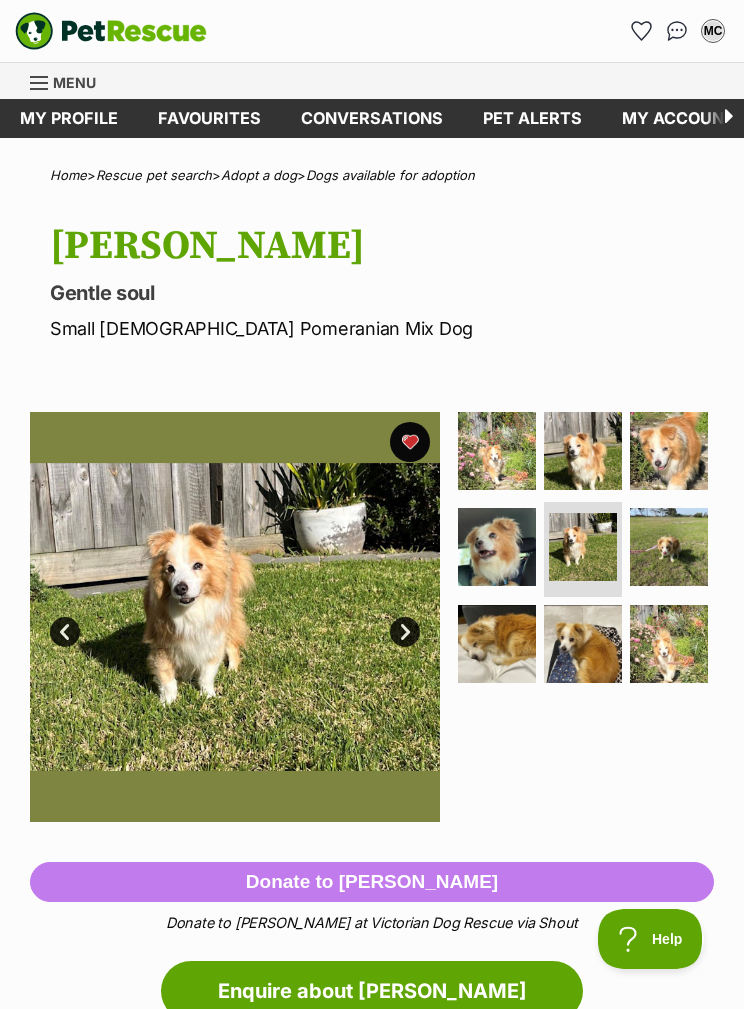 click at bounding box center (669, 547) 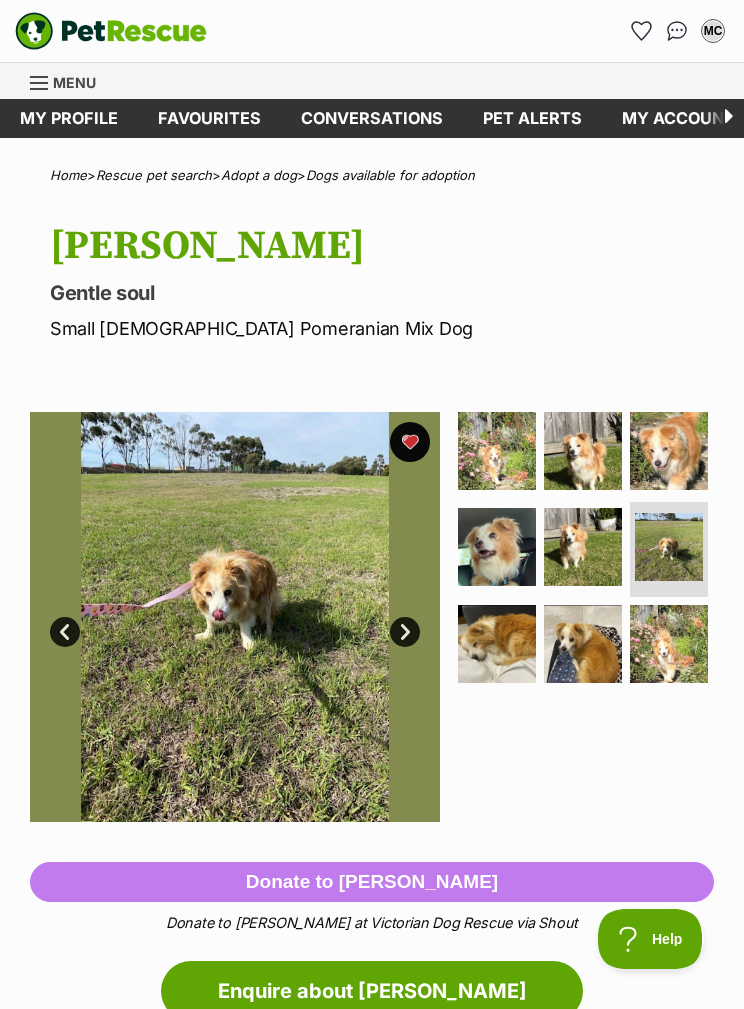 click at bounding box center [497, 644] 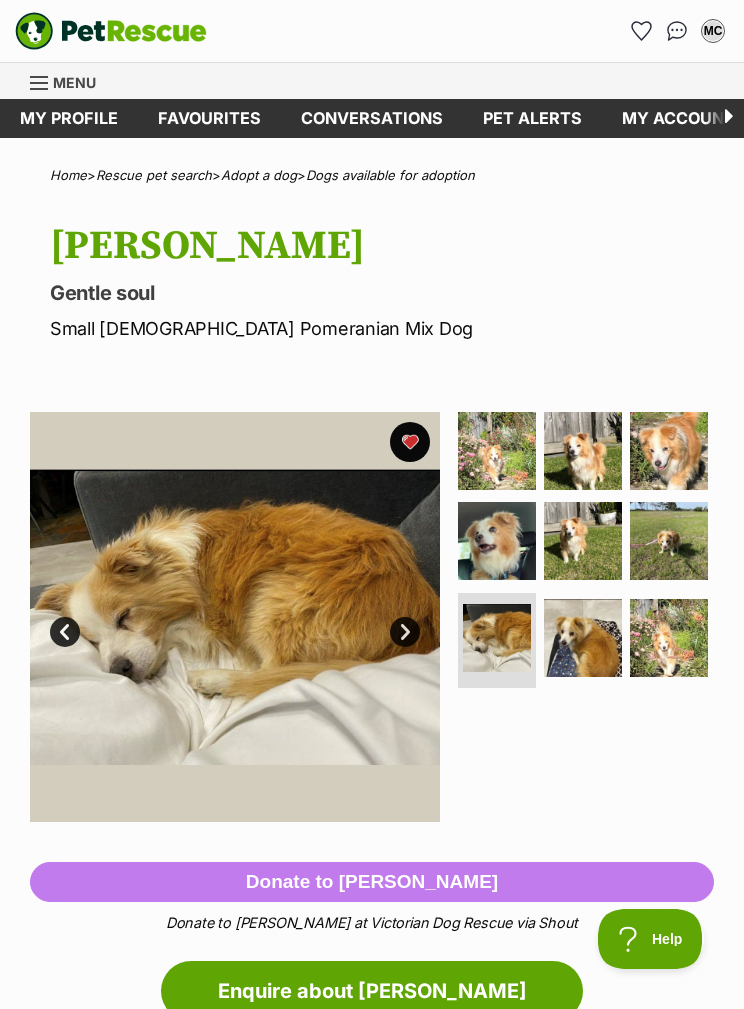click at bounding box center [583, 638] 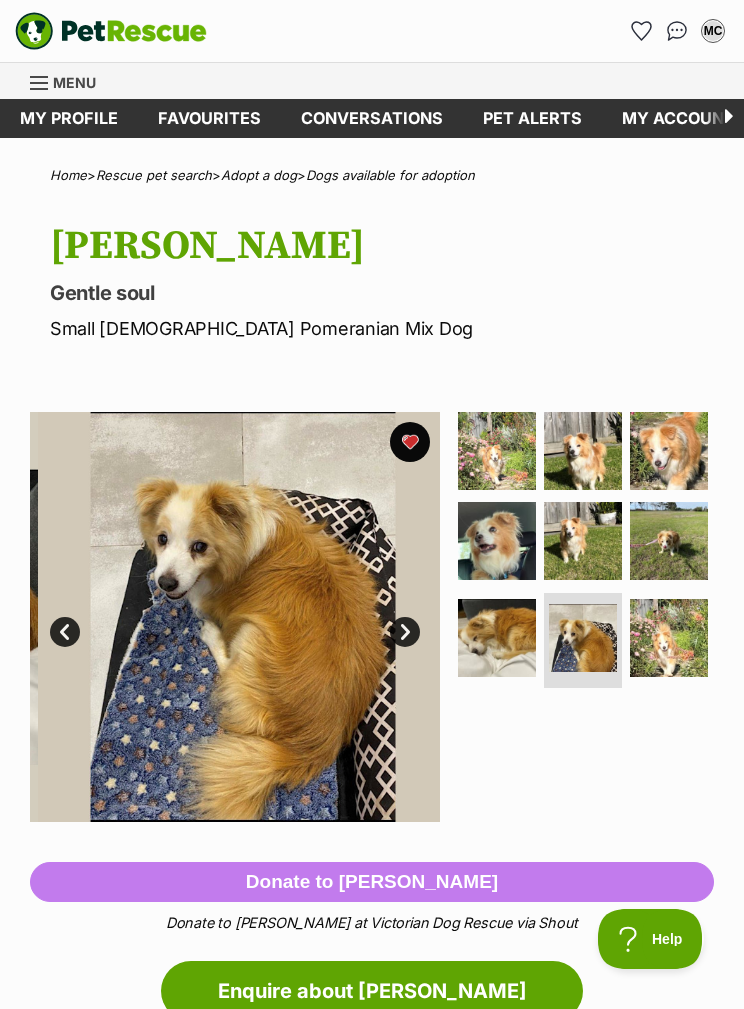click at bounding box center (669, 638) 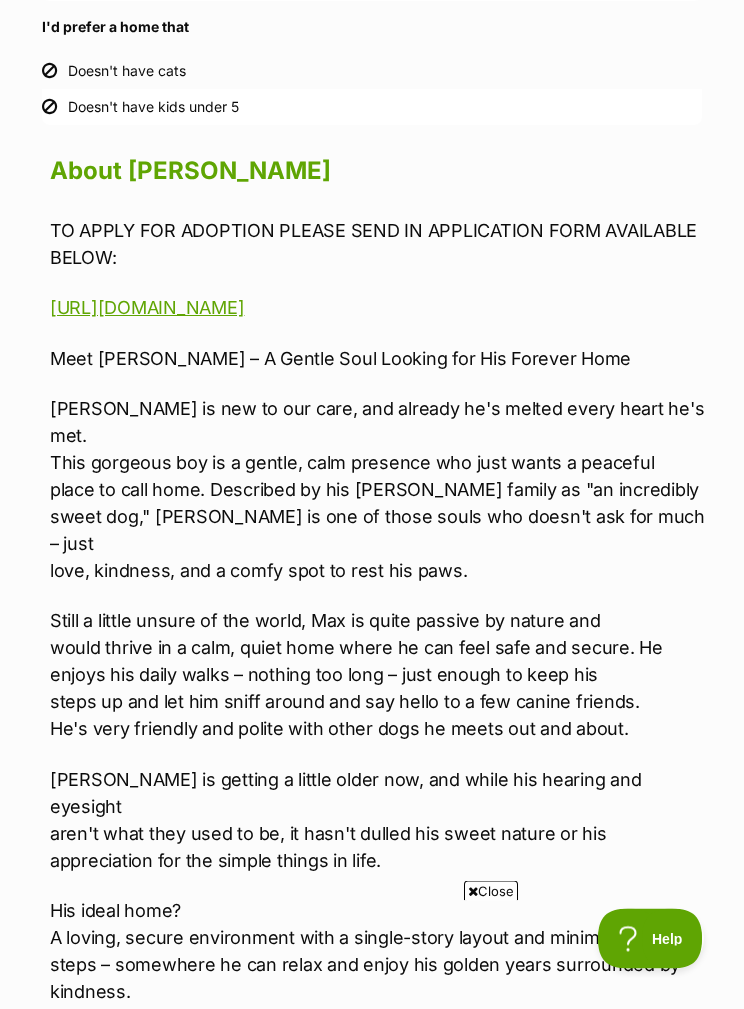 scroll, scrollTop: 0, scrollLeft: 0, axis: both 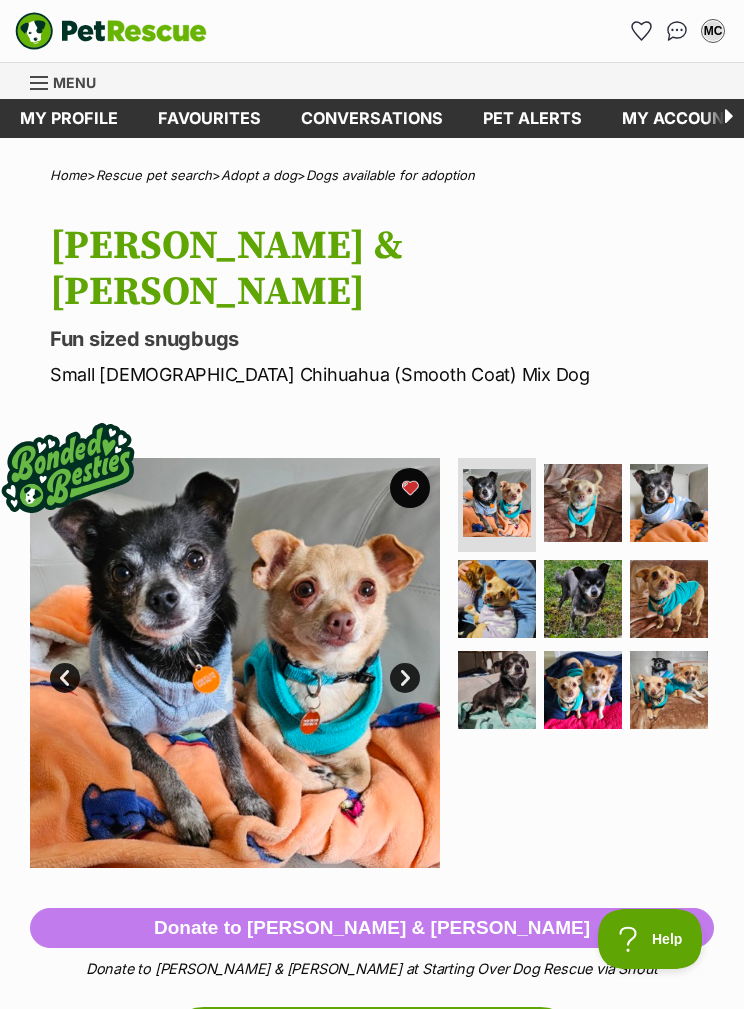 click at bounding box center [583, 503] 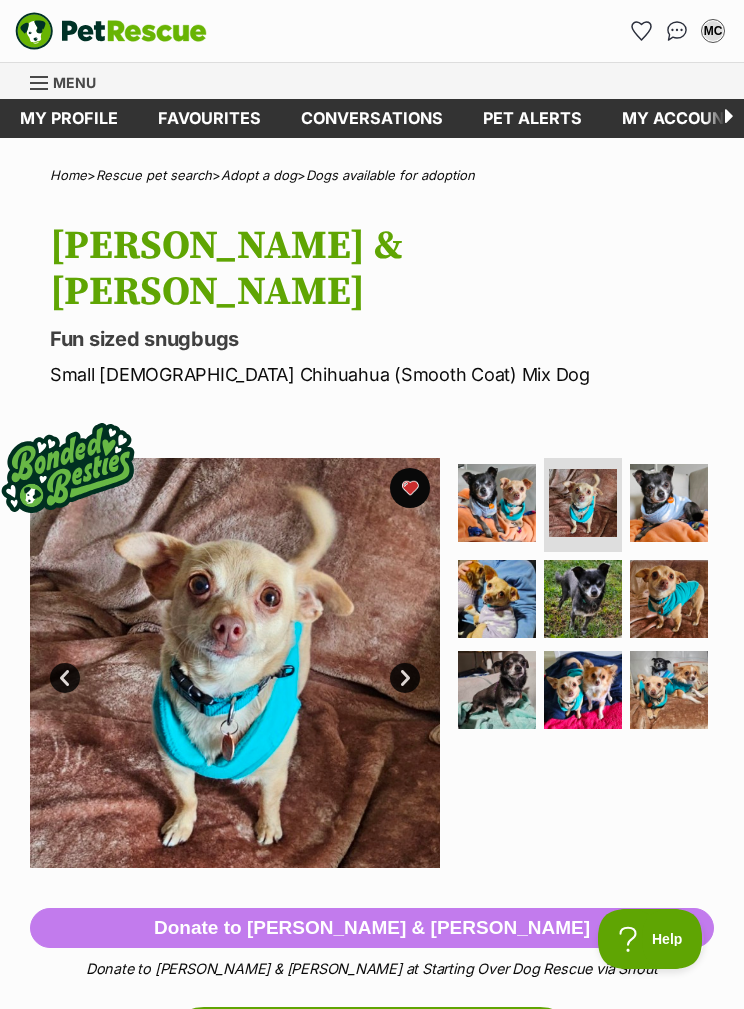 scroll, scrollTop: 0, scrollLeft: 0, axis: both 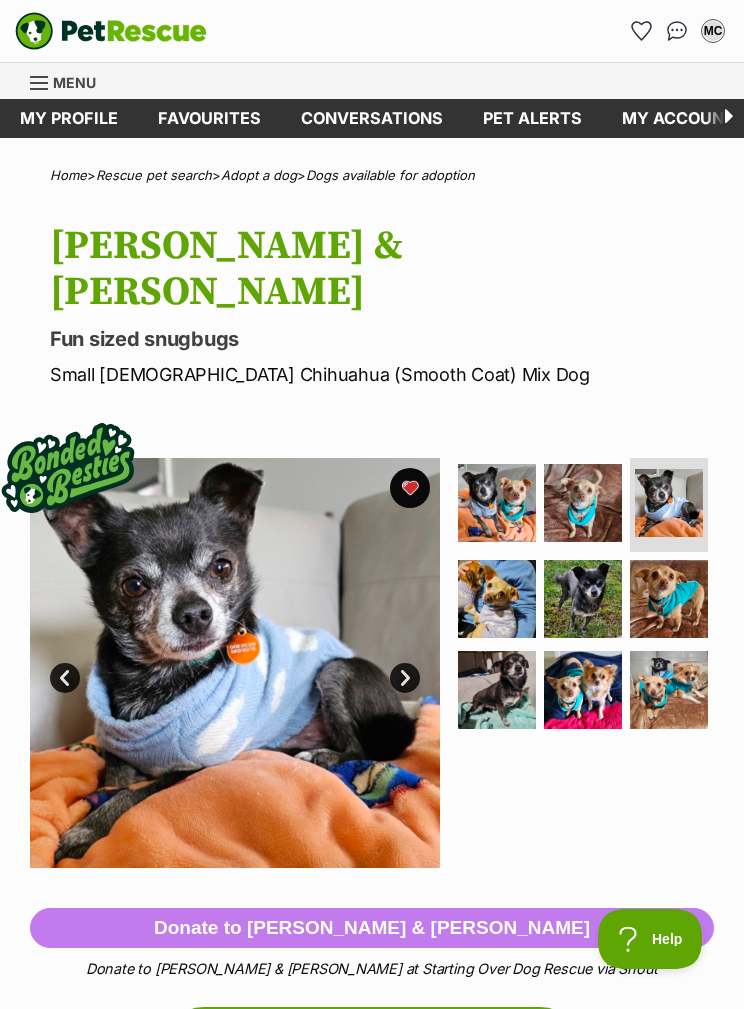 click at bounding box center [497, 599] 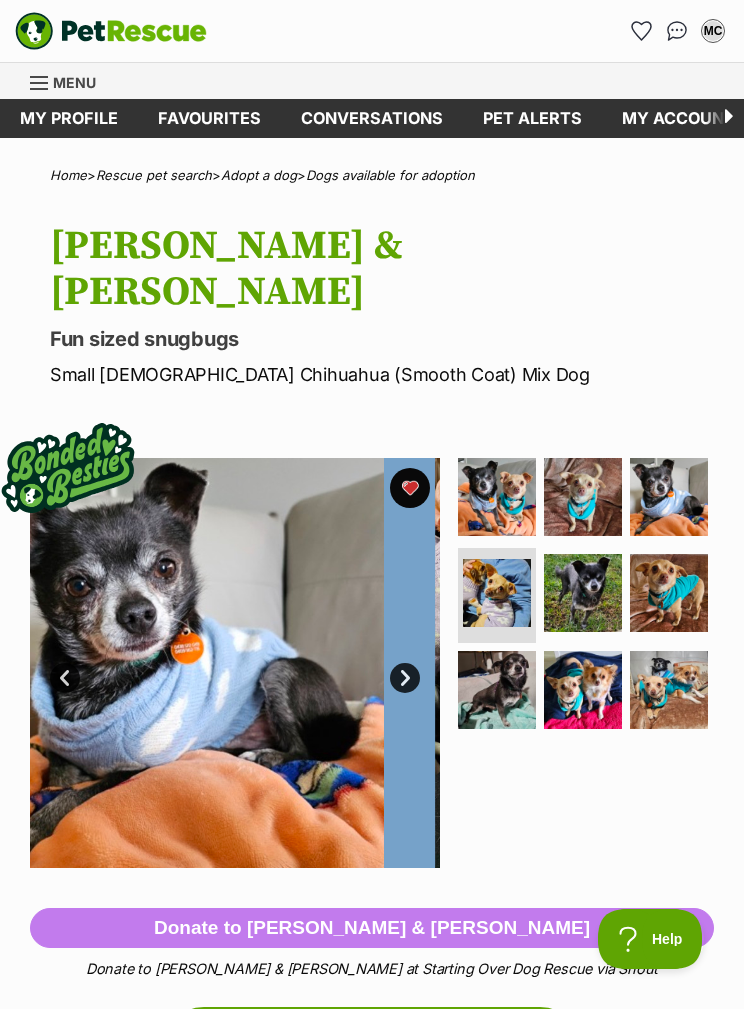 scroll, scrollTop: 0, scrollLeft: 0, axis: both 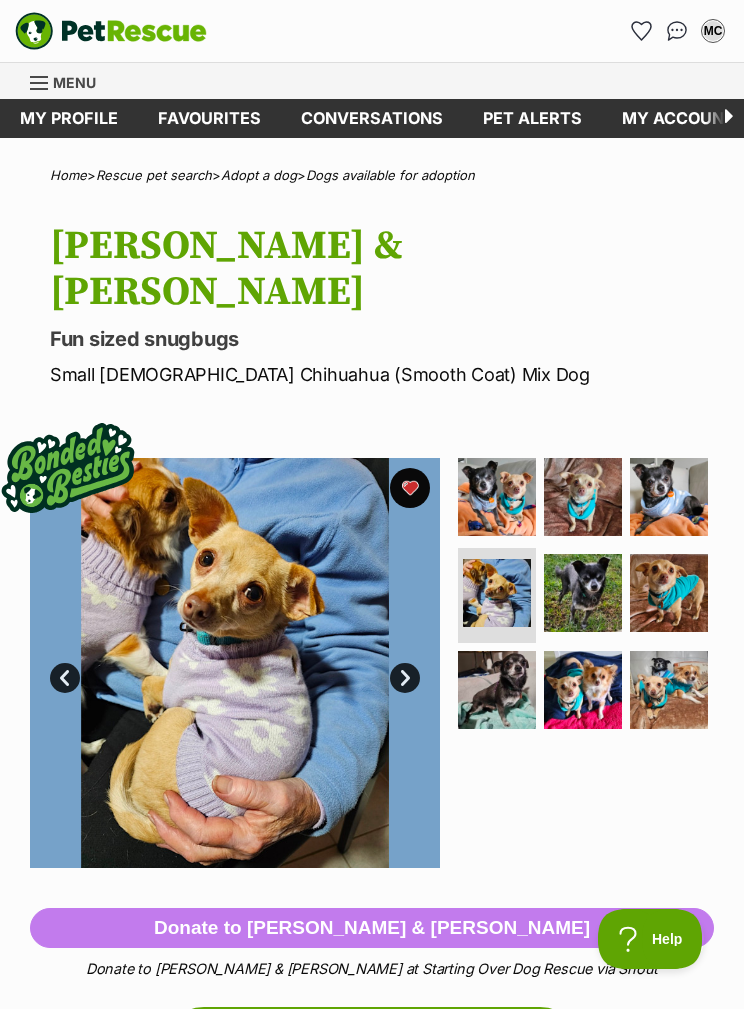 click at bounding box center (583, 593) 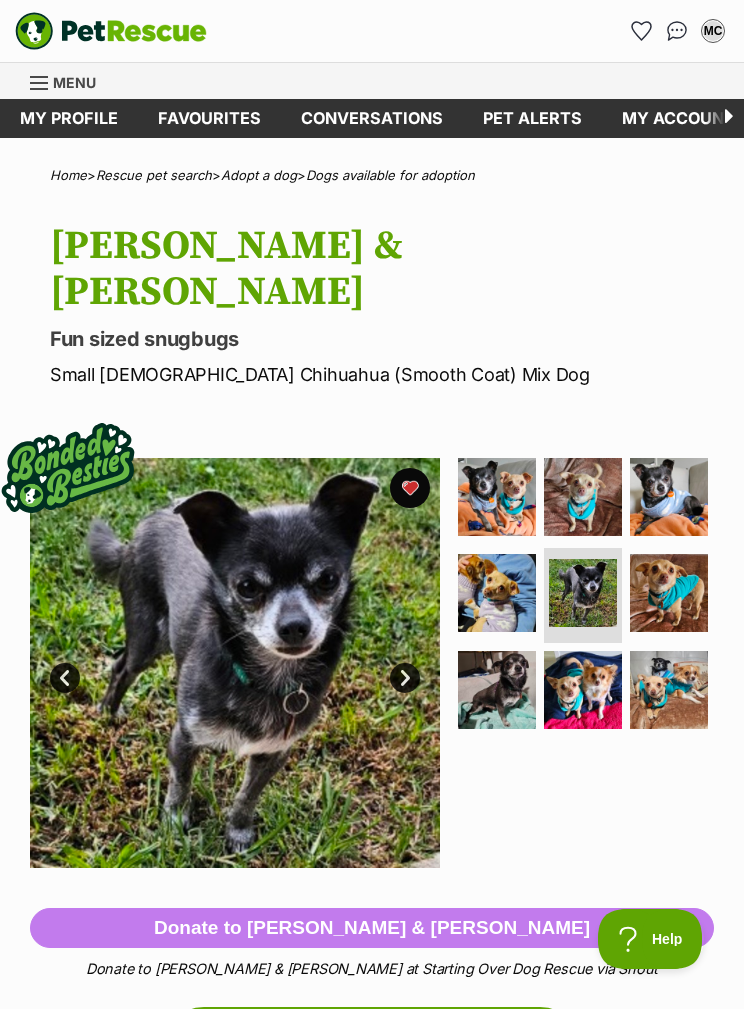 click at bounding box center [669, 593] 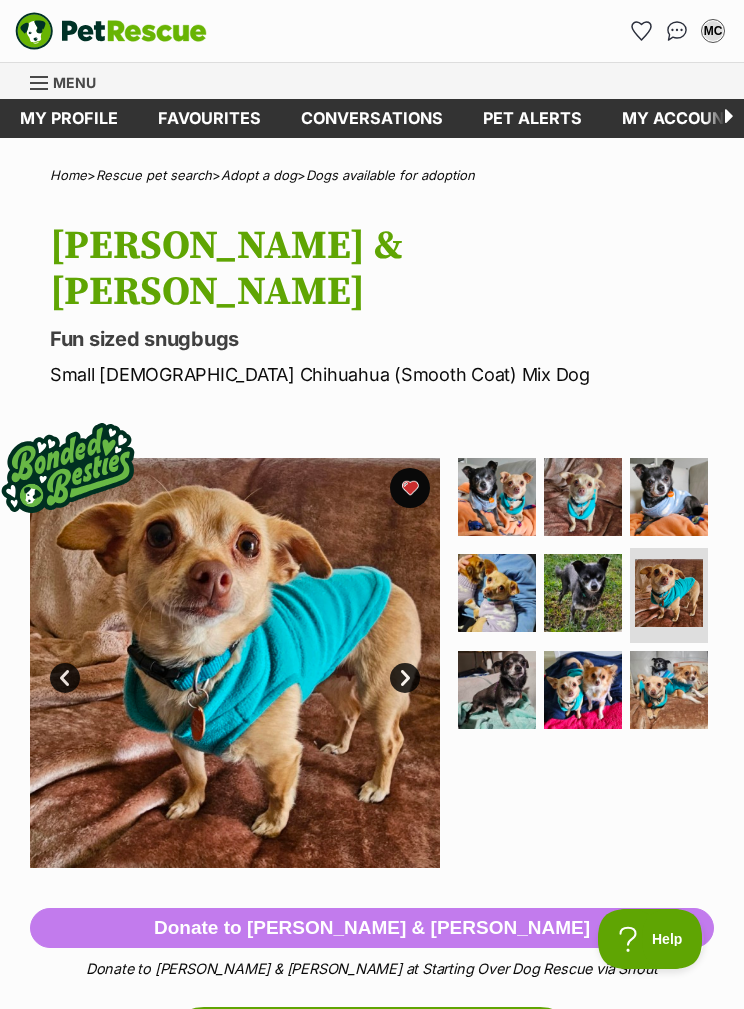 click at bounding box center [497, 690] 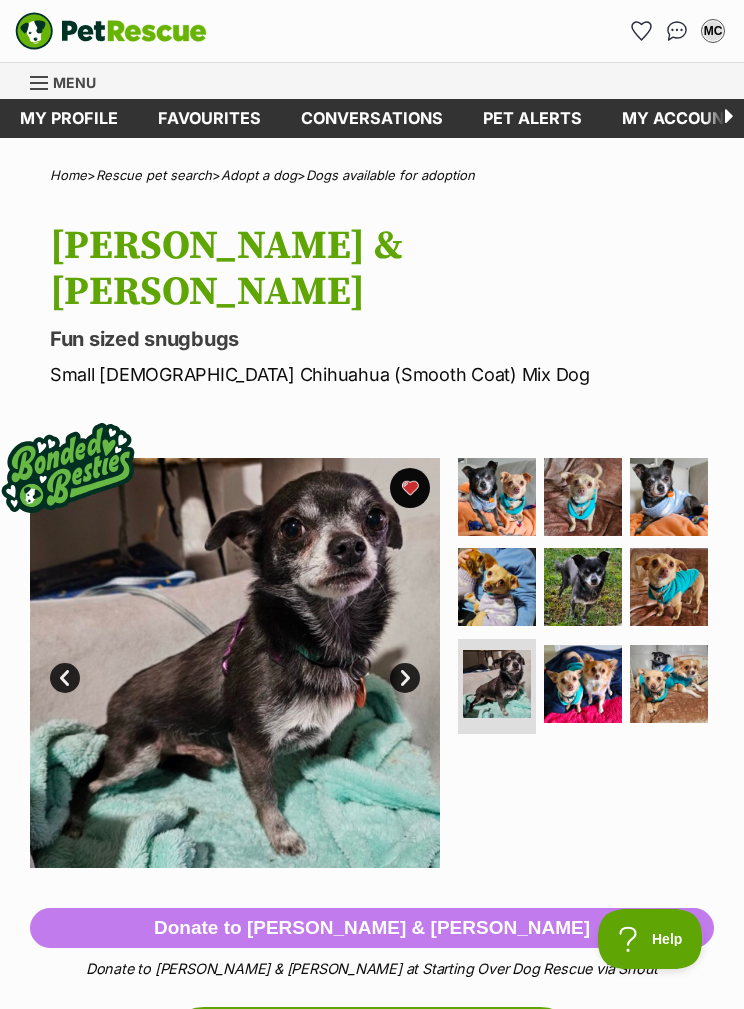 click at bounding box center [583, 684] 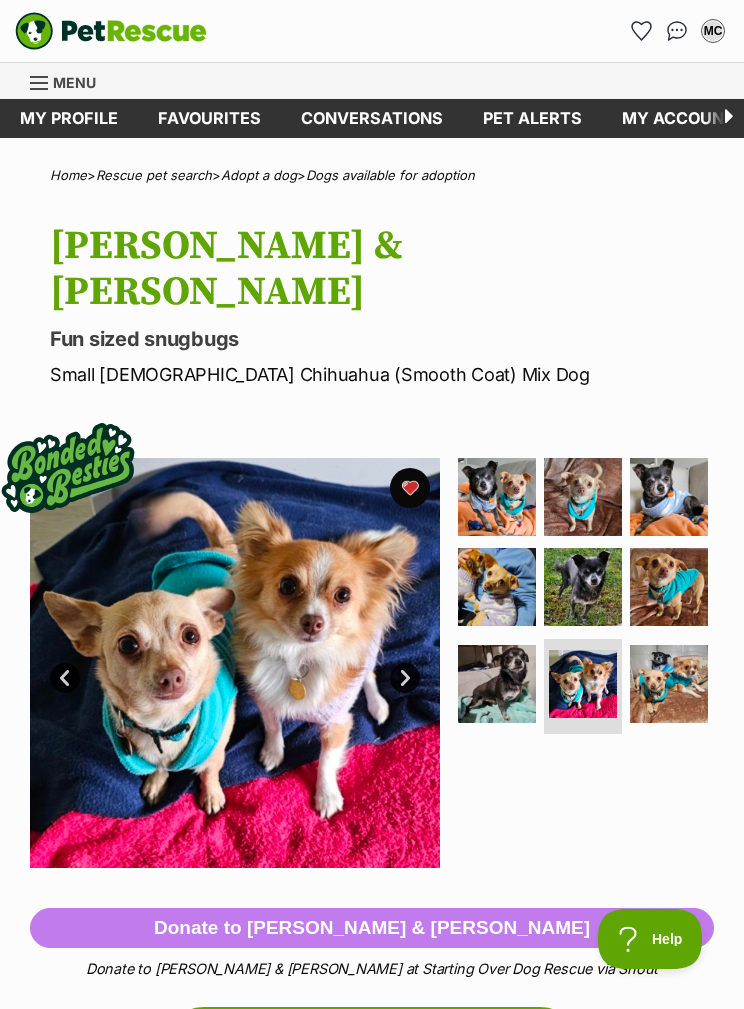 click at bounding box center [669, 684] 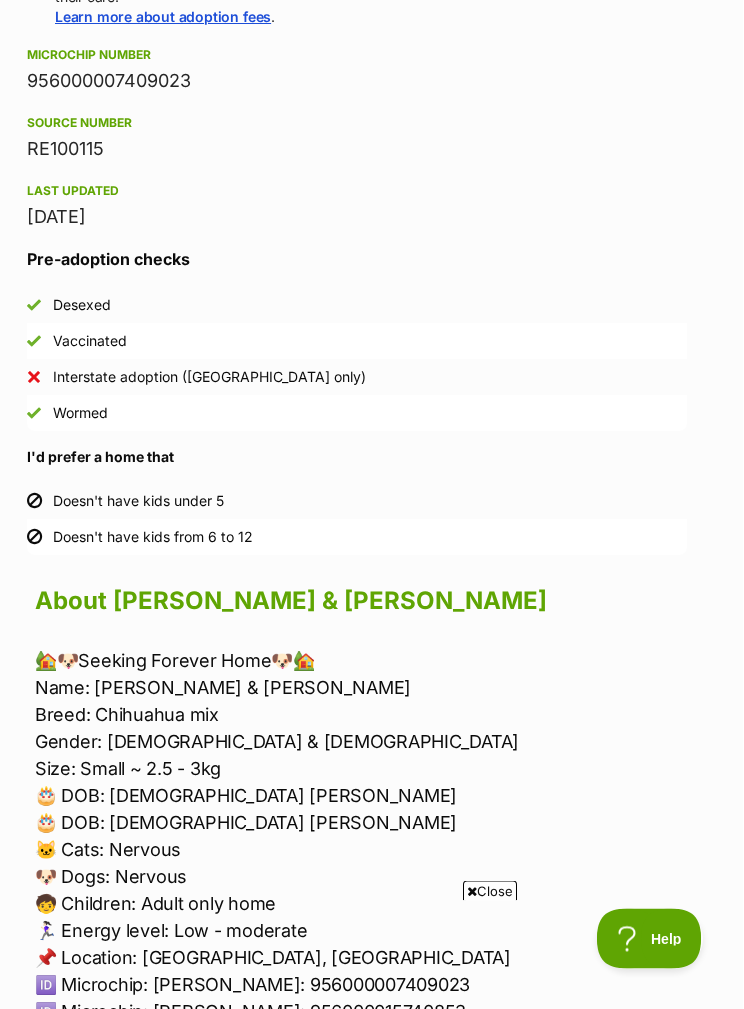 scroll, scrollTop: 1351, scrollLeft: 14, axis: both 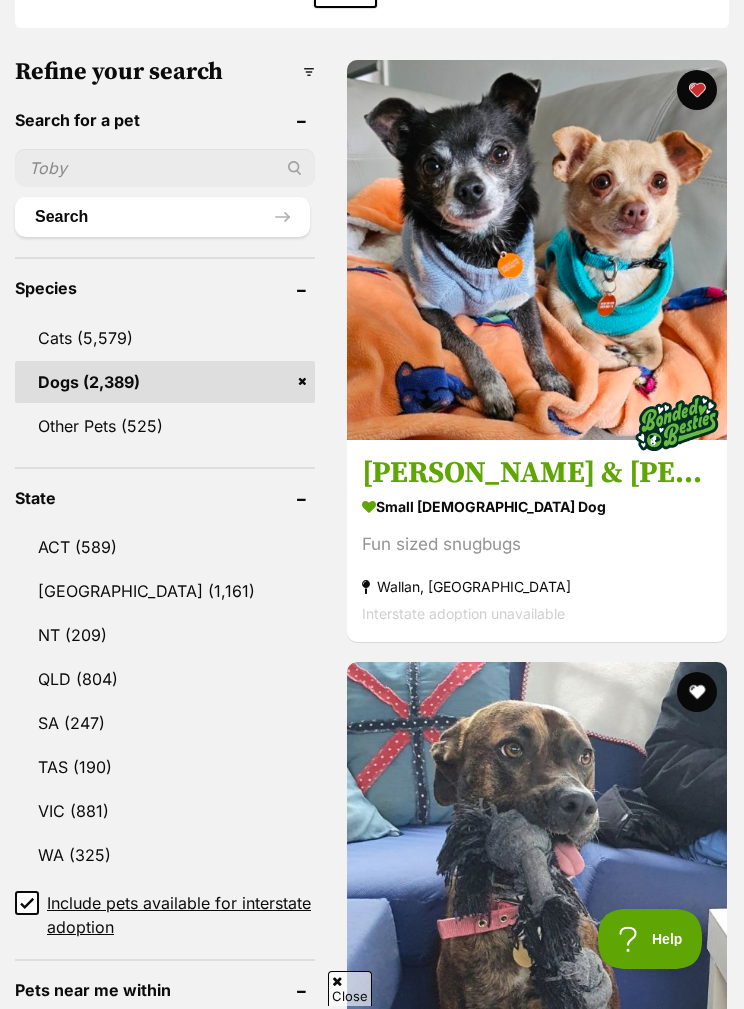 click on "Include pets available for interstate adoption" at bounding box center [27, 903] 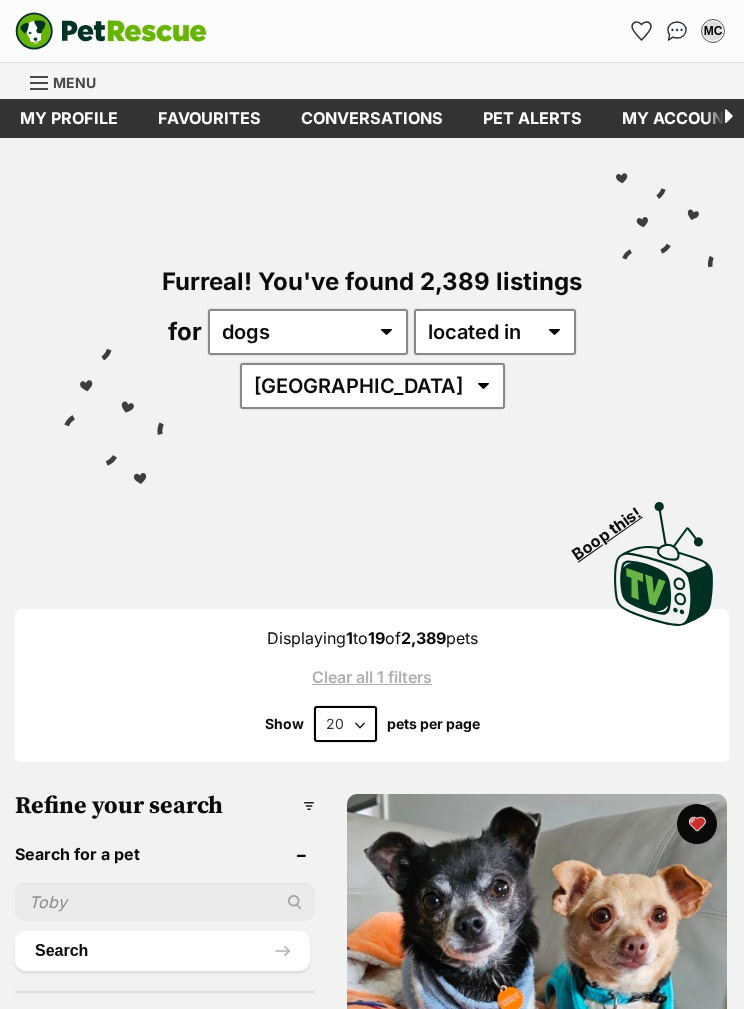 scroll, scrollTop: 149, scrollLeft: 0, axis: vertical 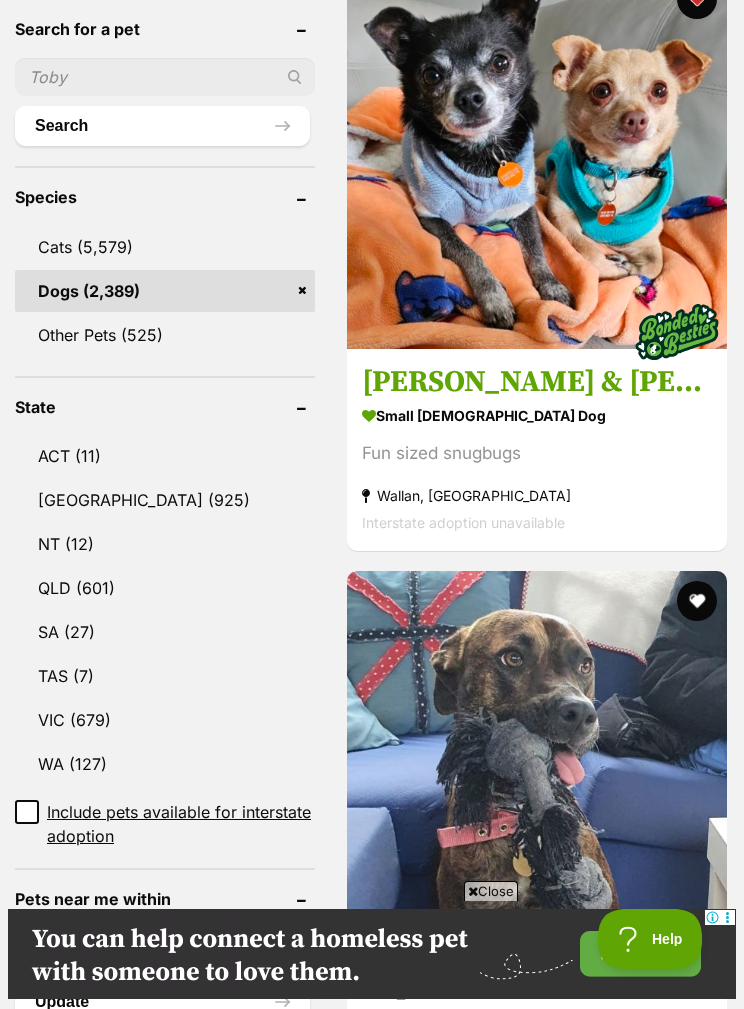 click on "VIC (679)" at bounding box center [165, 720] 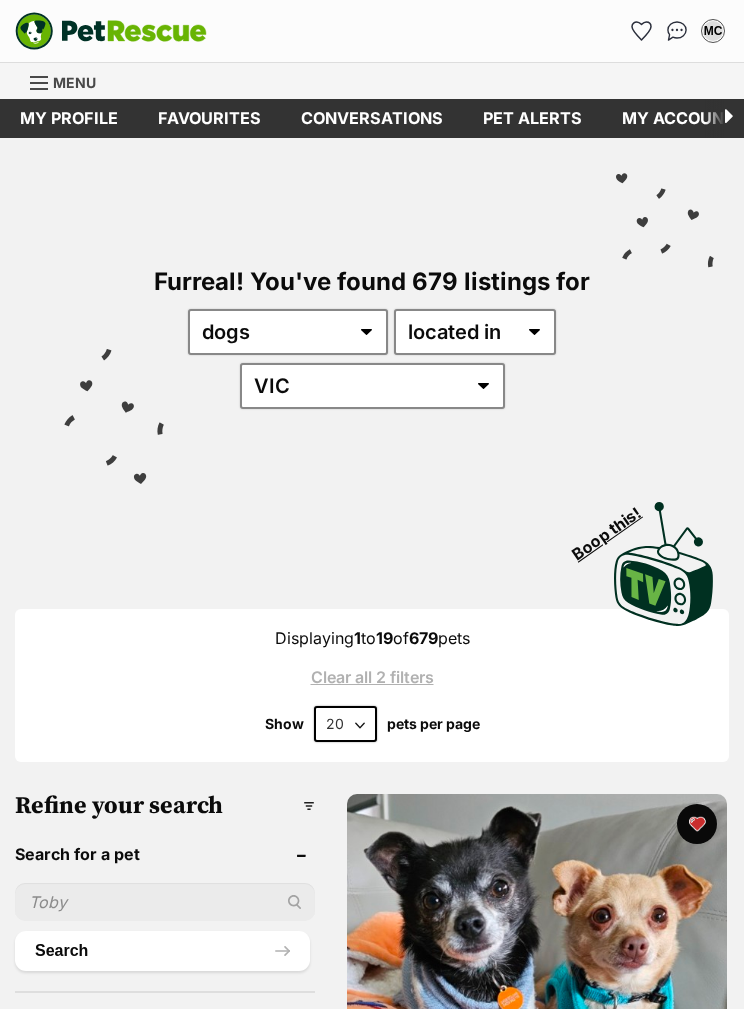 scroll, scrollTop: 0, scrollLeft: 0, axis: both 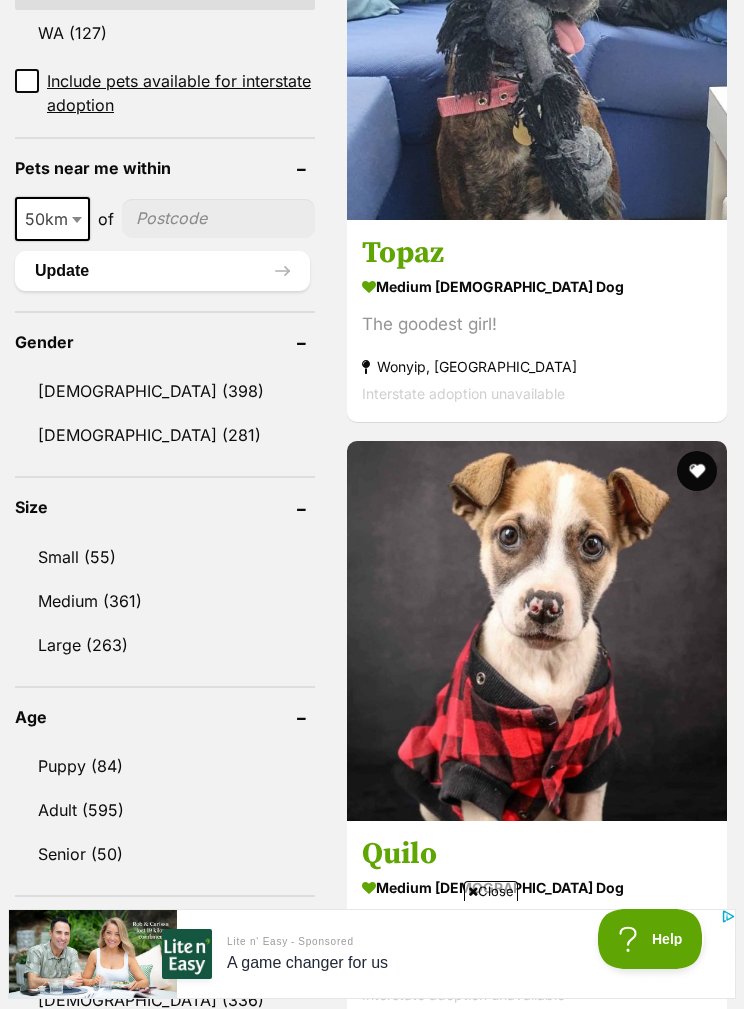 click on "Small (55)" at bounding box center (165, 557) 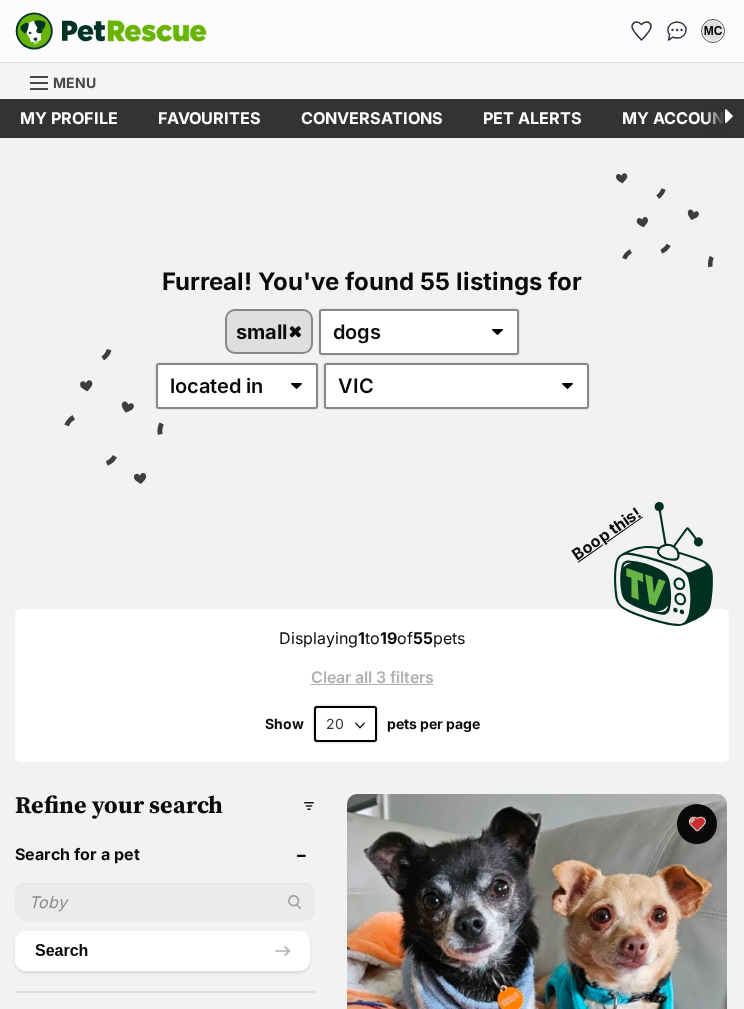 scroll, scrollTop: 0, scrollLeft: 0, axis: both 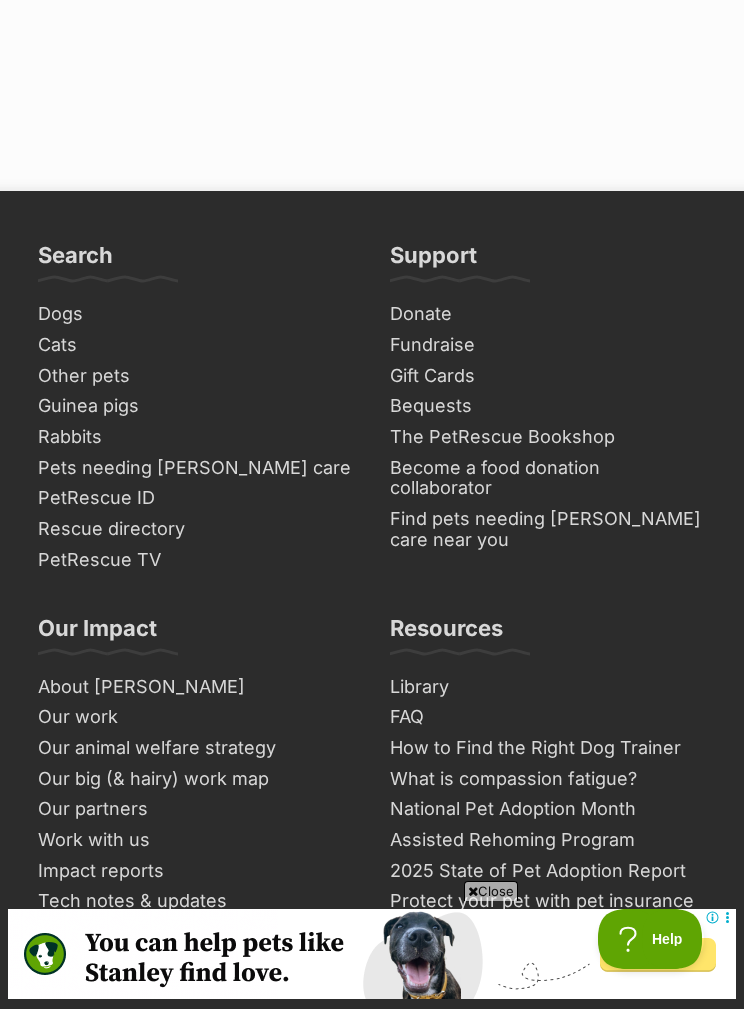click at bounding box center [560, -207] 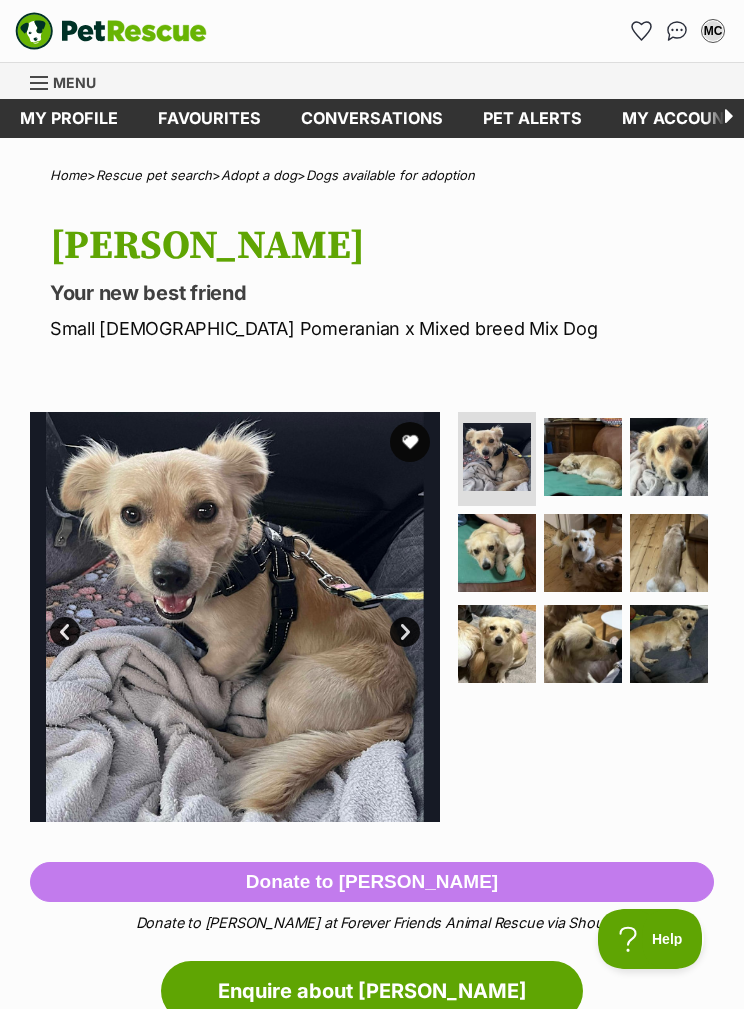 scroll, scrollTop: 0, scrollLeft: 0, axis: both 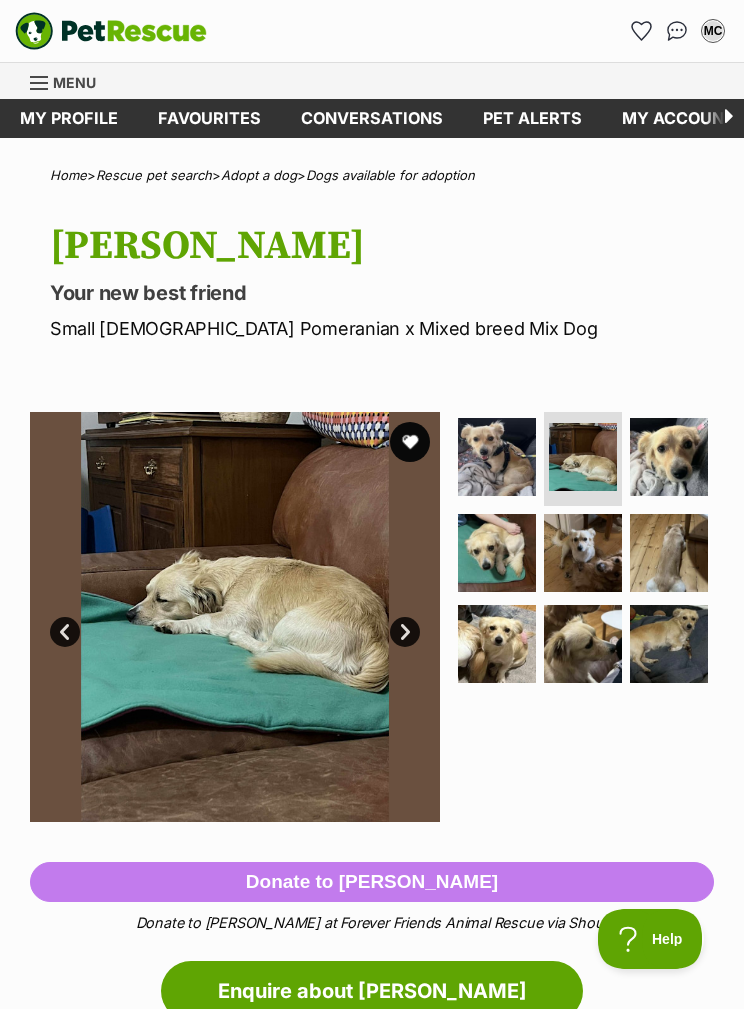 click at bounding box center [669, 457] 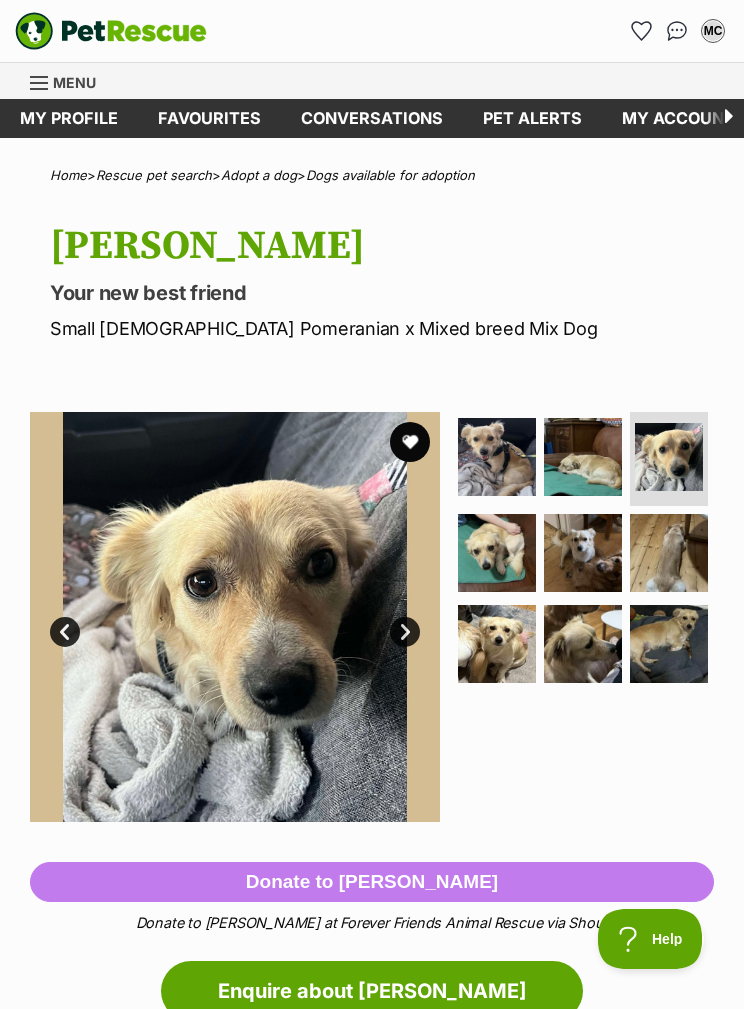 click at bounding box center (497, 553) 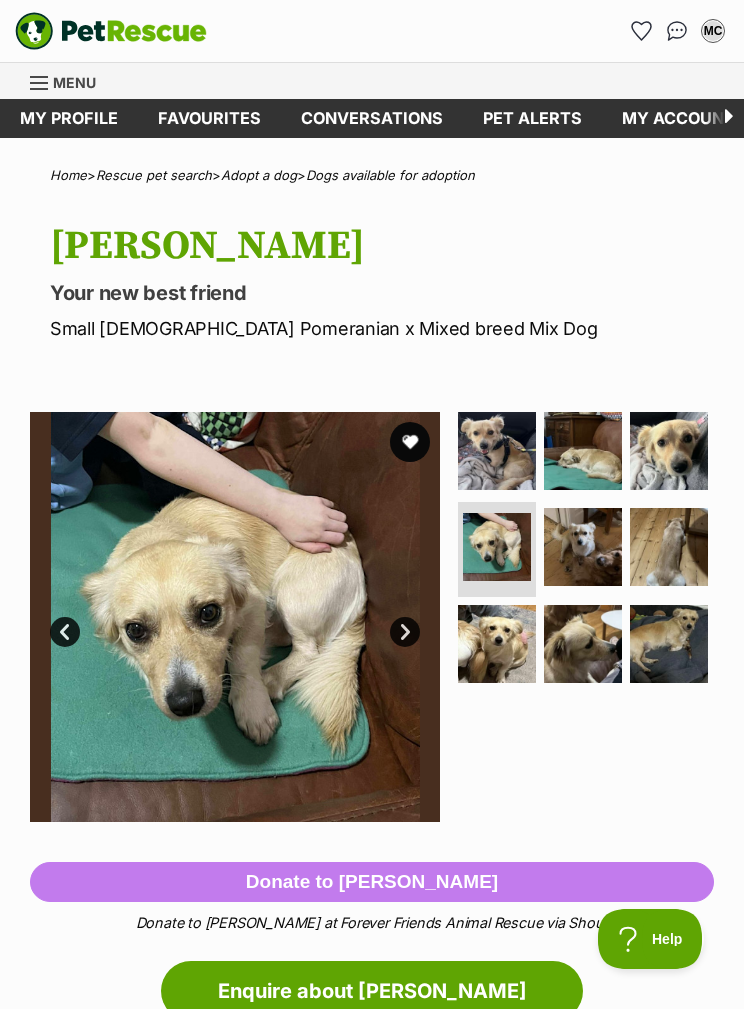 click at bounding box center [583, 547] 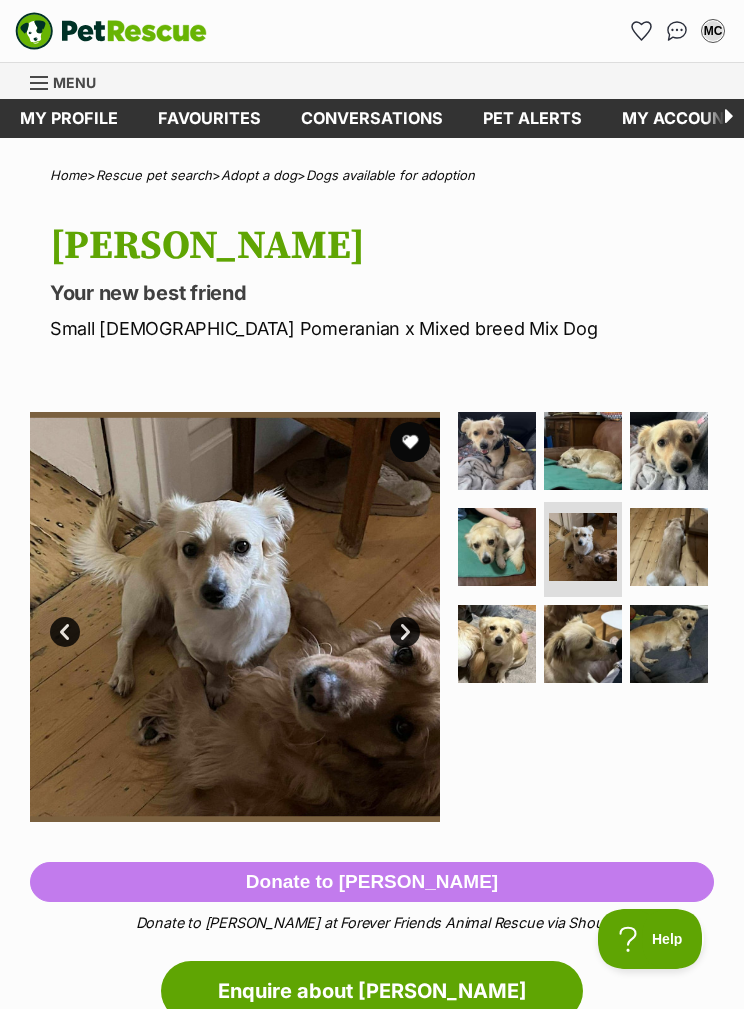 click at bounding box center (669, 547) 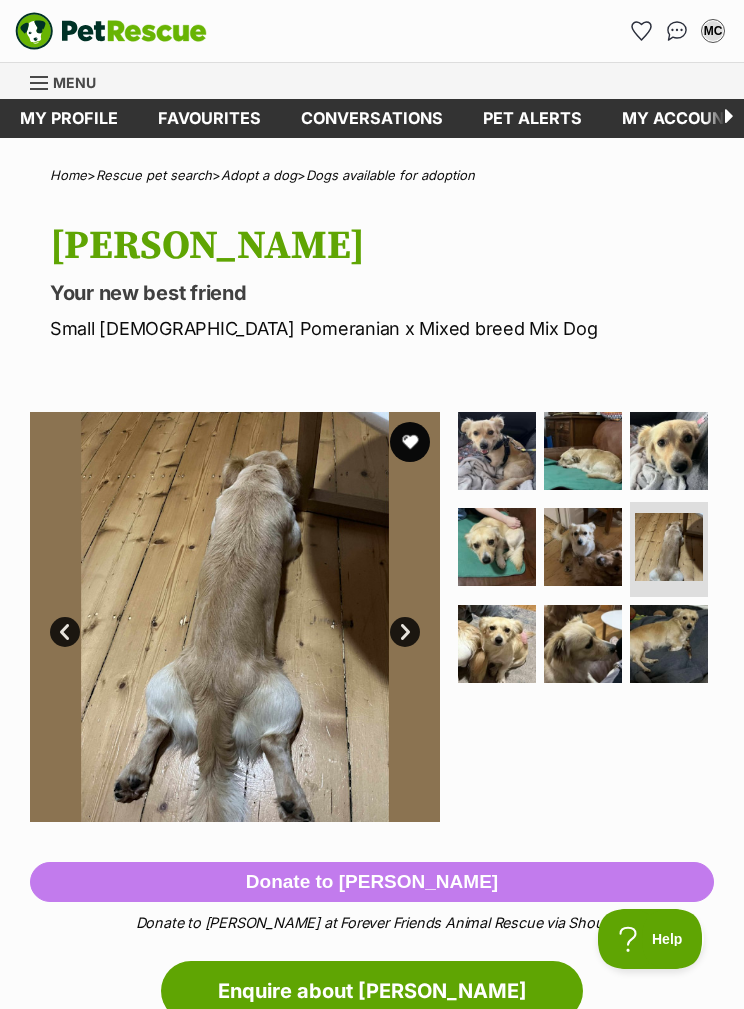 click at bounding box center [497, 644] 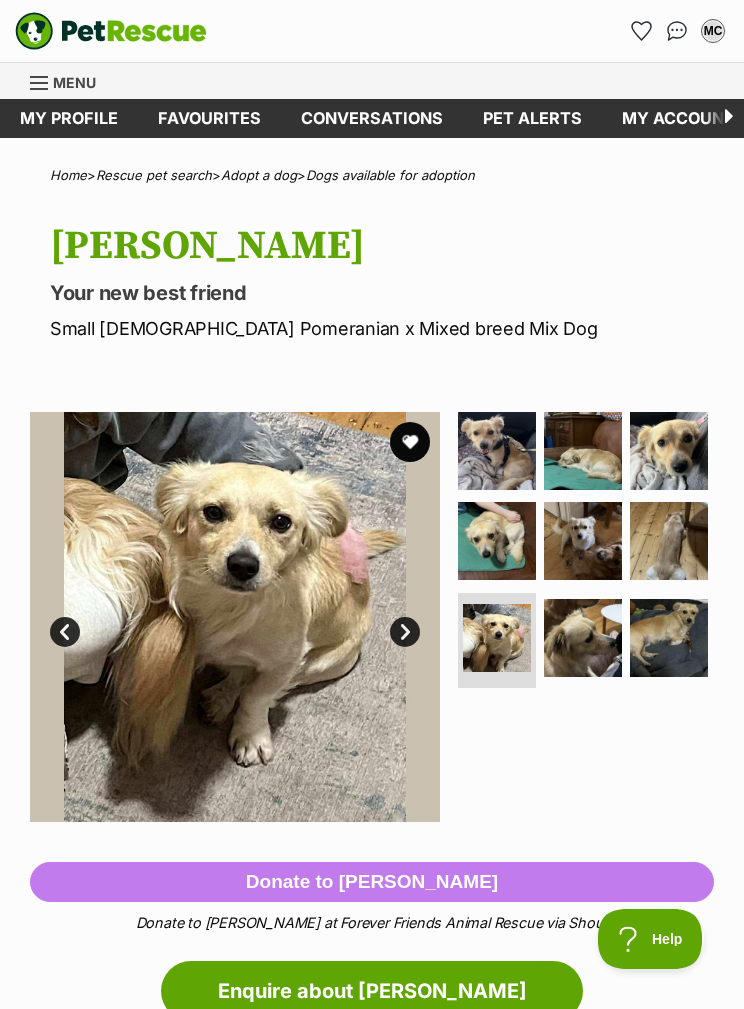 click at bounding box center [583, 638] 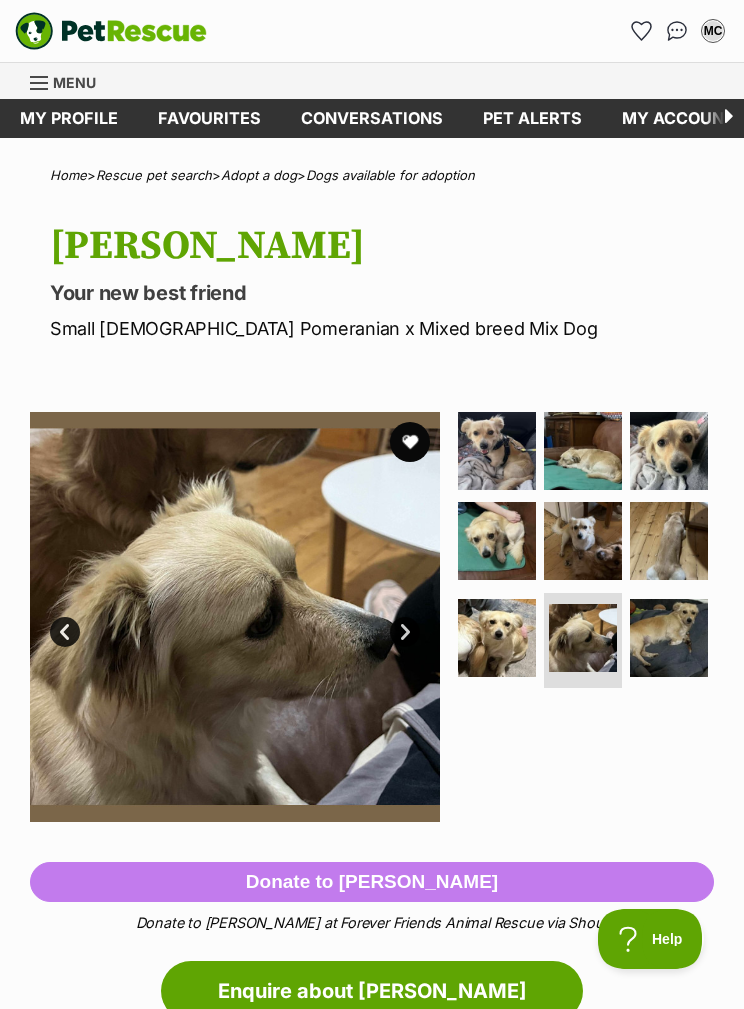click at bounding box center [669, 638] 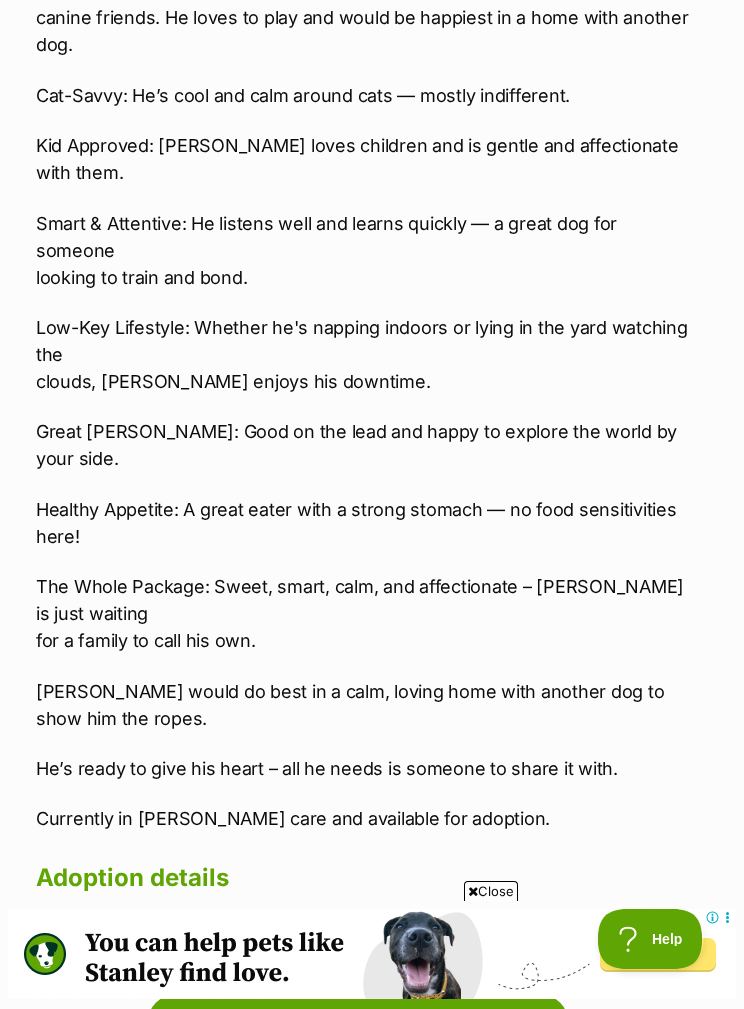 scroll, scrollTop: 2366, scrollLeft: 14, axis: both 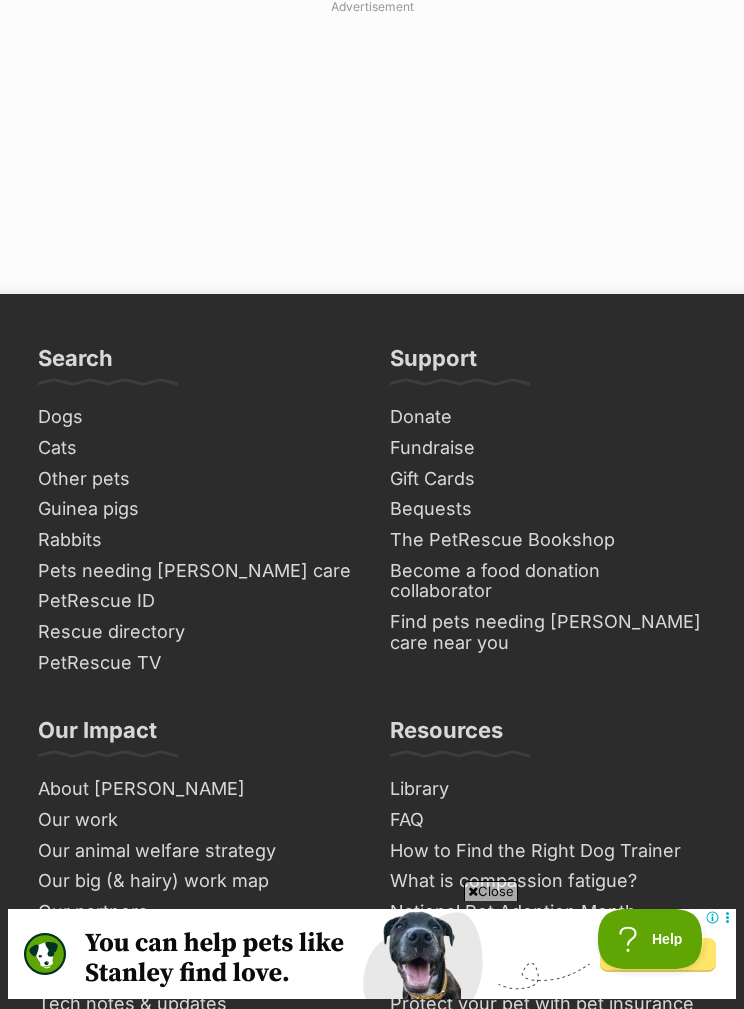 click at bounding box center [641, -105] 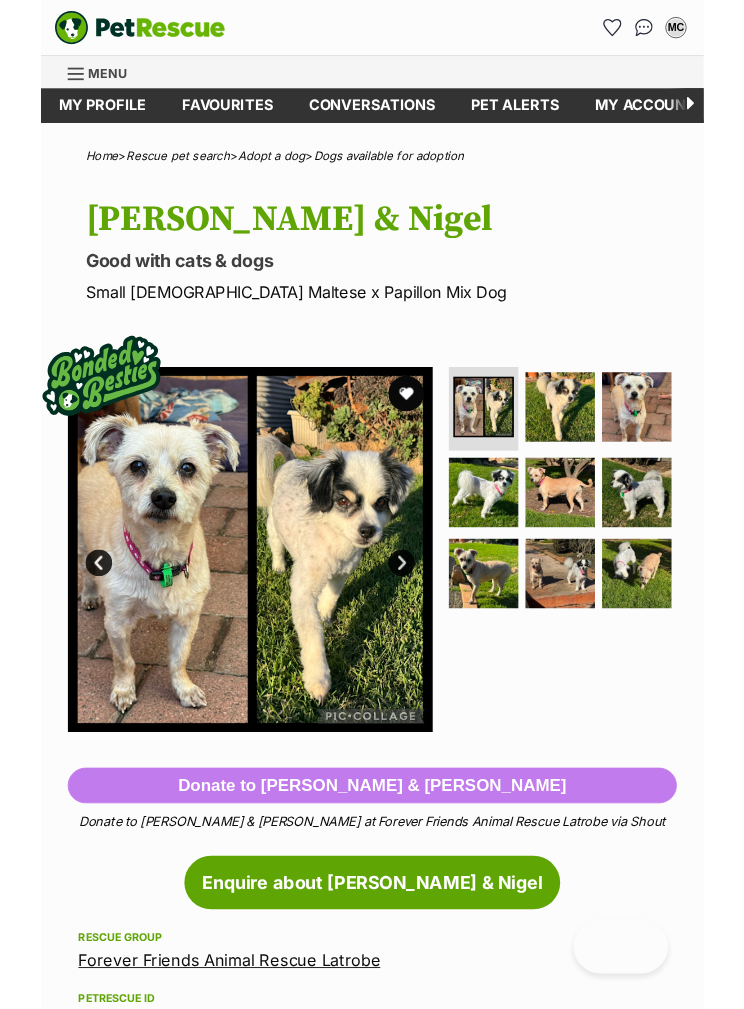 scroll, scrollTop: 0, scrollLeft: 0, axis: both 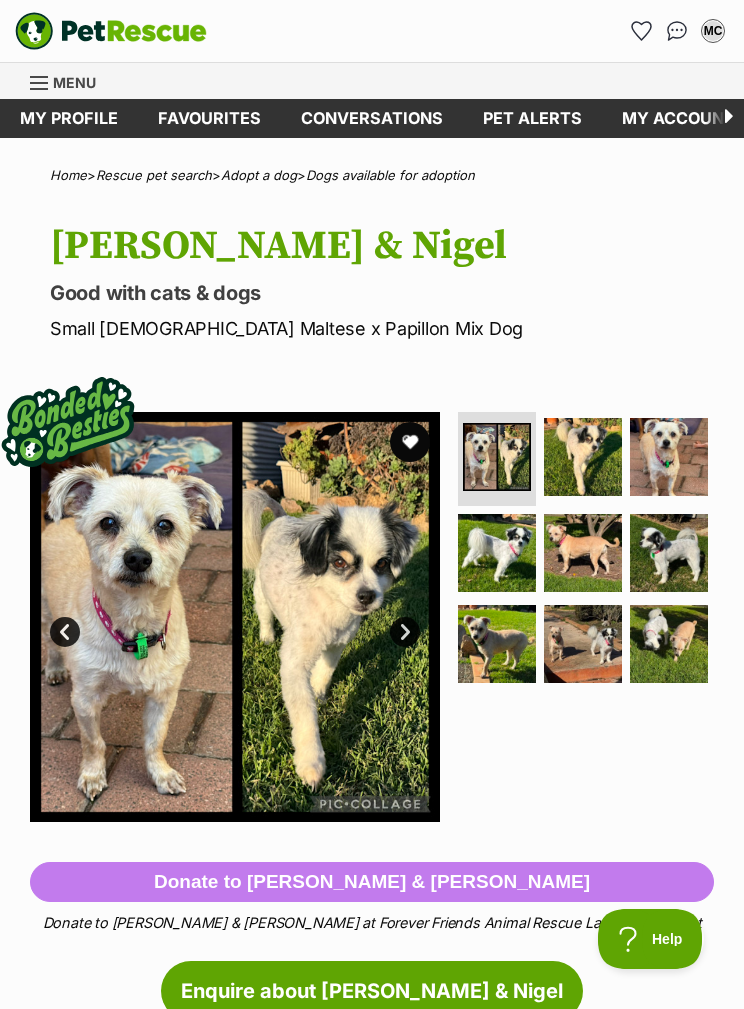click at bounding box center (583, 457) 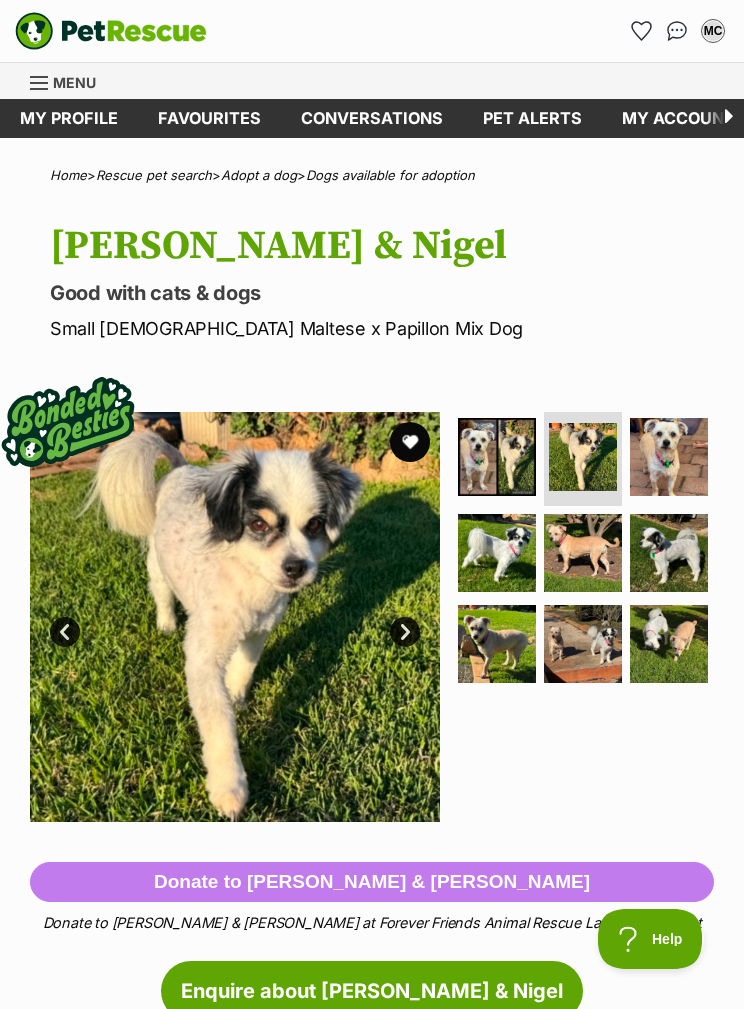 click at bounding box center [669, 457] 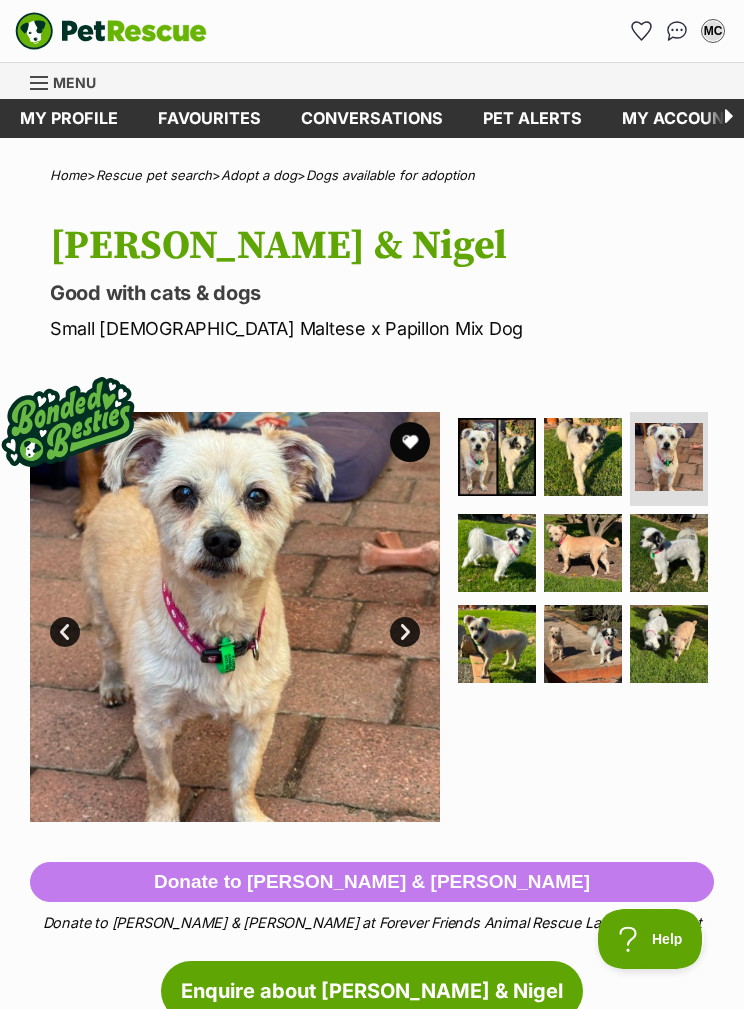 click at bounding box center [497, 553] 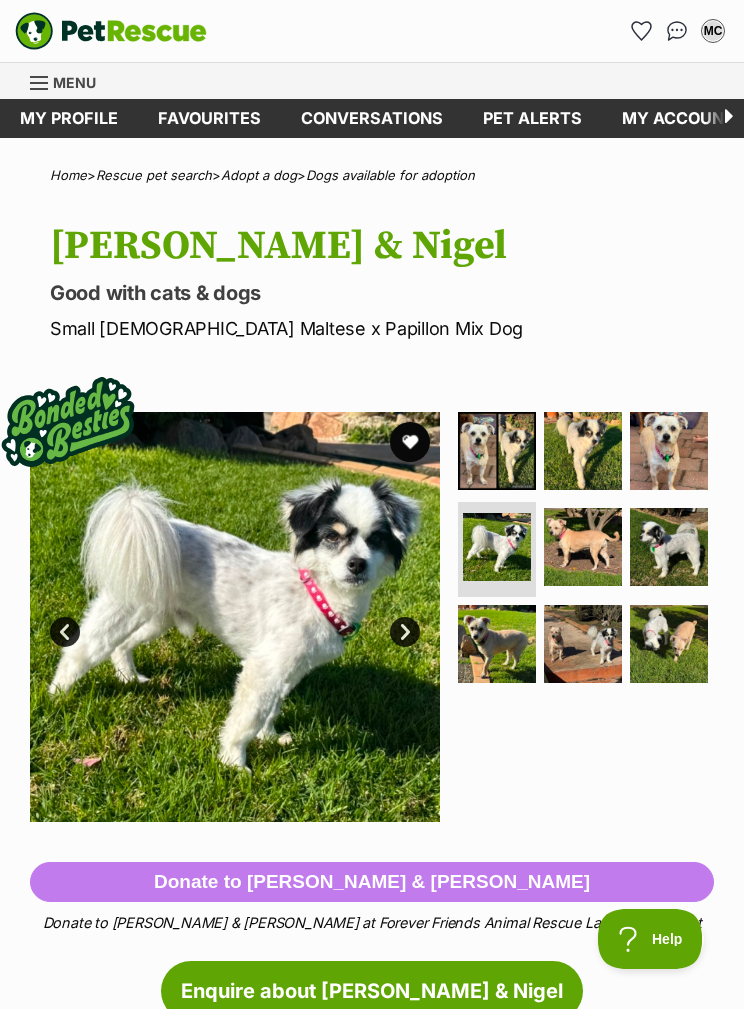 click at bounding box center [583, 547] 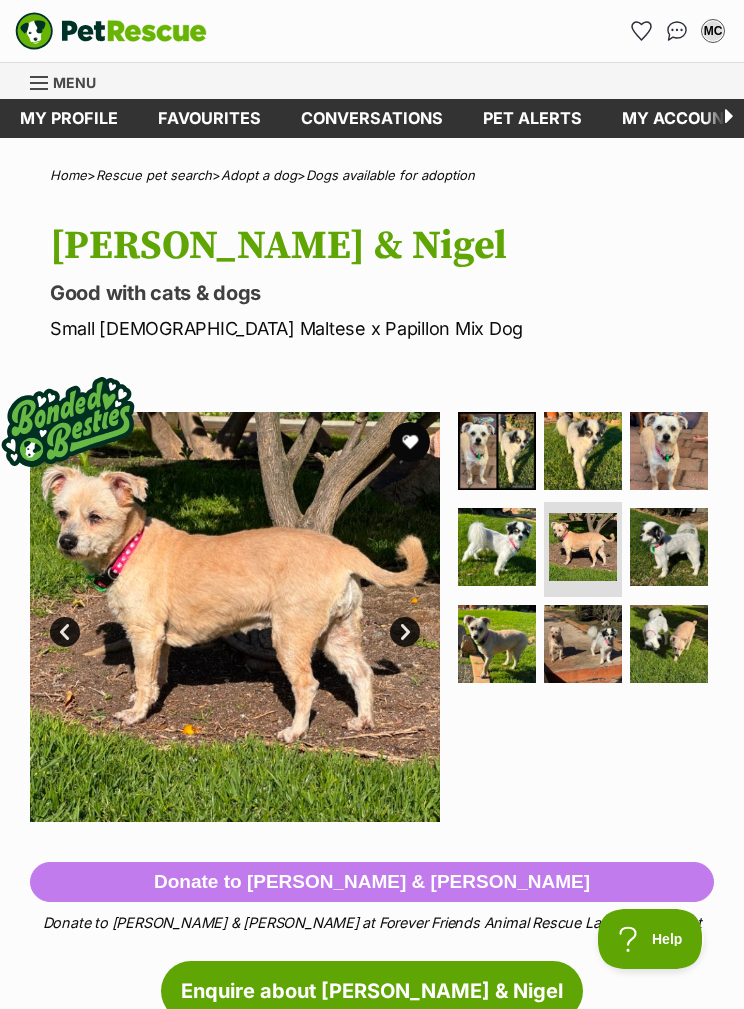 click at bounding box center [669, 547] 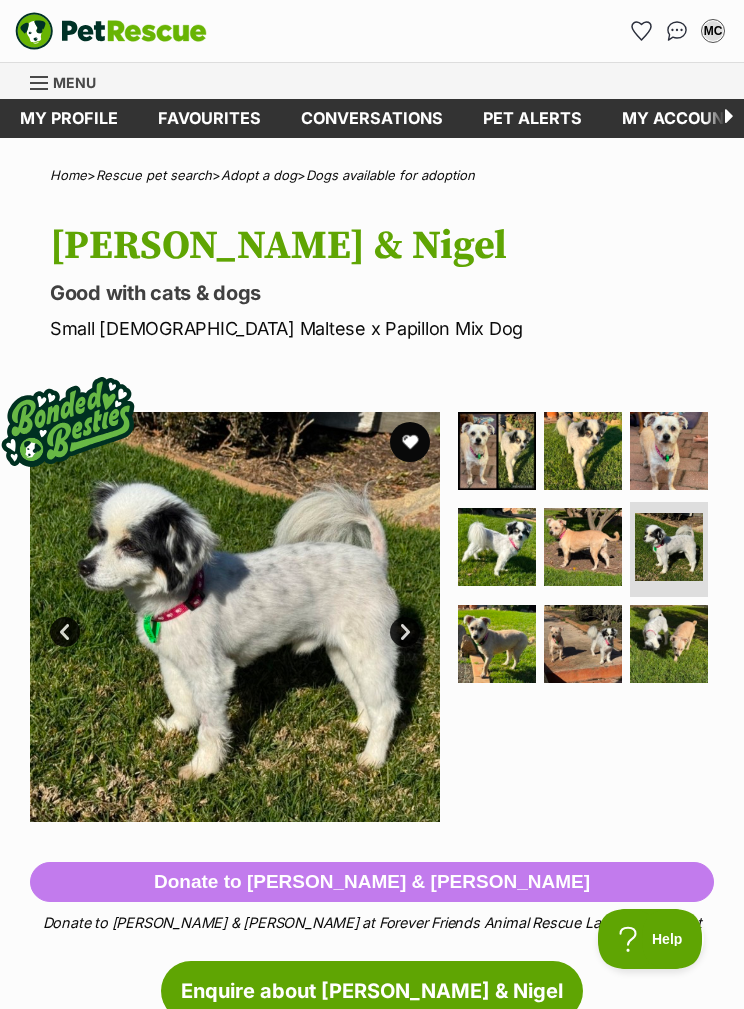 click at bounding box center [497, 644] 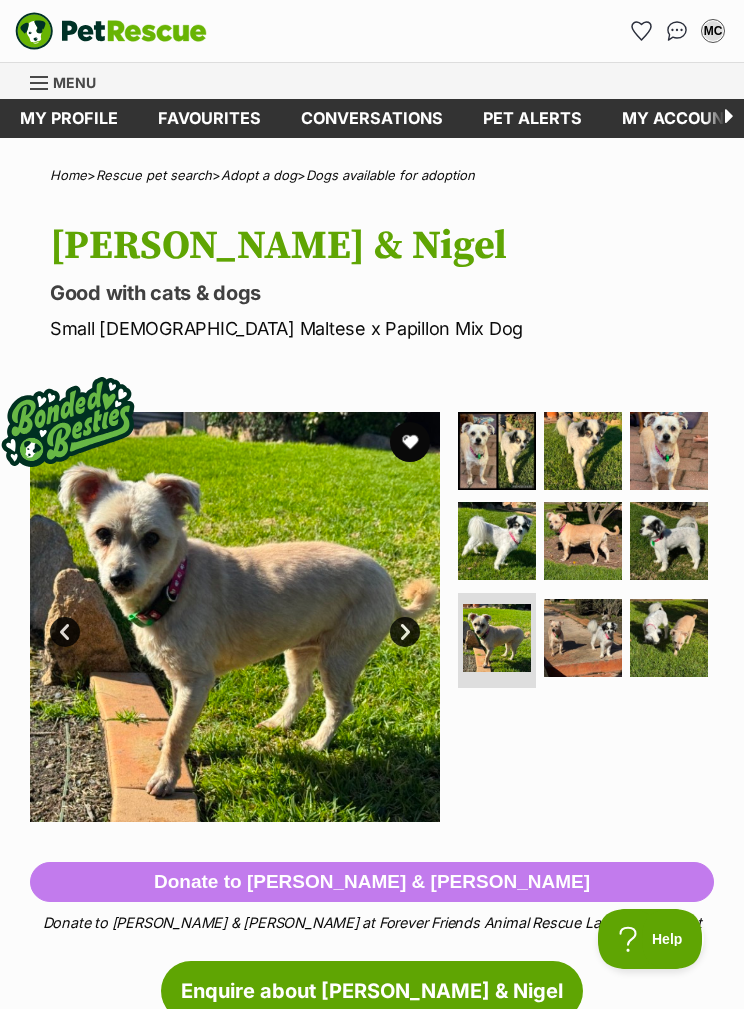 click at bounding box center [669, 638] 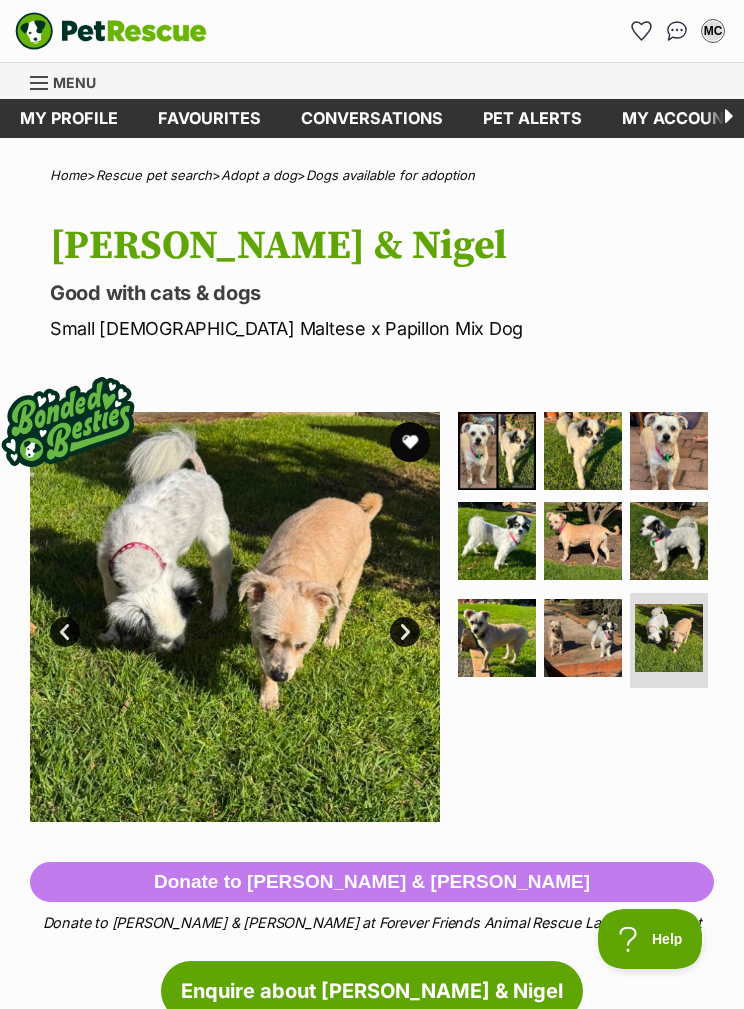 click at bounding box center (669, 638) 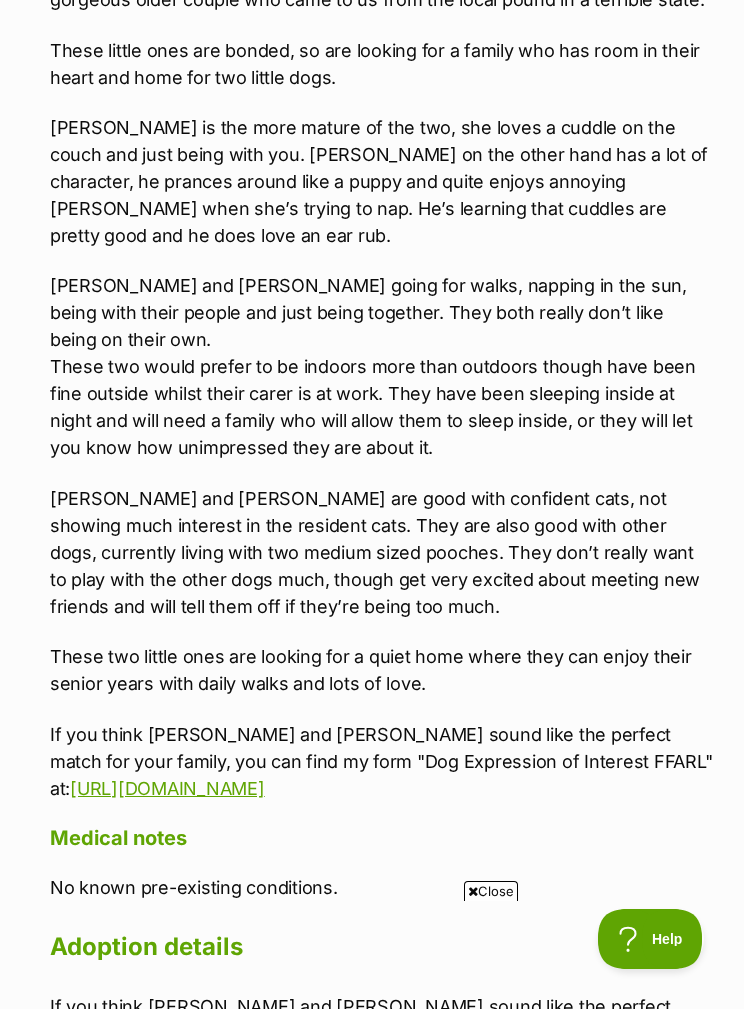 scroll, scrollTop: 2372, scrollLeft: 0, axis: vertical 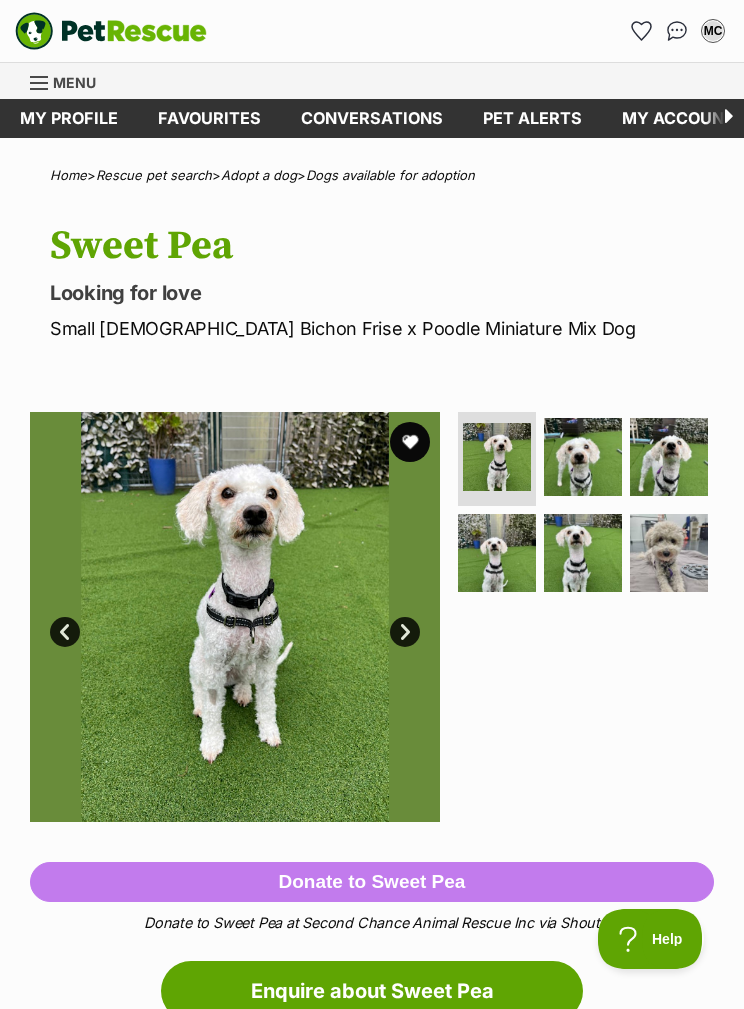 click at bounding box center (583, 457) 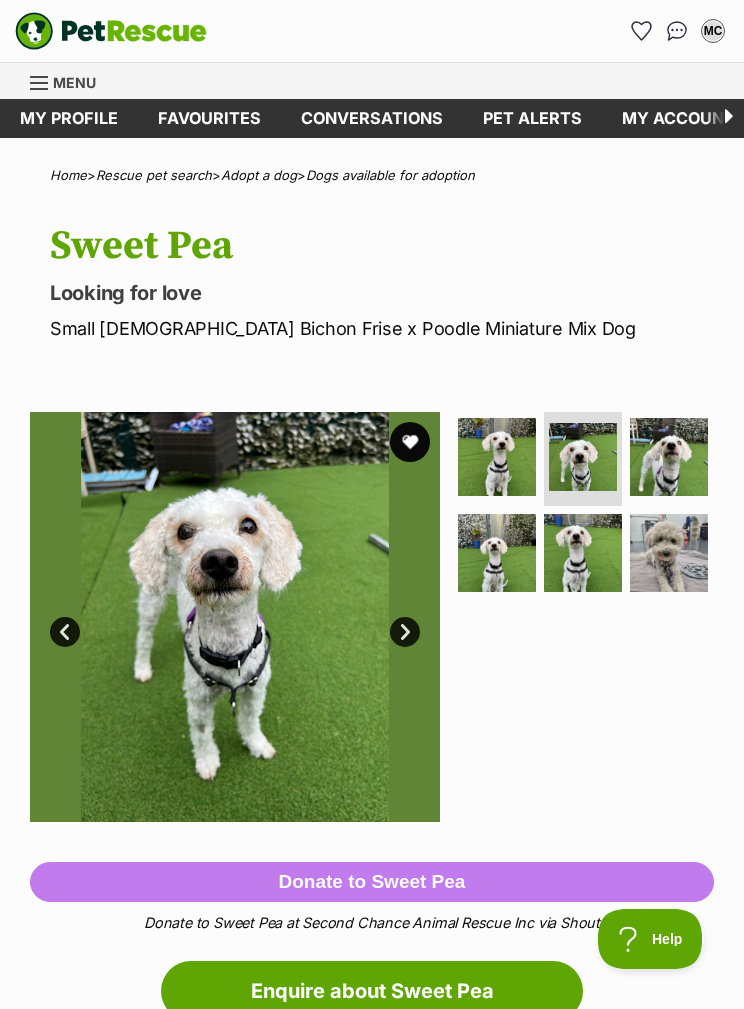 click at bounding box center (669, 457) 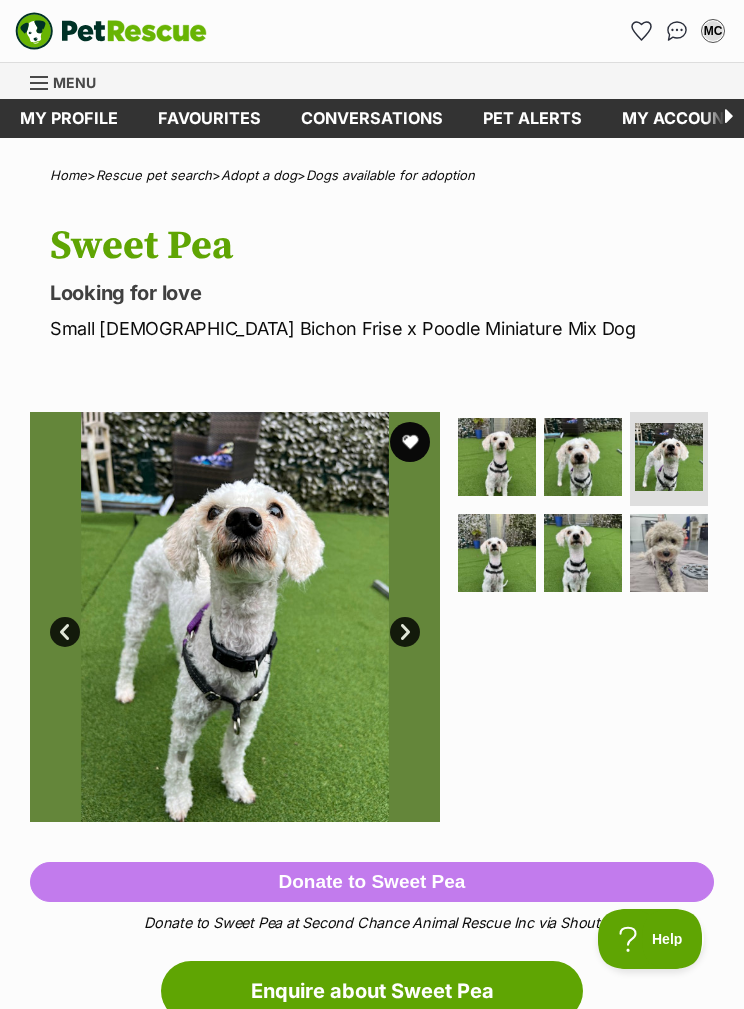 click at bounding box center (497, 553) 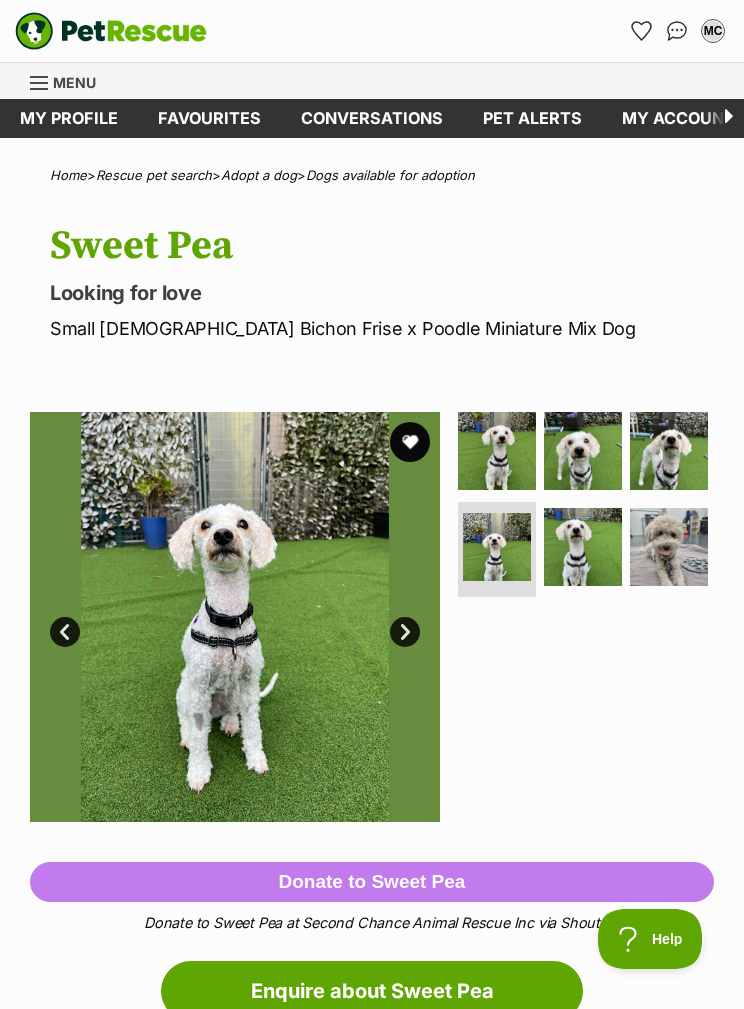 click at bounding box center (583, 547) 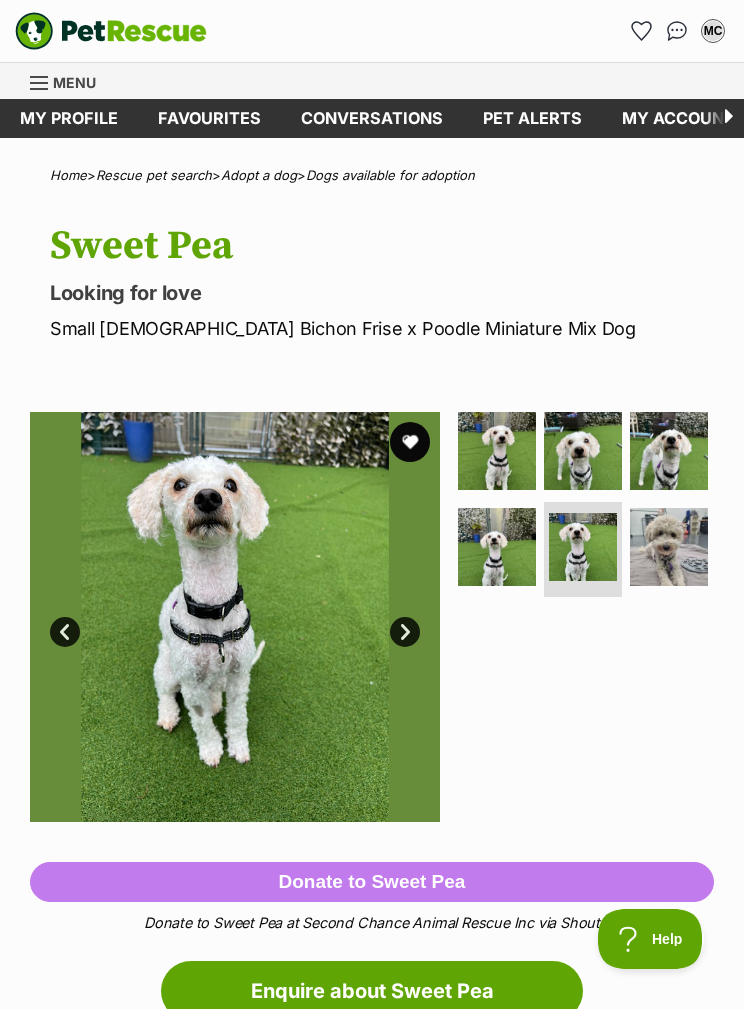 click at bounding box center [669, 547] 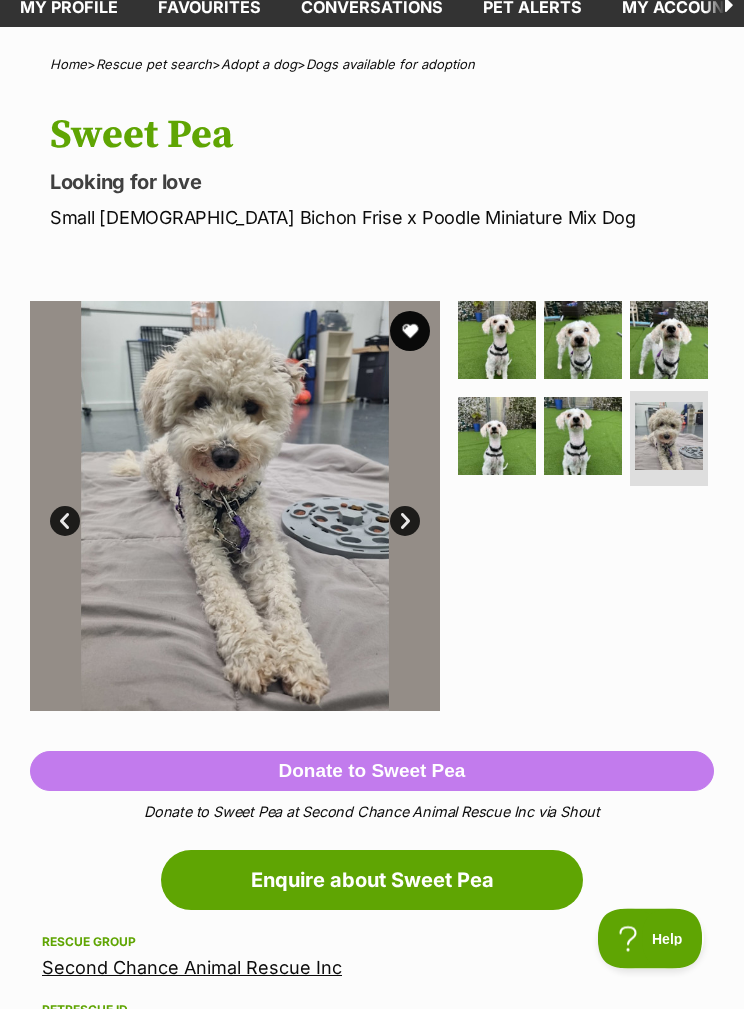 scroll, scrollTop: 0, scrollLeft: 0, axis: both 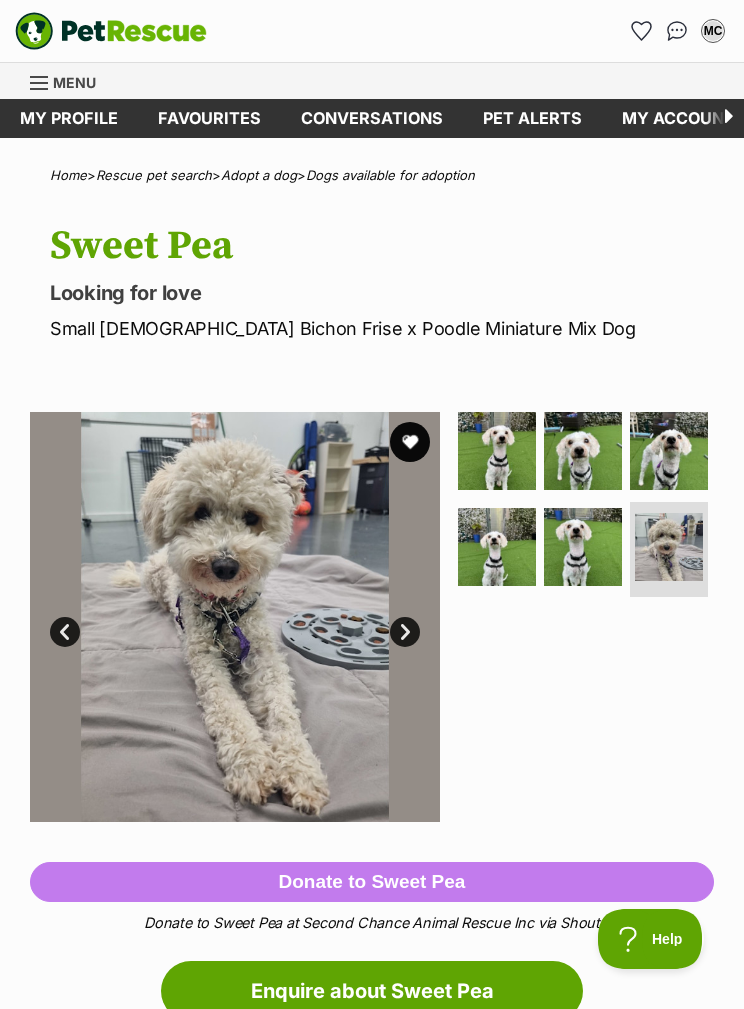 click at bounding box center (410, 442) 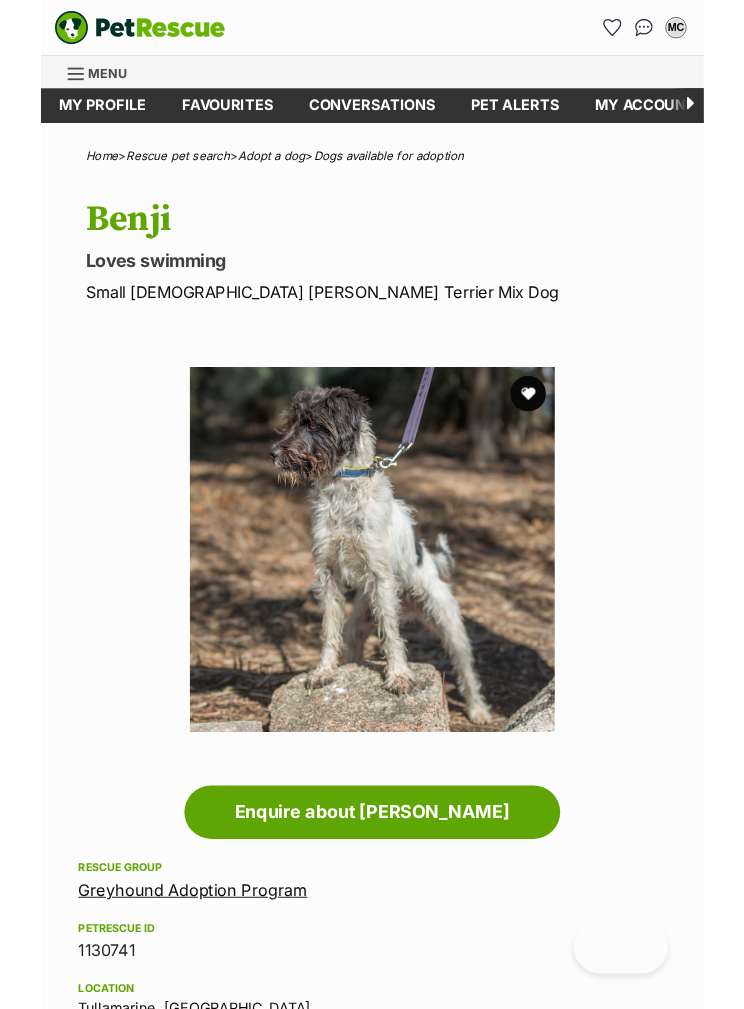 scroll, scrollTop: 0, scrollLeft: 0, axis: both 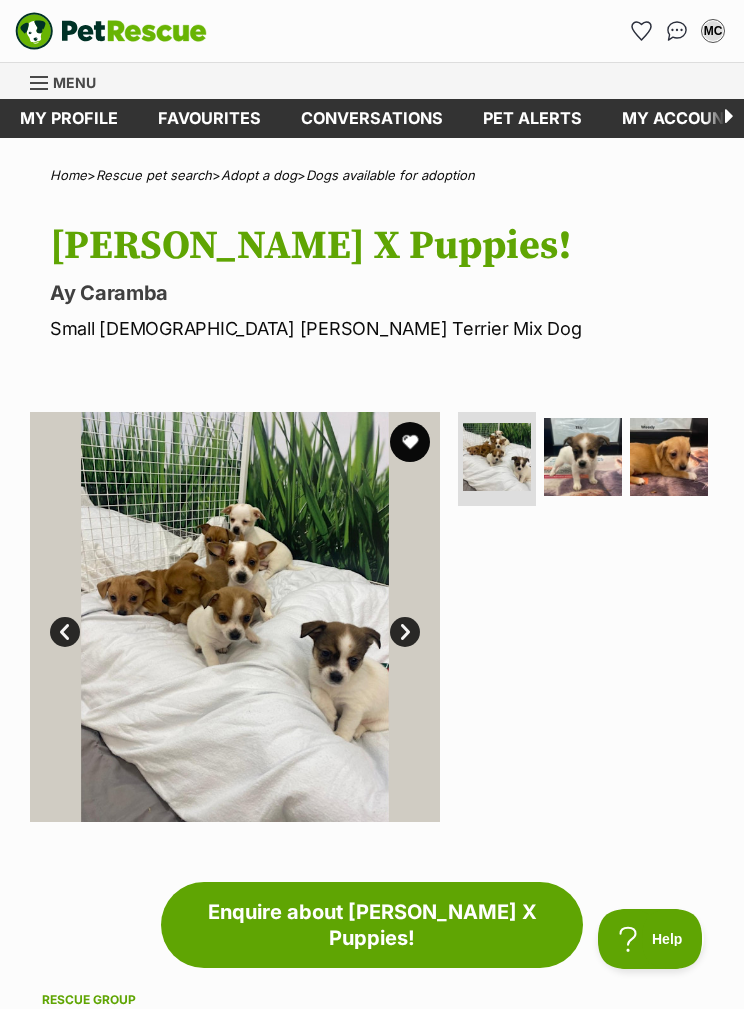 click at bounding box center [583, 457] 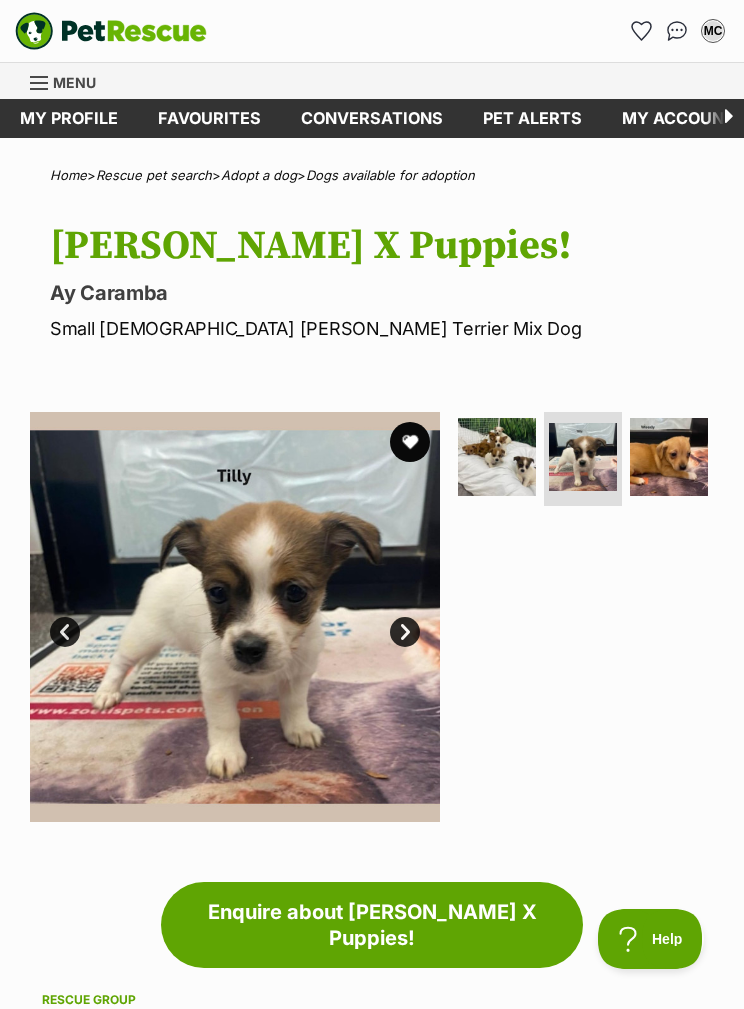 click at bounding box center [669, 457] 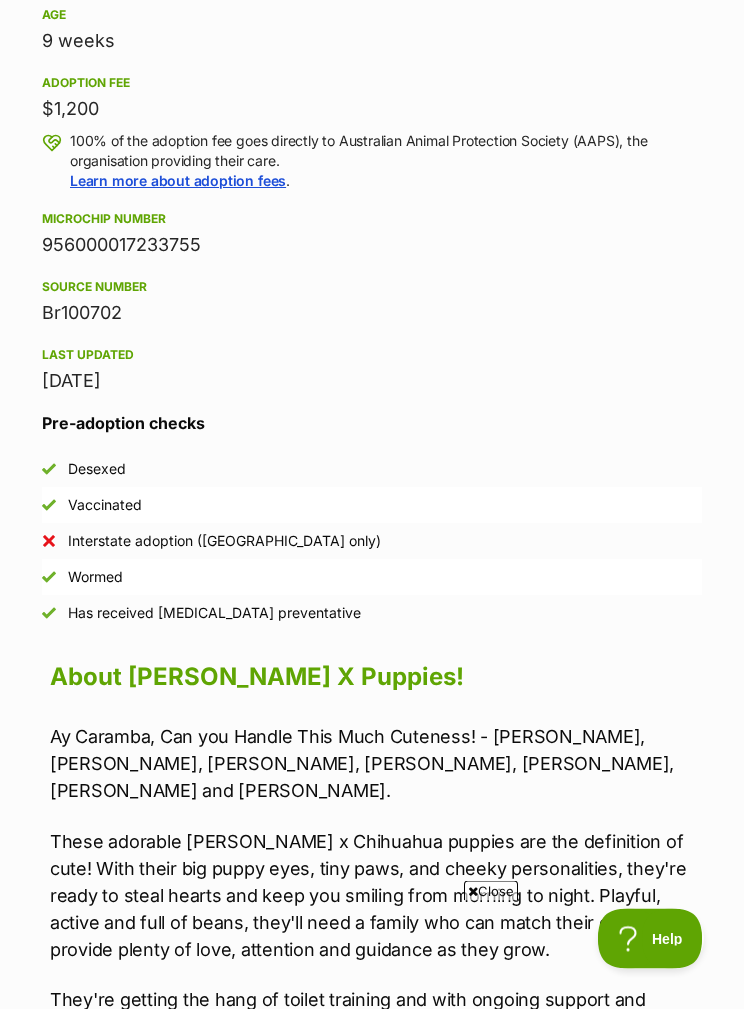 scroll, scrollTop: 1332, scrollLeft: 0, axis: vertical 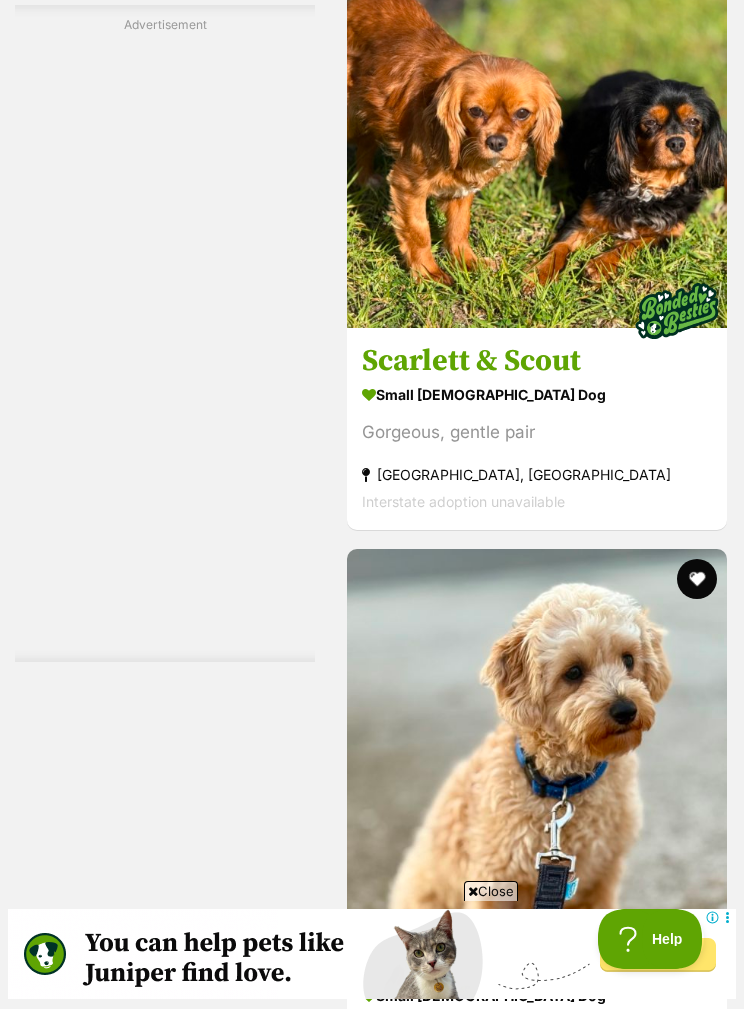 click at bounding box center (697, -22) 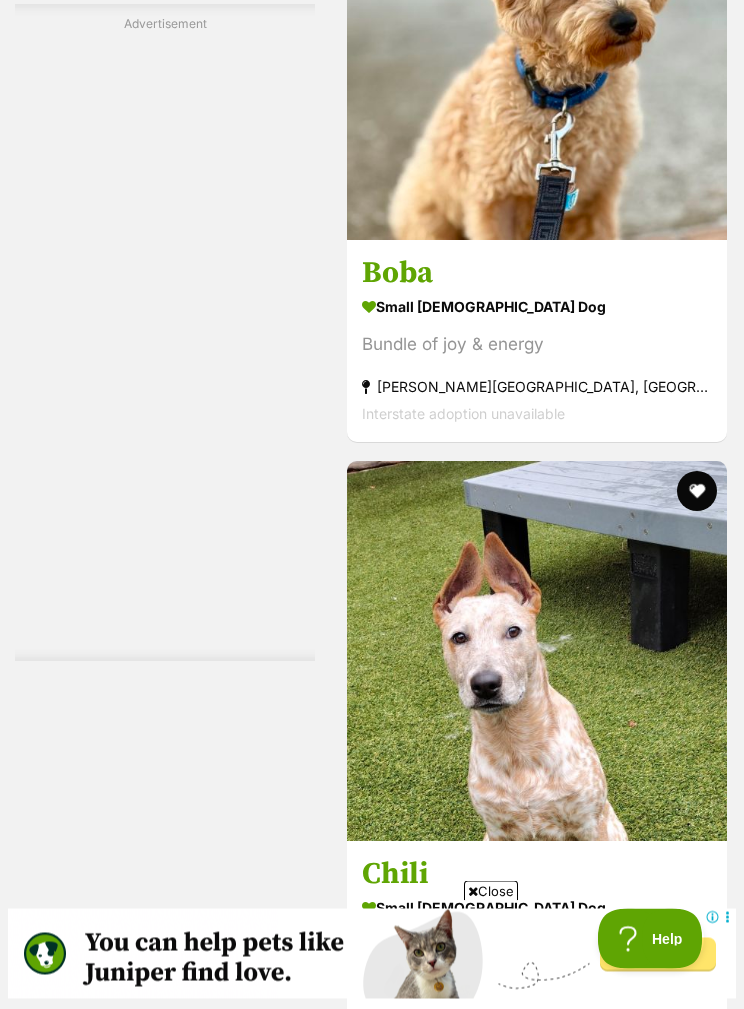scroll, scrollTop: 5604, scrollLeft: 0, axis: vertical 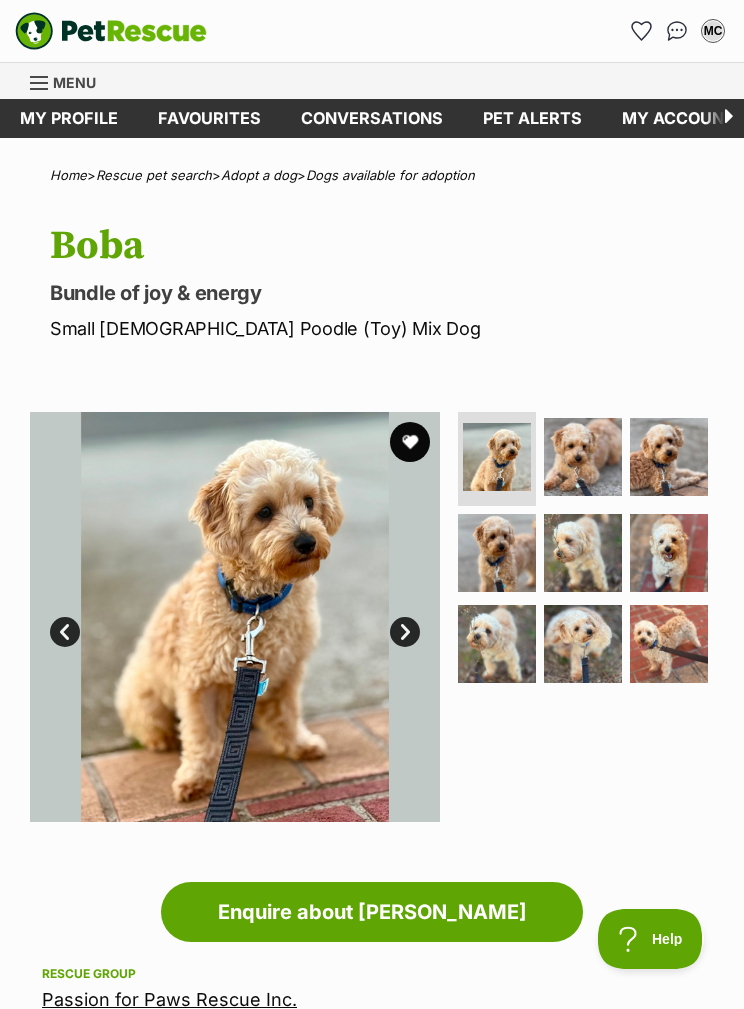 click at bounding box center (583, 457) 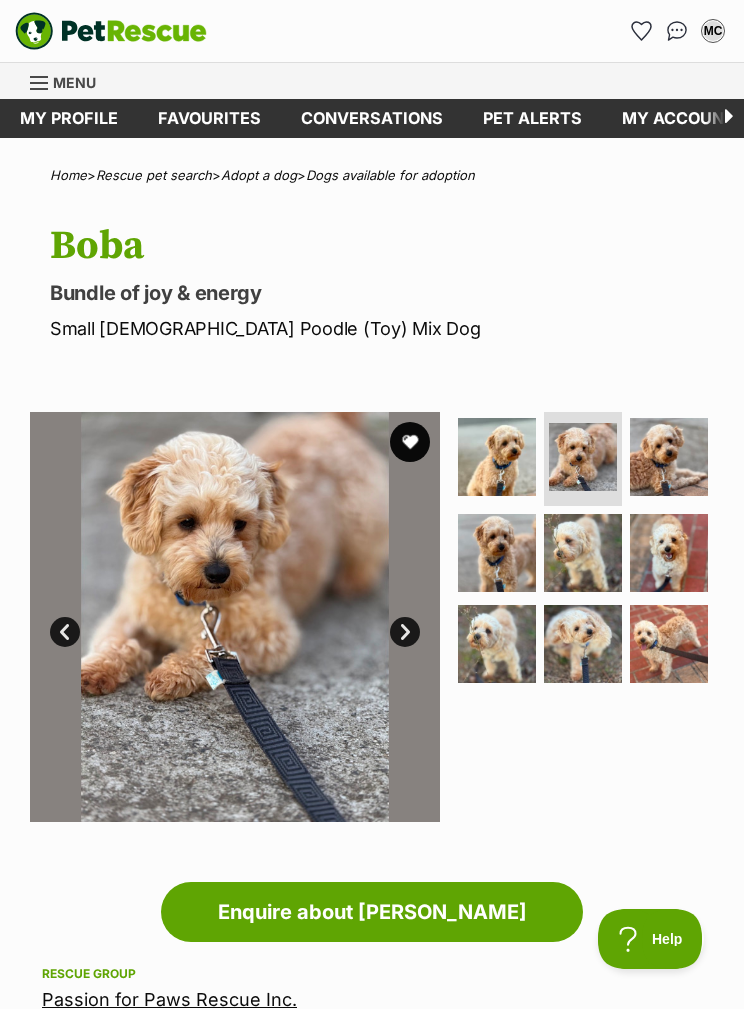 click at bounding box center [669, 457] 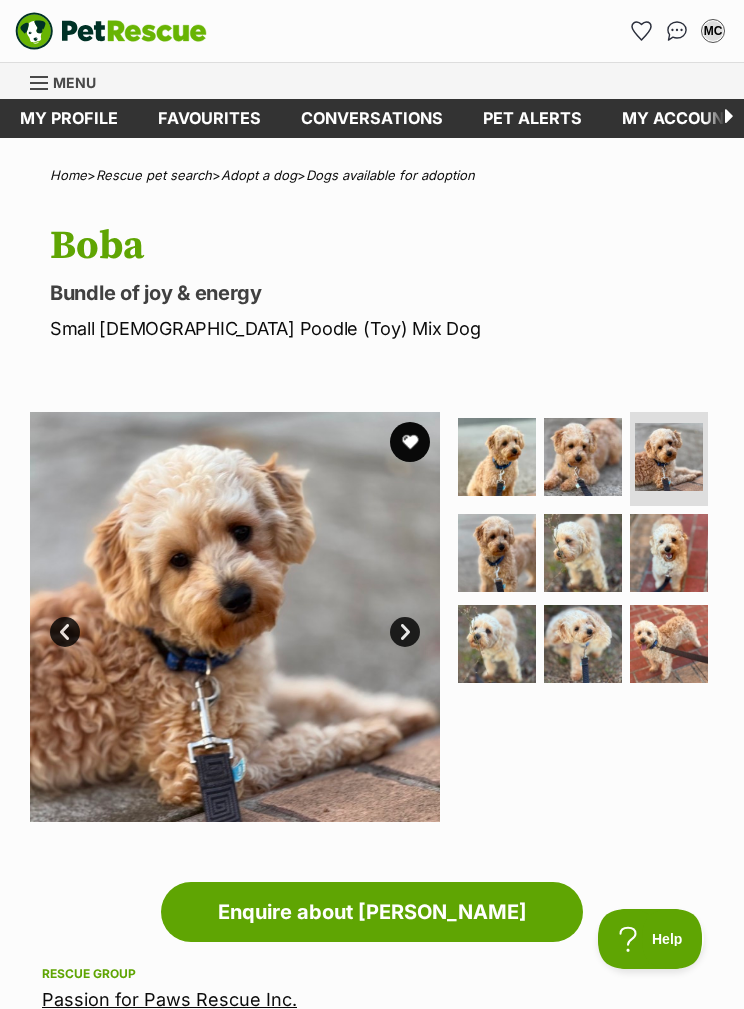 click at bounding box center [497, 553] 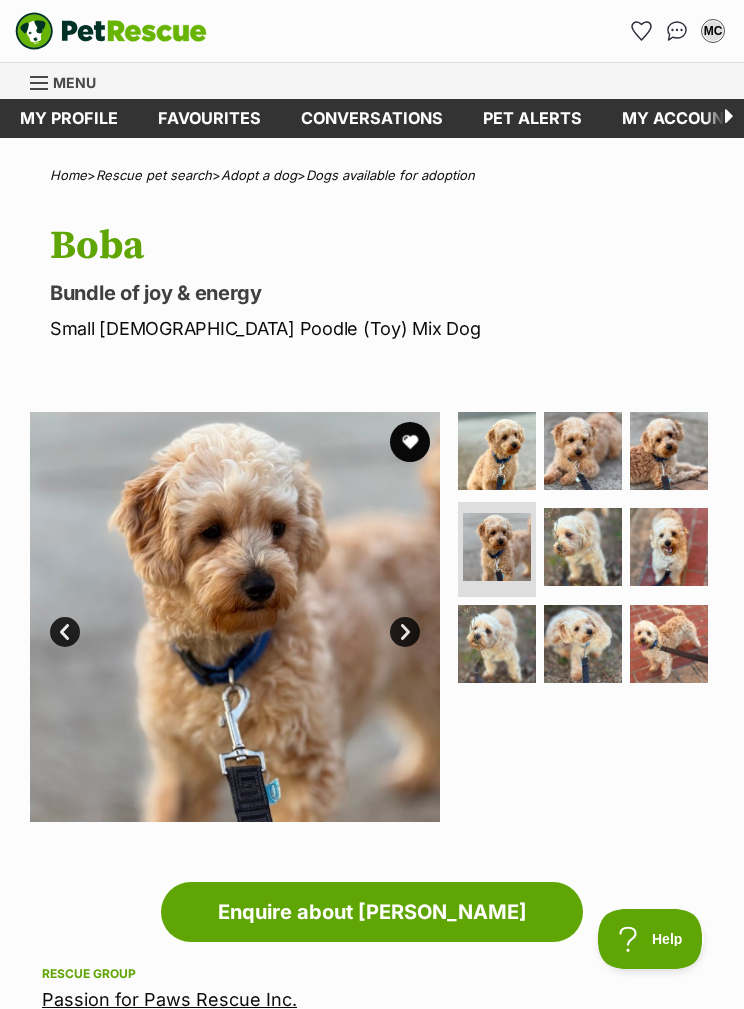 click at bounding box center (583, 547) 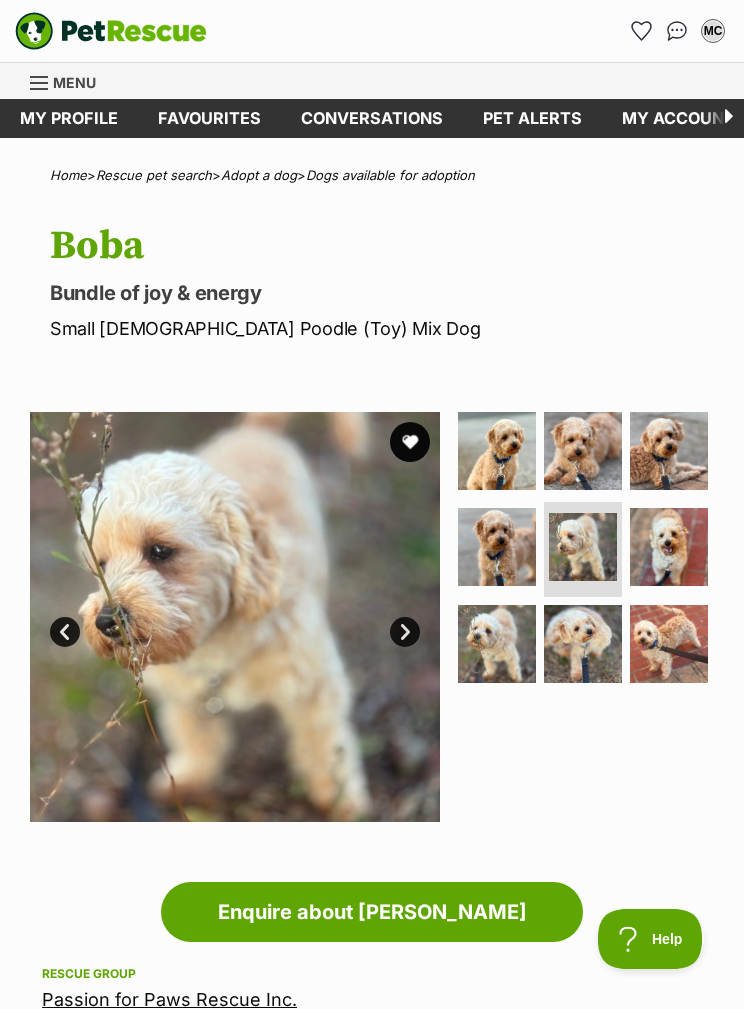click at bounding box center (669, 547) 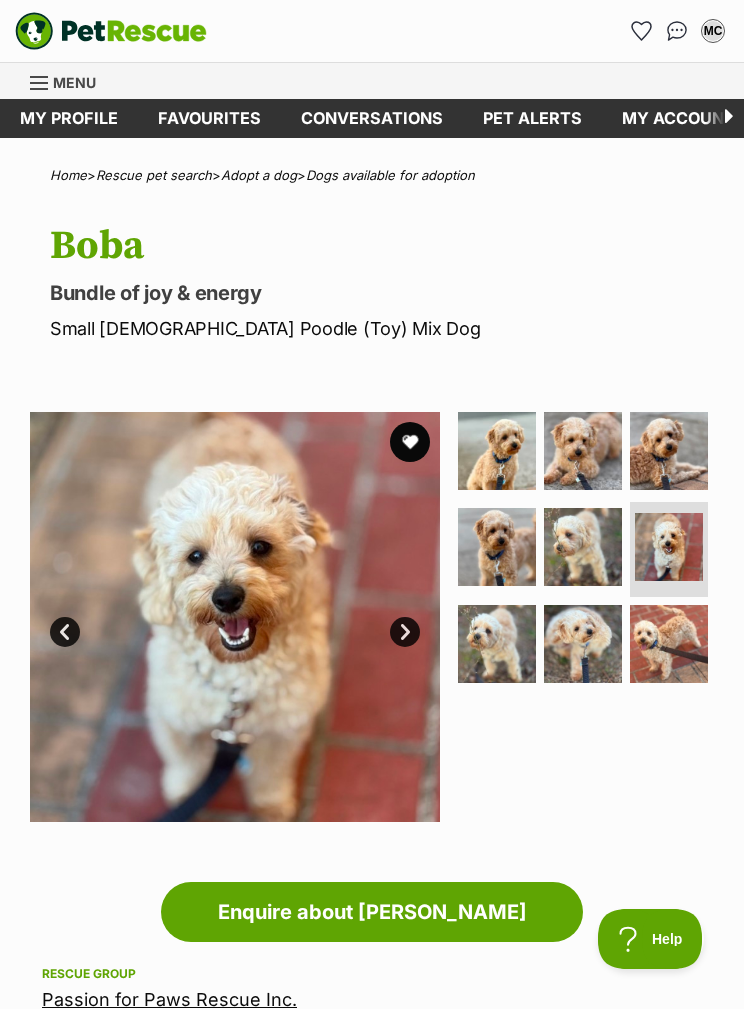 click at bounding box center (497, 644) 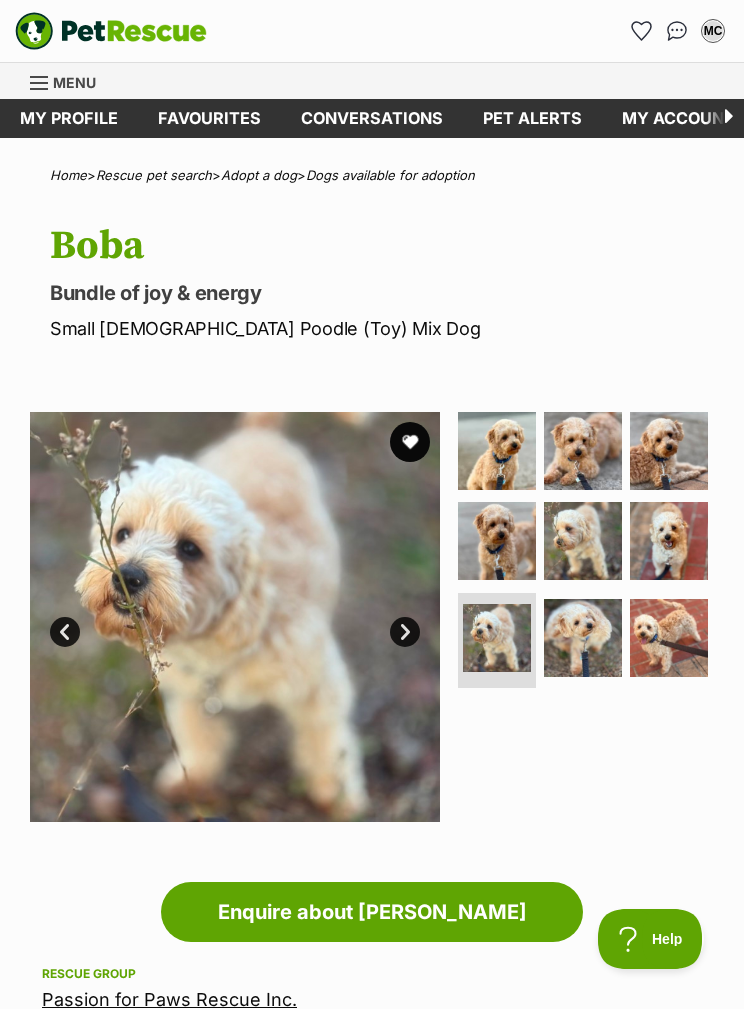 click at bounding box center [583, 638] 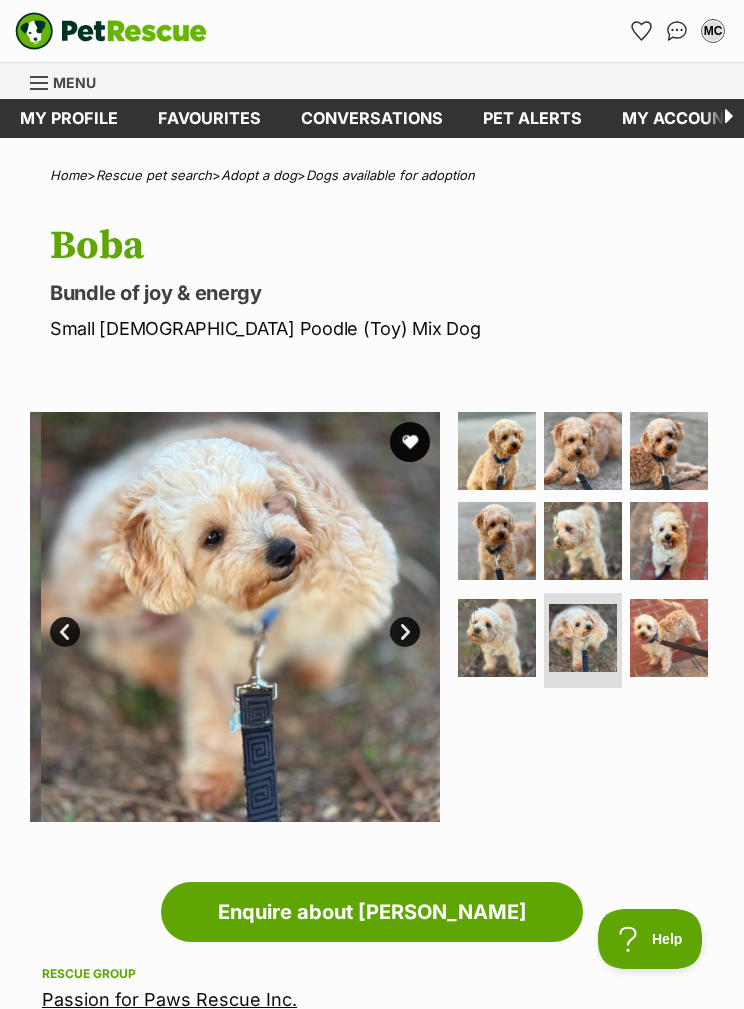 click at bounding box center [669, 638] 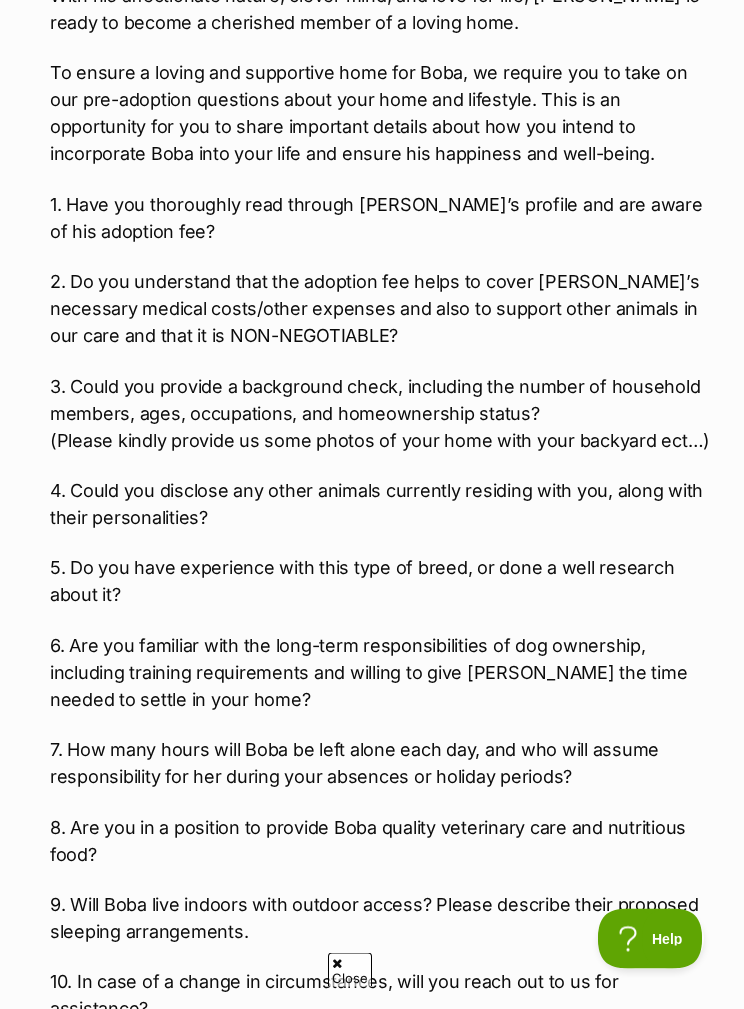 scroll, scrollTop: 0, scrollLeft: 0, axis: both 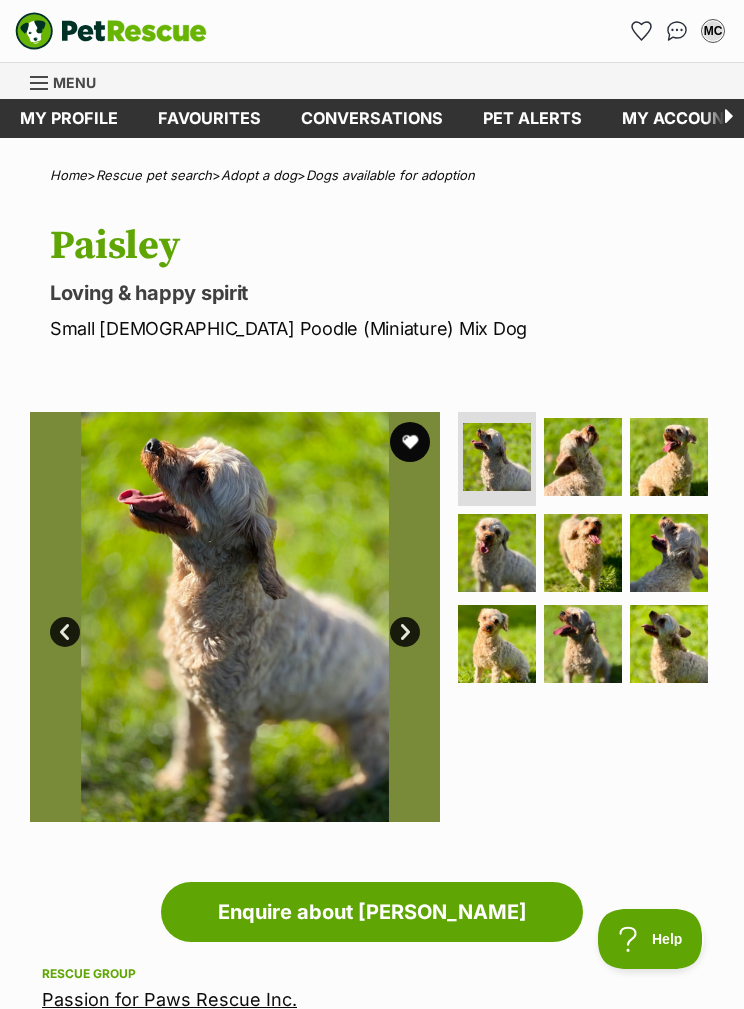 click at bounding box center [583, 457] 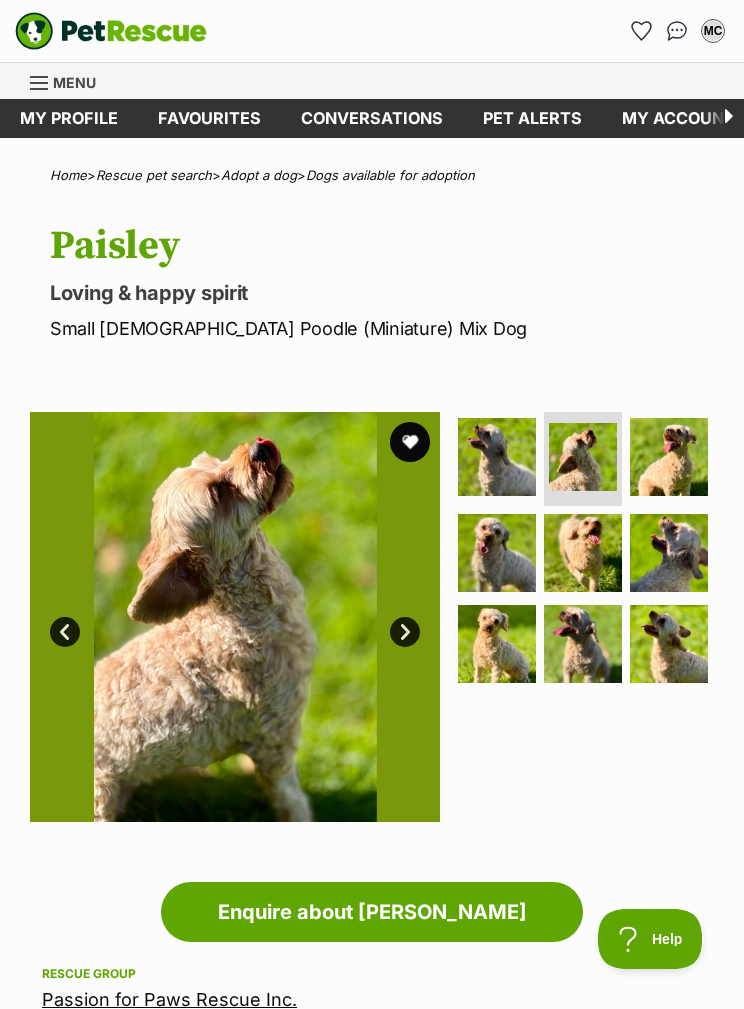 click at bounding box center [669, 457] 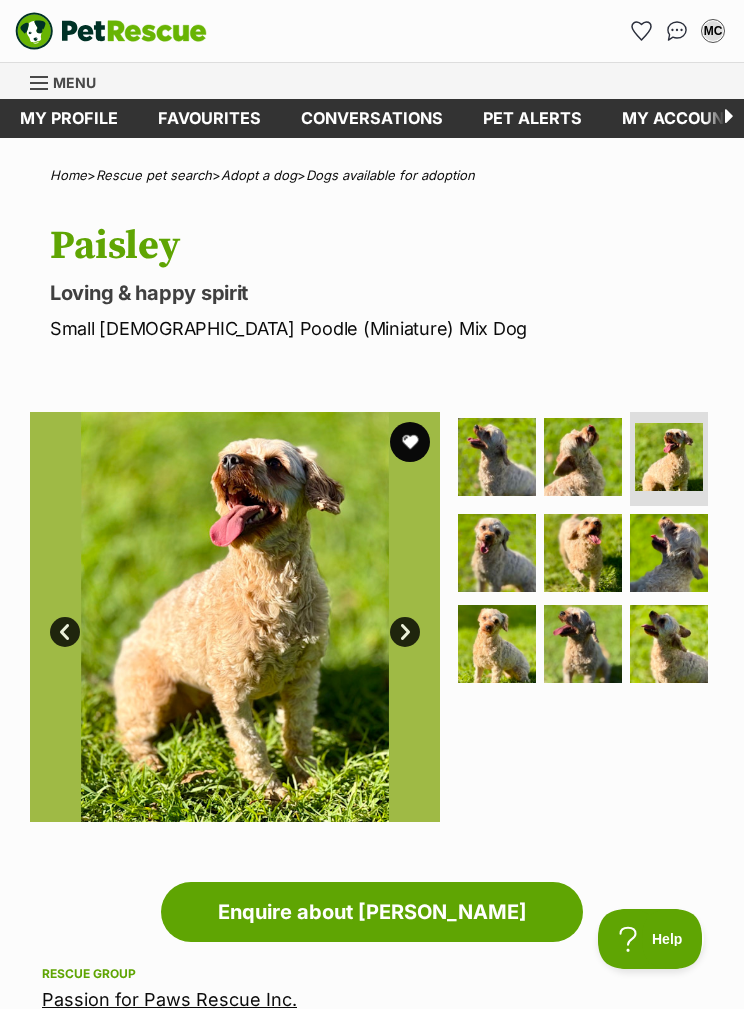 click at bounding box center [497, 553] 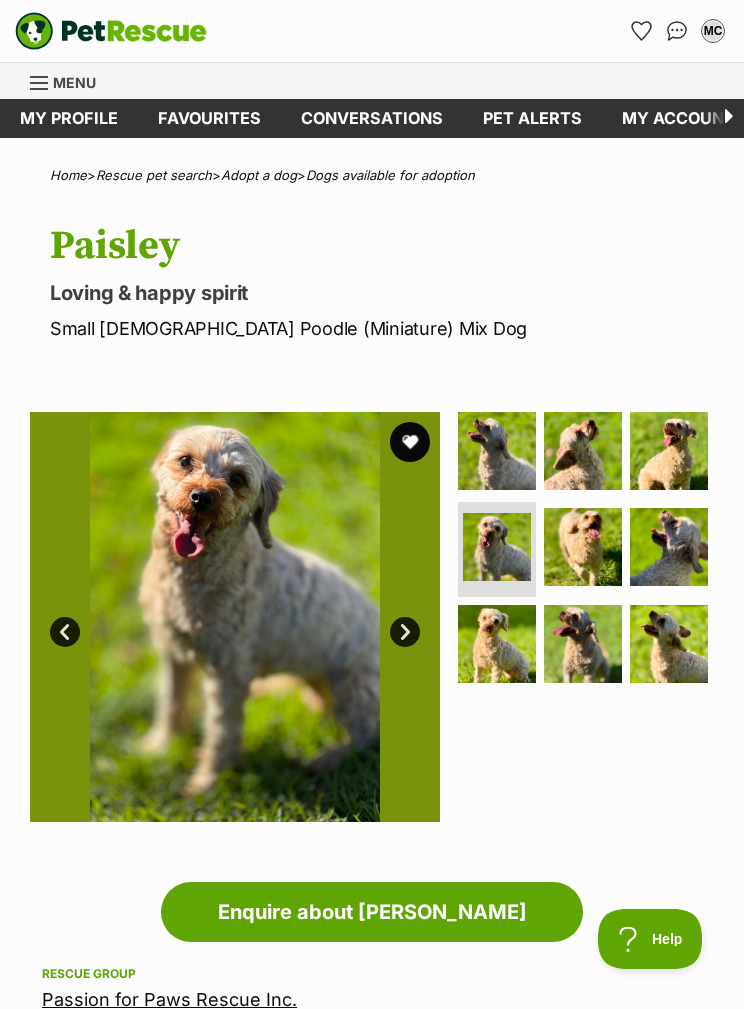 click at bounding box center (583, 547) 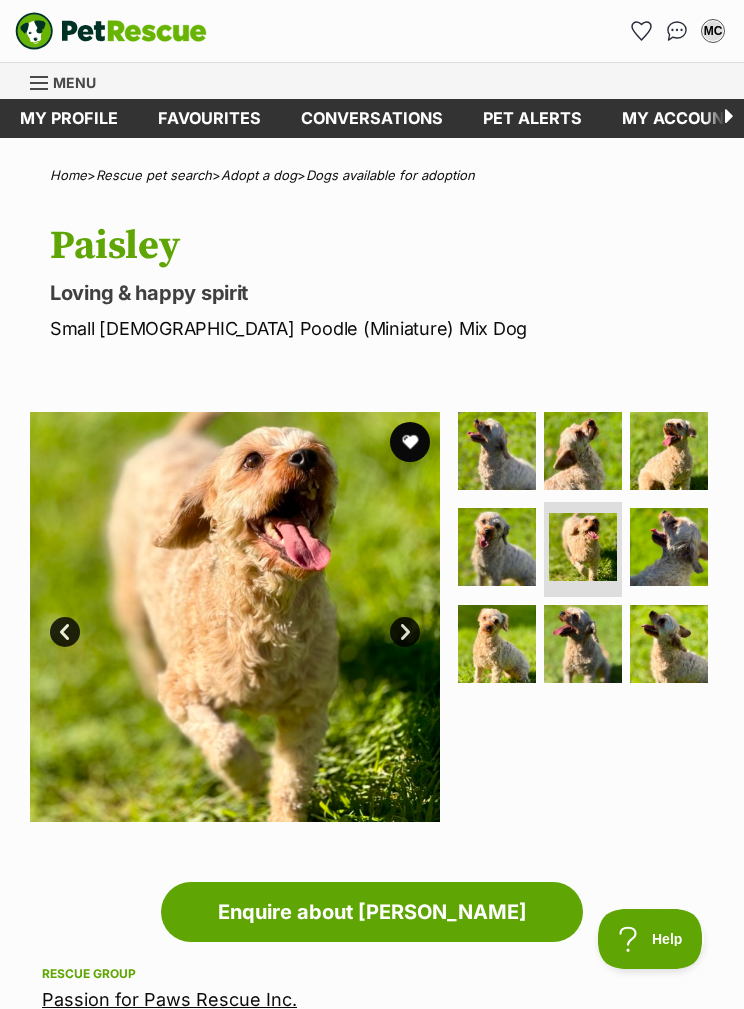 click at bounding box center (669, 547) 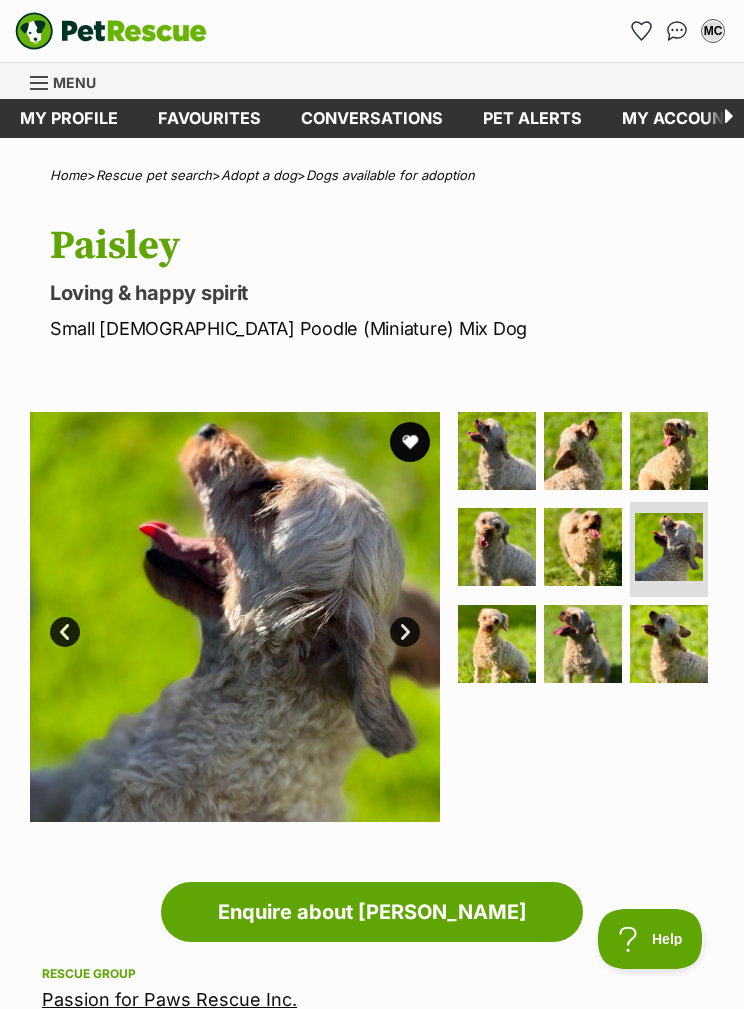 click at bounding box center (497, 644) 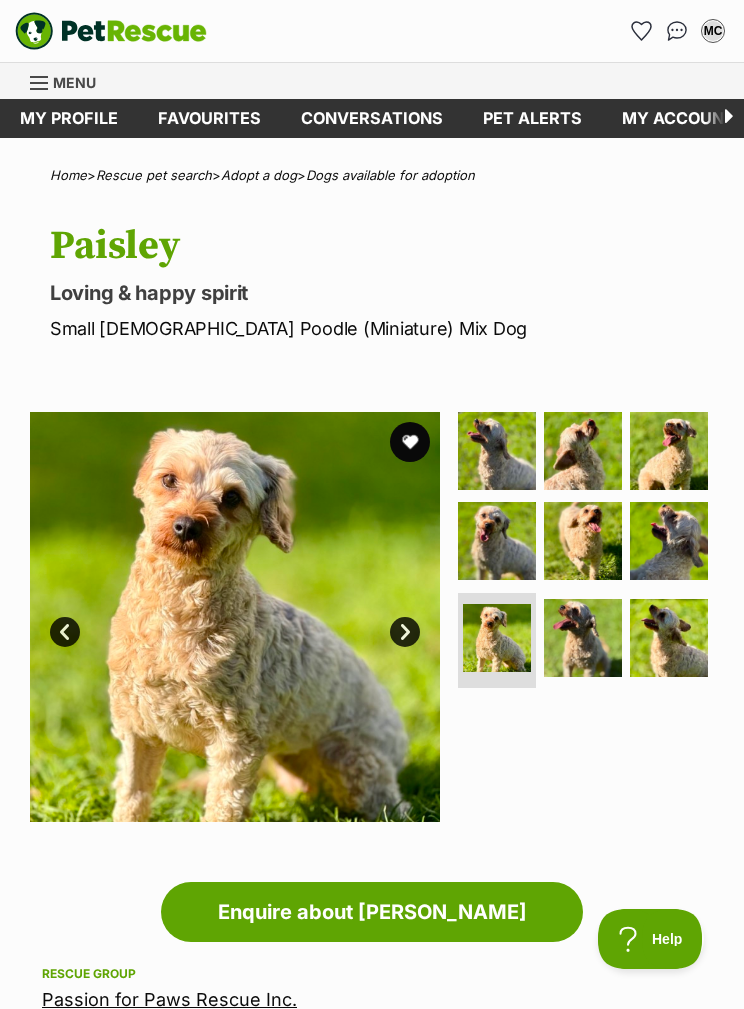 click at bounding box center [583, 638] 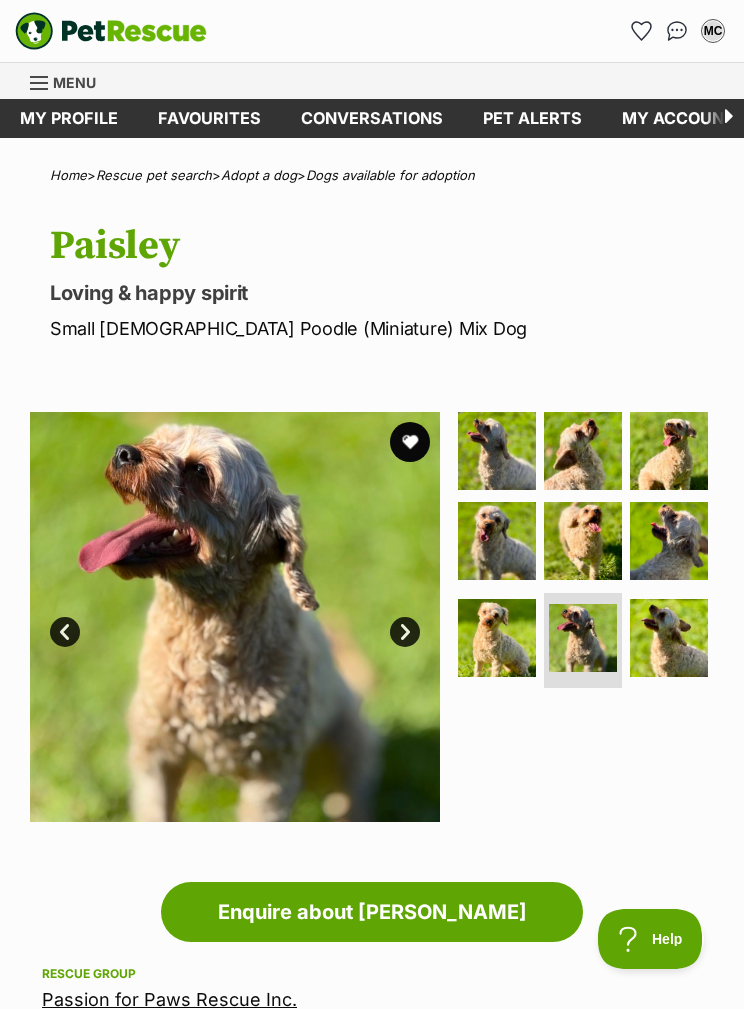 click at bounding box center [669, 638] 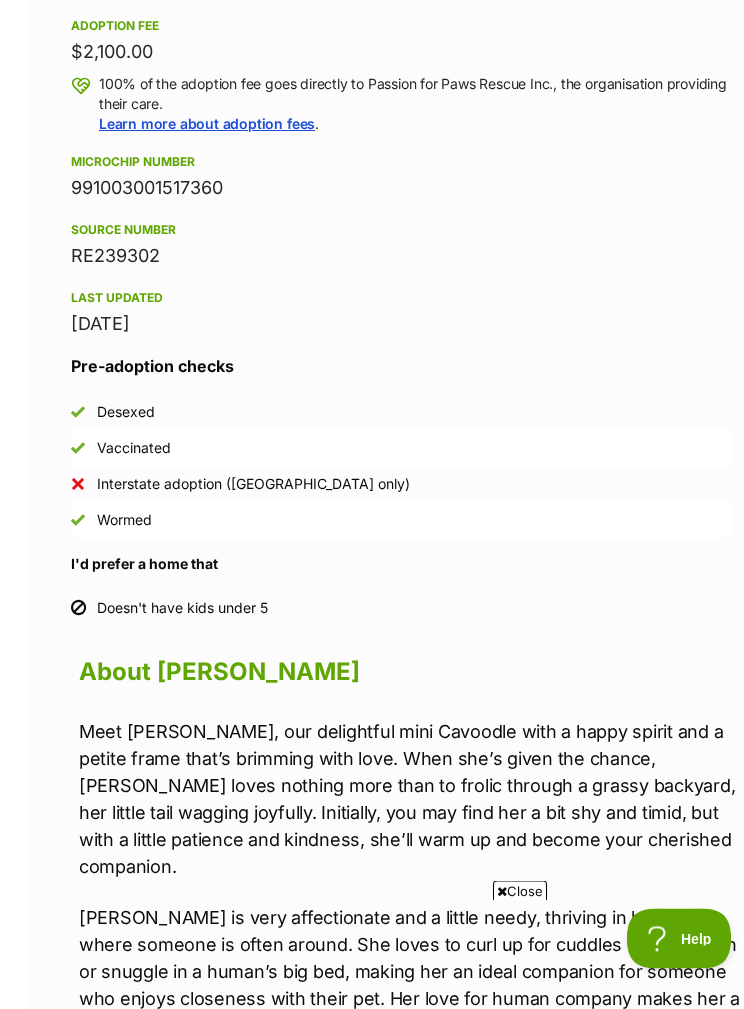 scroll, scrollTop: 878, scrollLeft: 0, axis: vertical 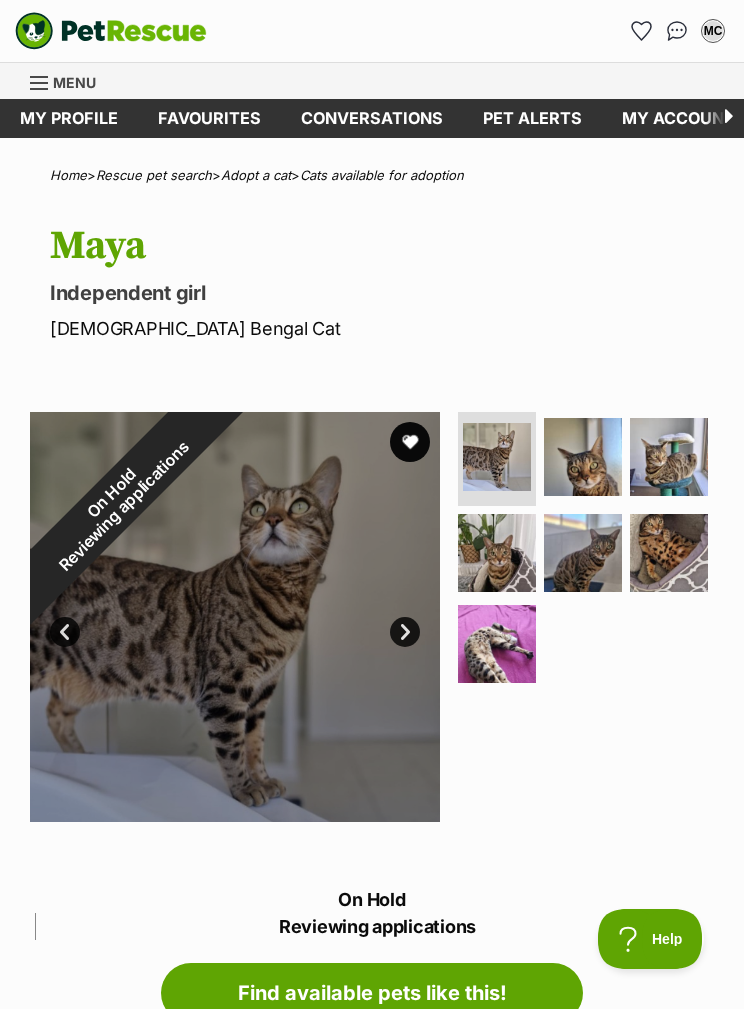 click at bounding box center (583, 457) 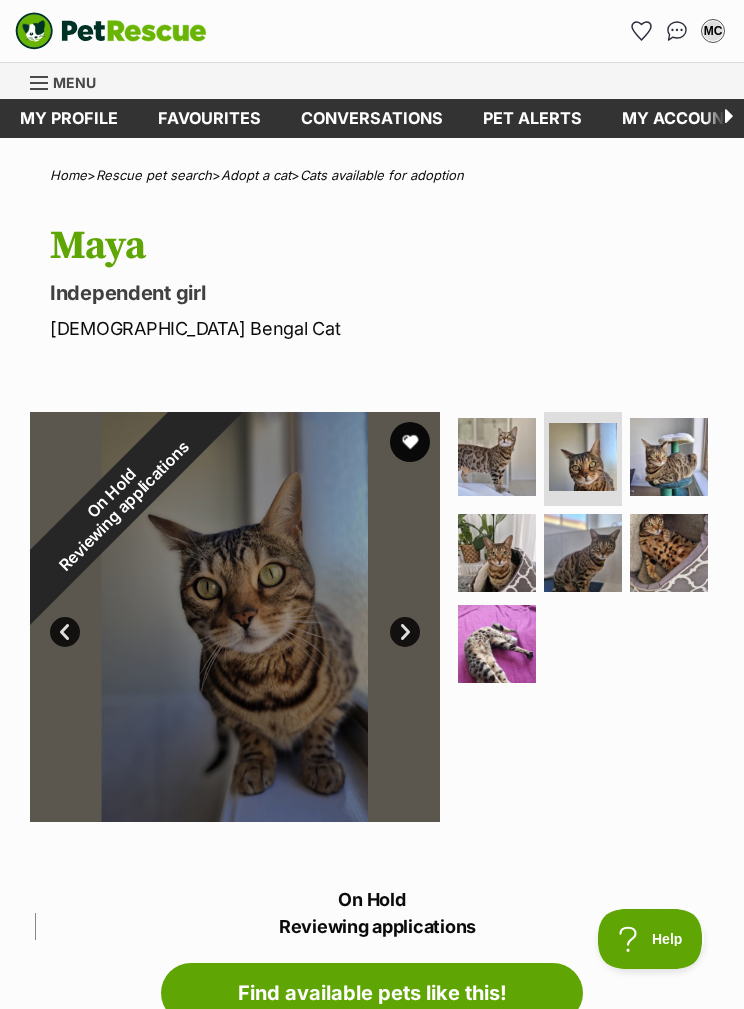 click at bounding box center [669, 457] 